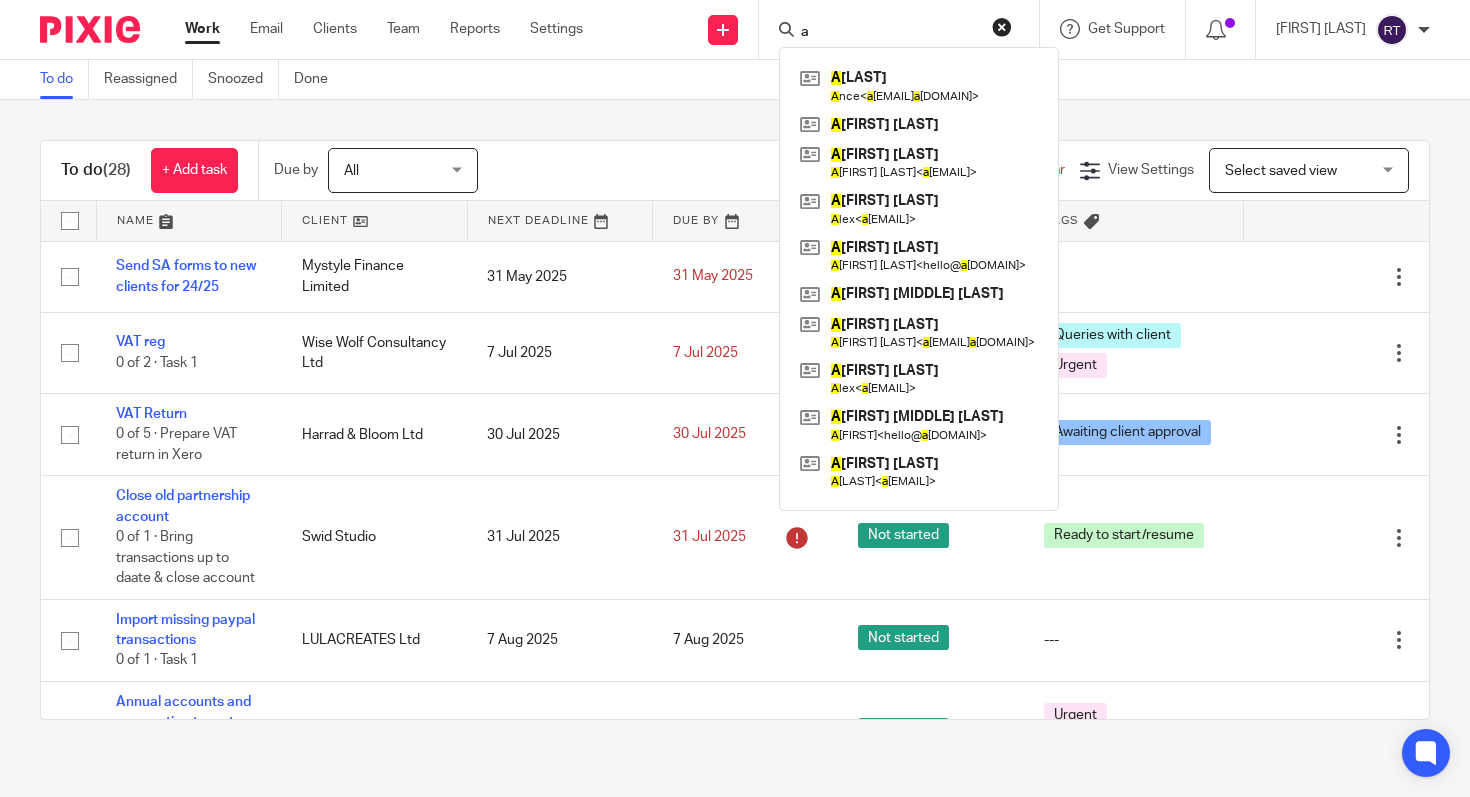 scroll, scrollTop: 0, scrollLeft: 0, axis: both 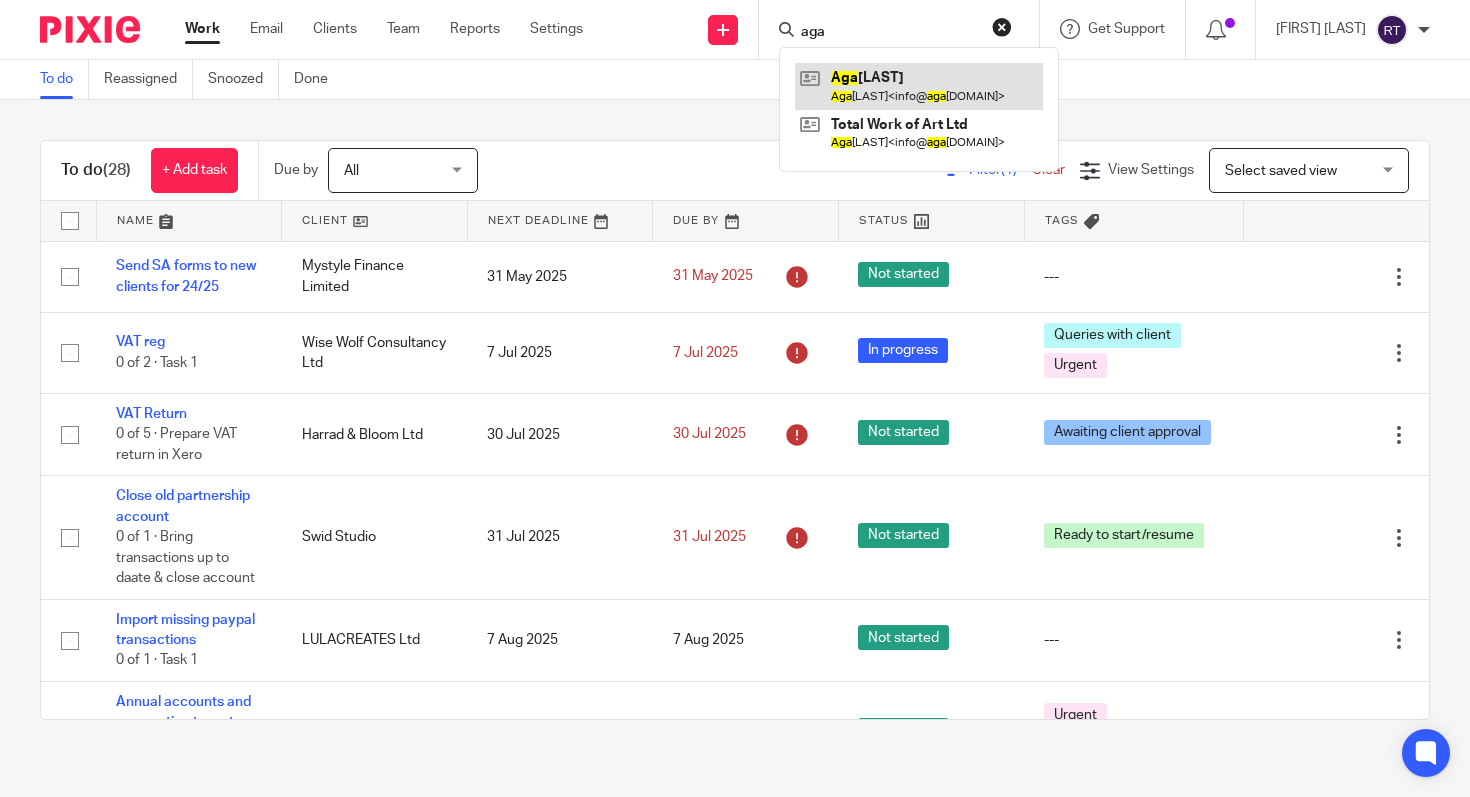 type on "aga" 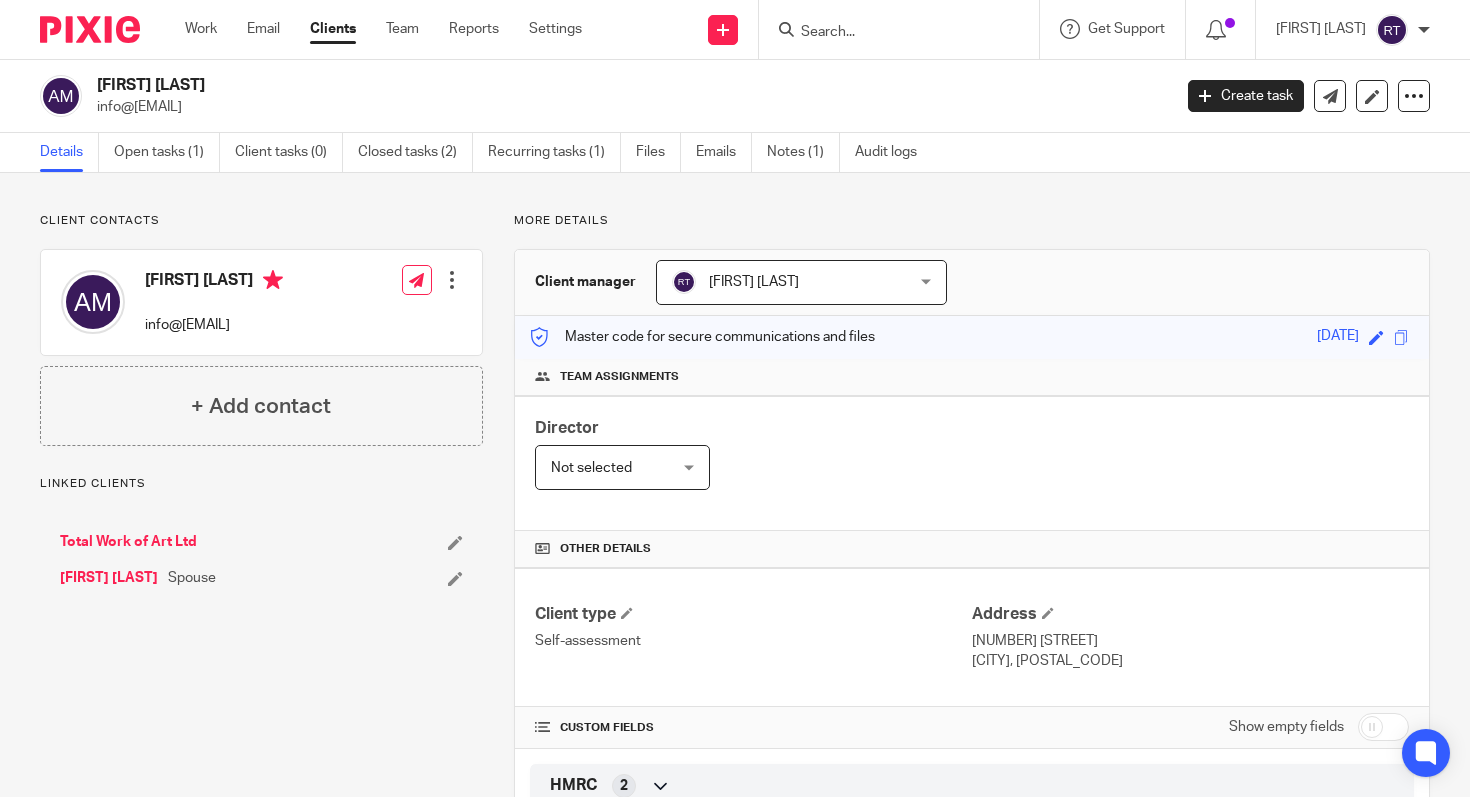 scroll, scrollTop: 0, scrollLeft: 0, axis: both 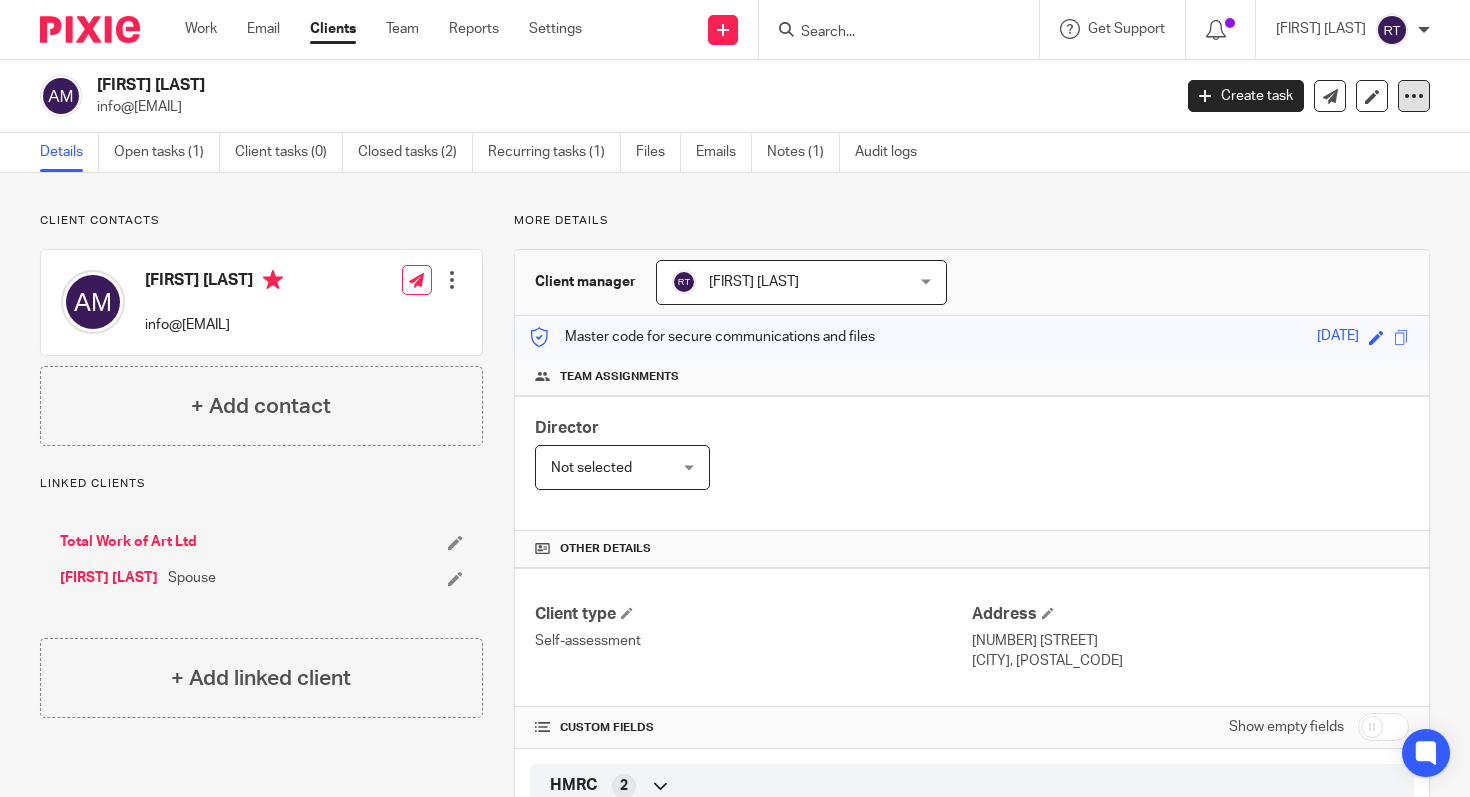 click at bounding box center [1414, 96] 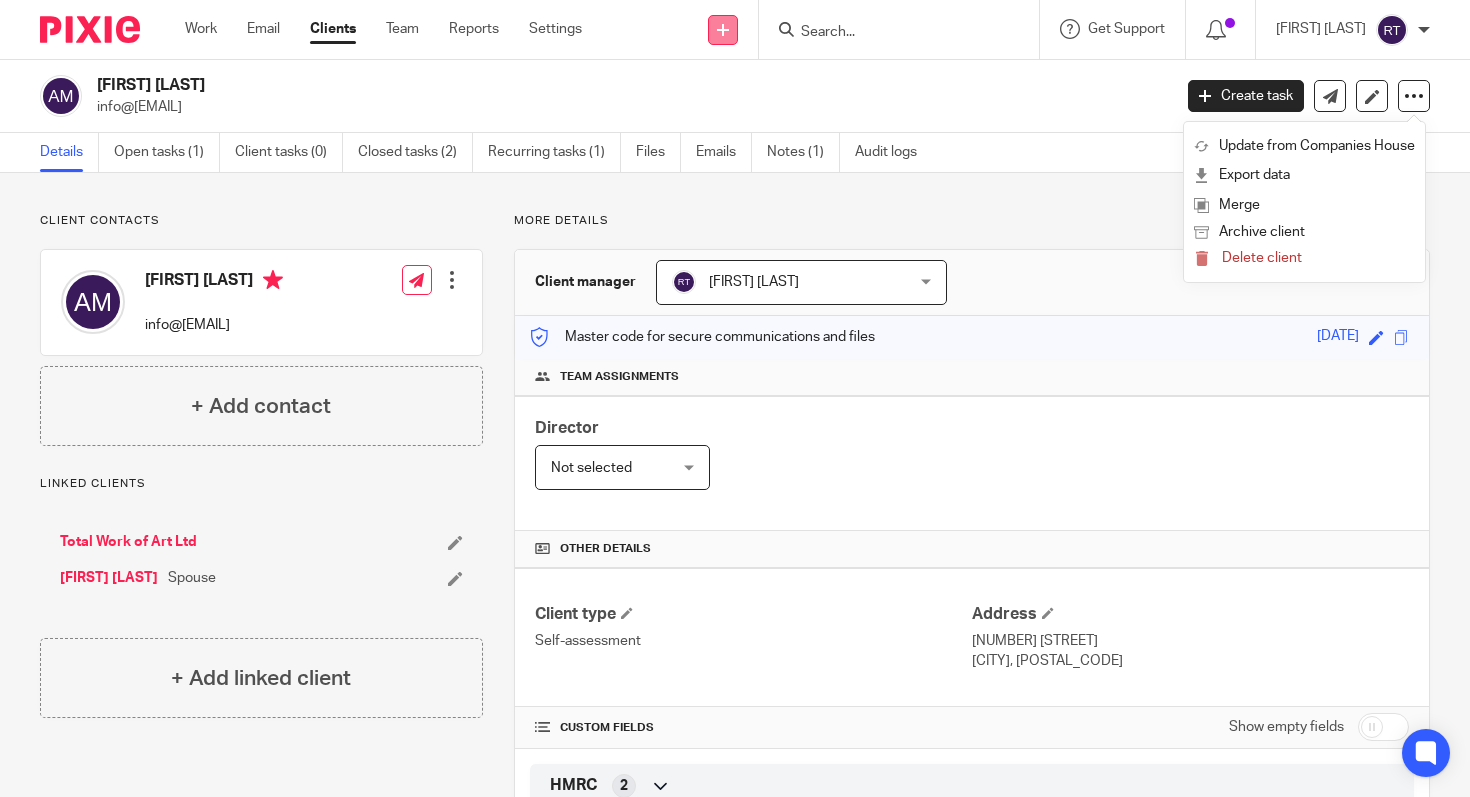 click at bounding box center [723, 30] 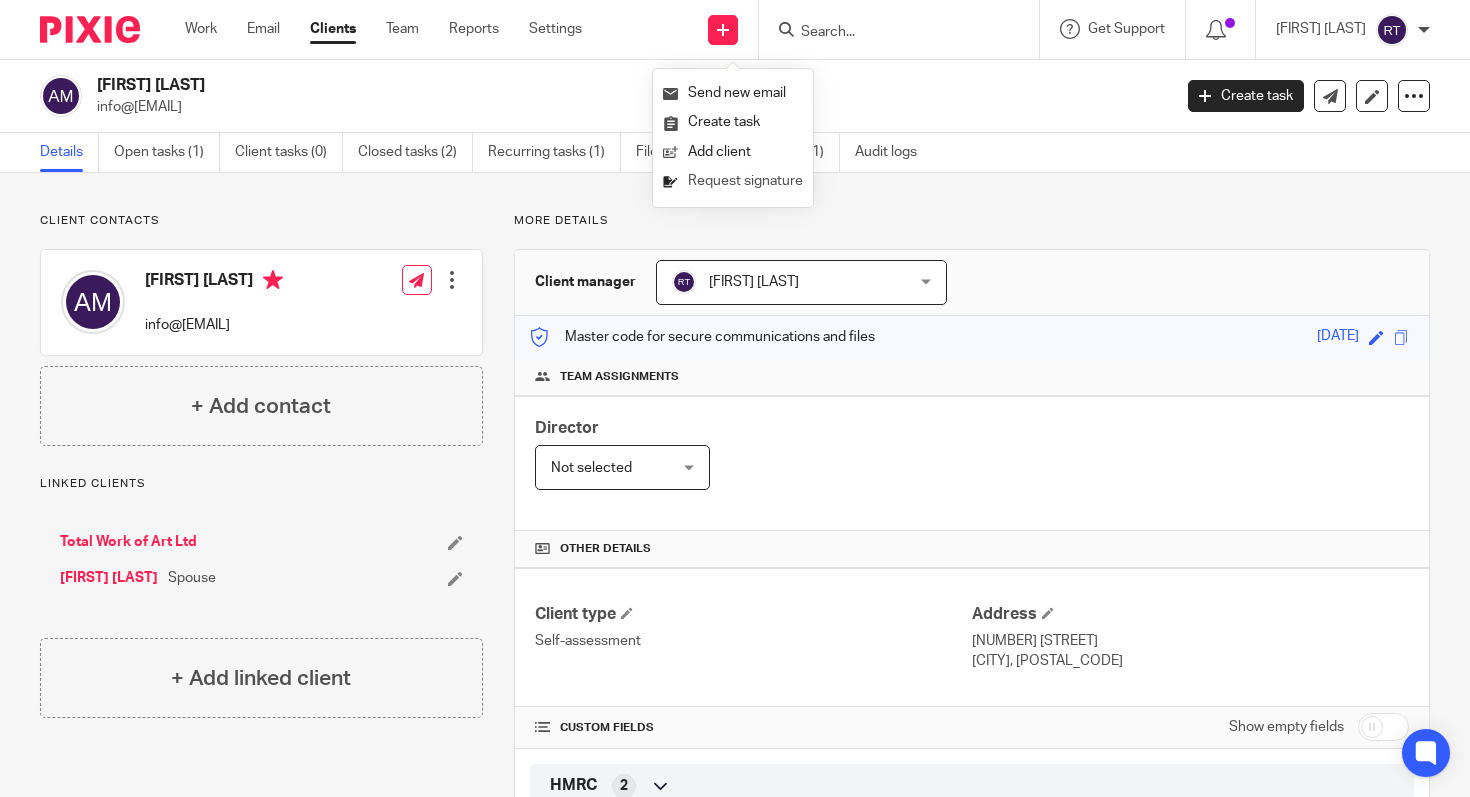 click on "Request signature" at bounding box center [733, 181] 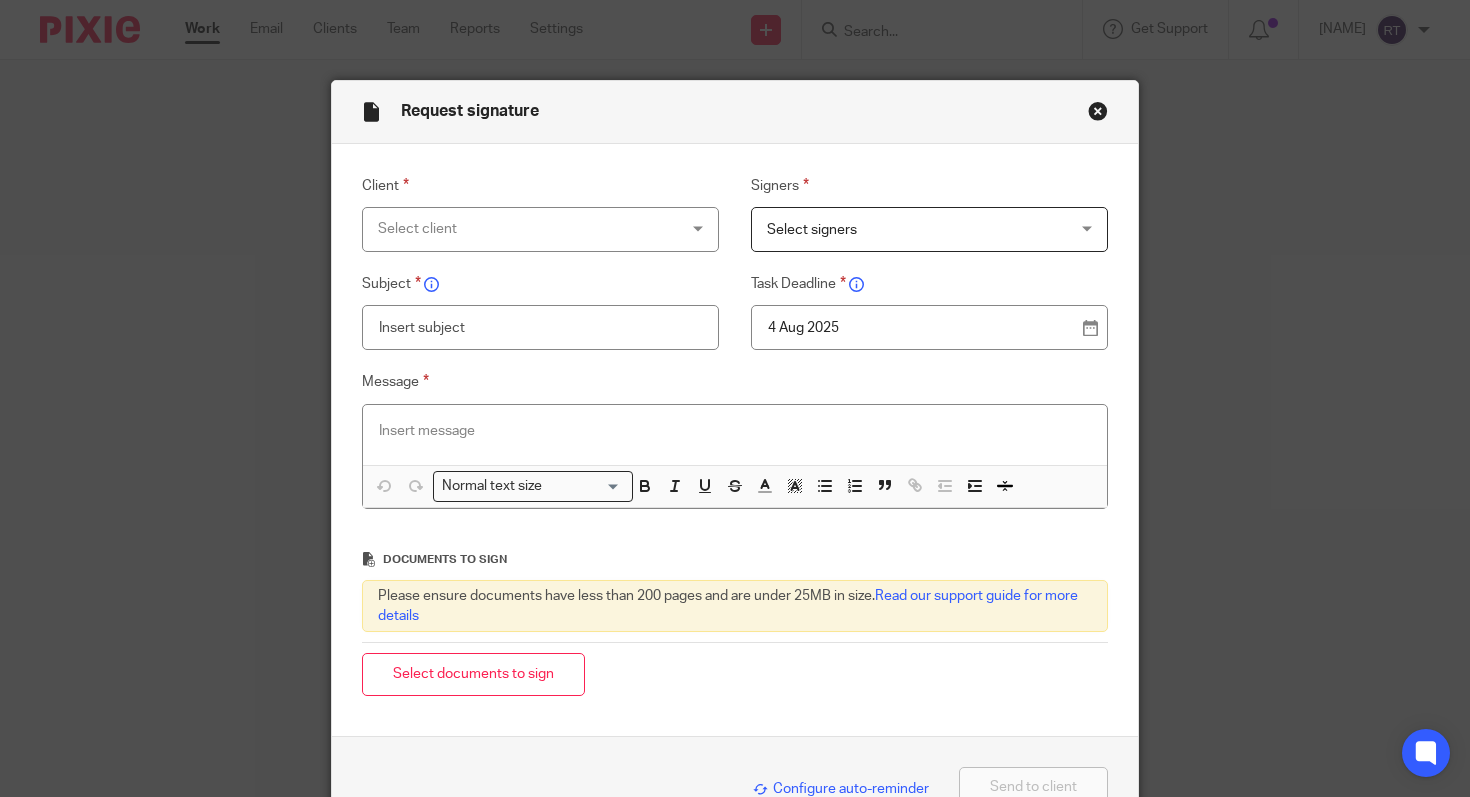 scroll, scrollTop: 0, scrollLeft: 0, axis: both 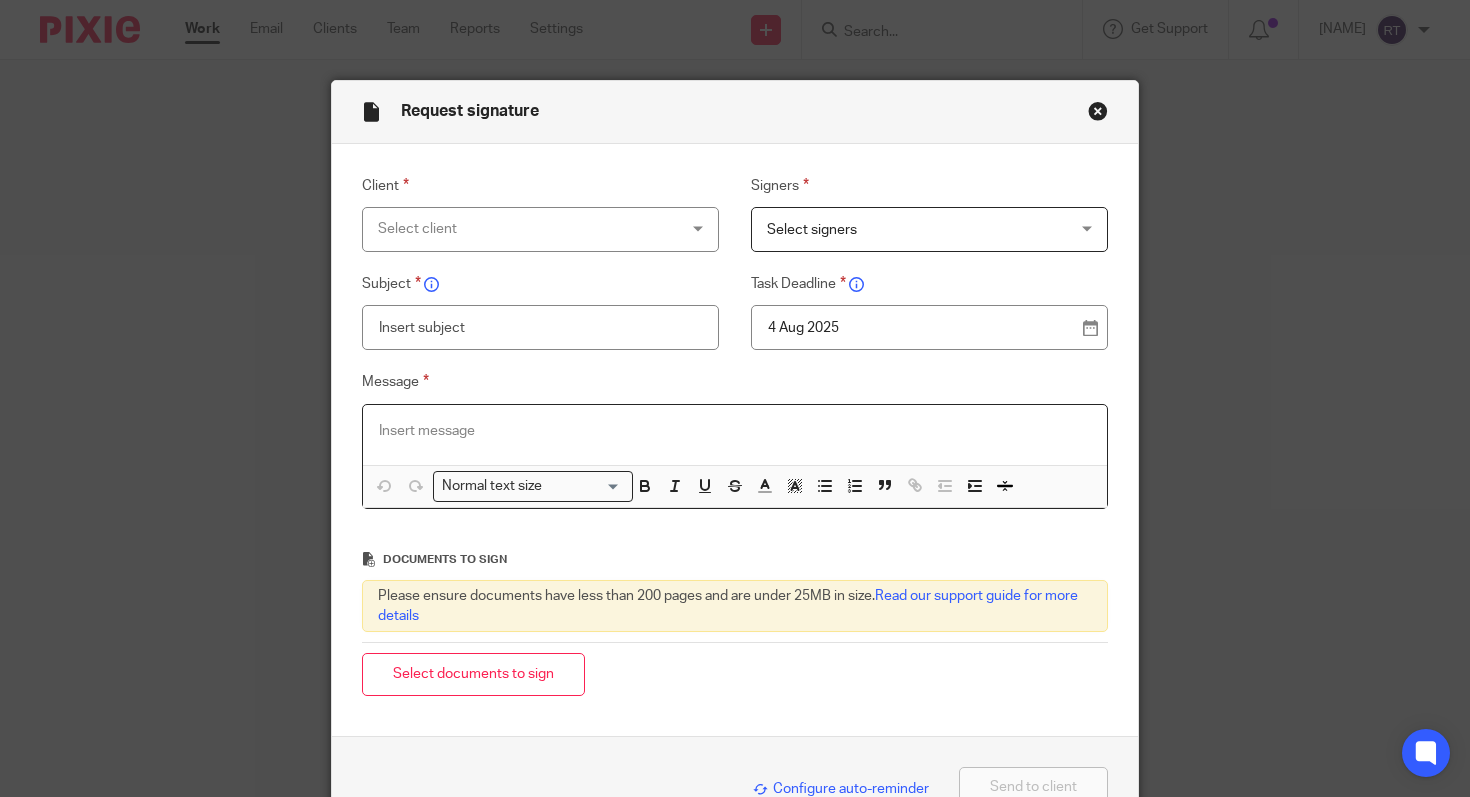click at bounding box center (735, 431) 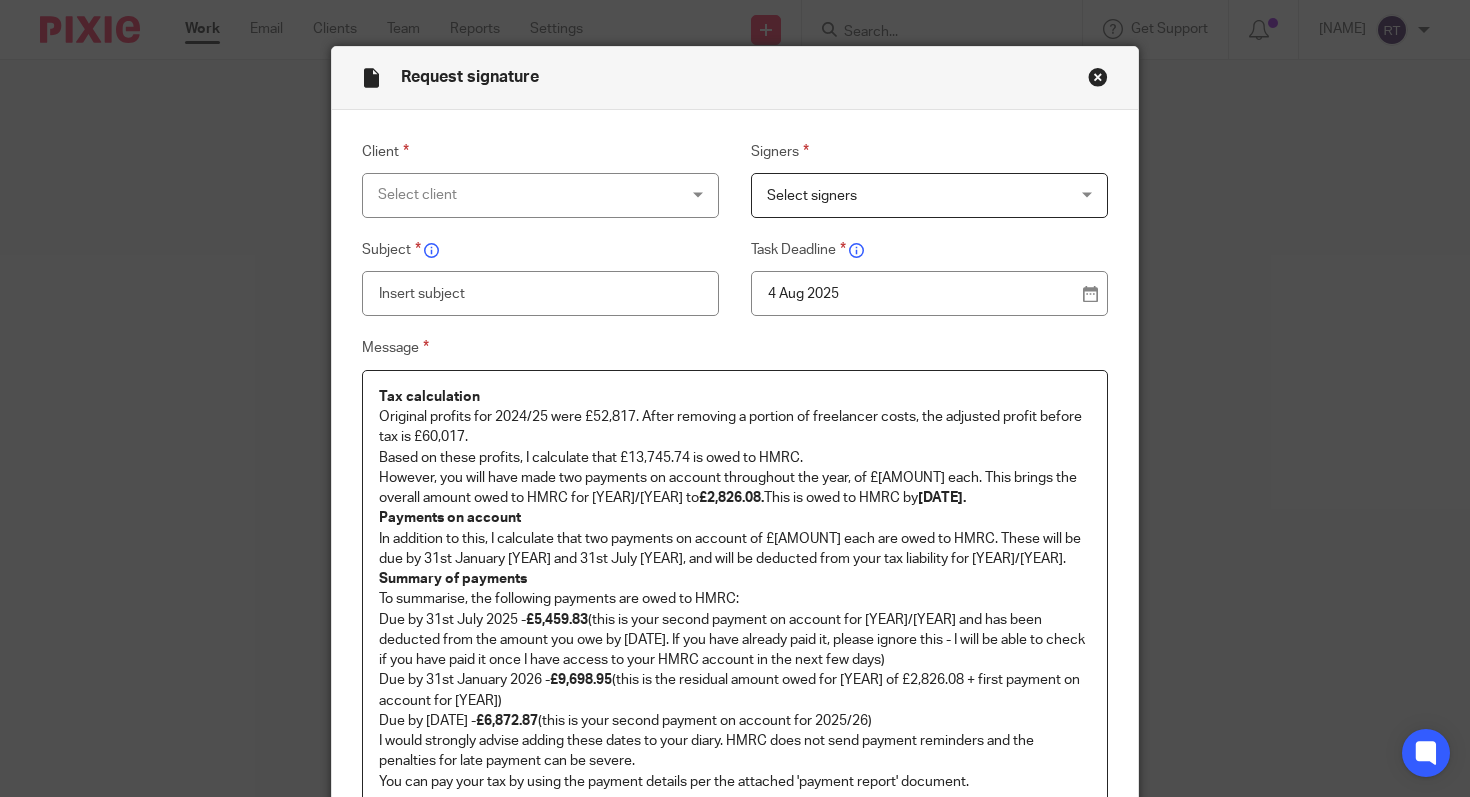 scroll, scrollTop: 0, scrollLeft: 0, axis: both 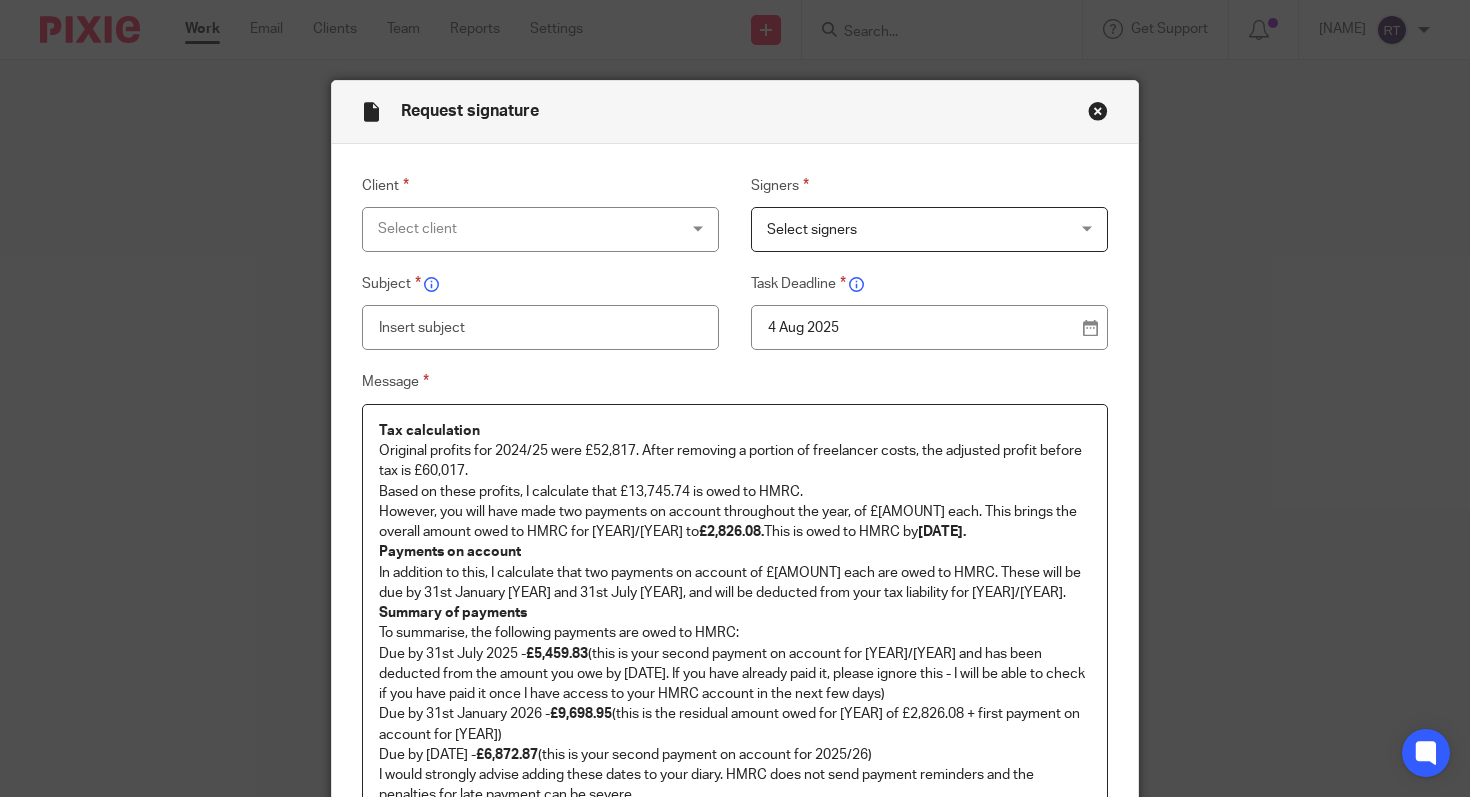 click on "Tax calculation Original profits for 2024/25 were £52,817. After removing a portion of freelancer costs, the adjusted profit before tax is £60,017. Based on these profits, I calculate that £13,745.74 is owed to HMRC. However, you will have made two payments on account throughout the year, of £5,459.83 each. This brings the overall amount owed to HMRC for 2024/25 to £2,826.08. This is owed to HMRC by 31st January 2026. Payments on account In addition to this, I calculate that two payments on account of £6,872.87 each are owed to HMRC. These will be due by 31st January 2026 and 31st July 2026, and will be deducted from your tax liability for 2025/26. Summary of payments To summarise, the following payments are owed to HMRC: Due by 31st July 2025 - £5,459.83 Due by 31st January 2026 - £9,698.95 (this is the residual amount owed for 2024/25 of £2,826.08 + first payment on account for 2025/26) Due by 31st July 2026 - £6,872.87 (this is your second payment on account for 2025/26)" at bounding box center [735, 627] 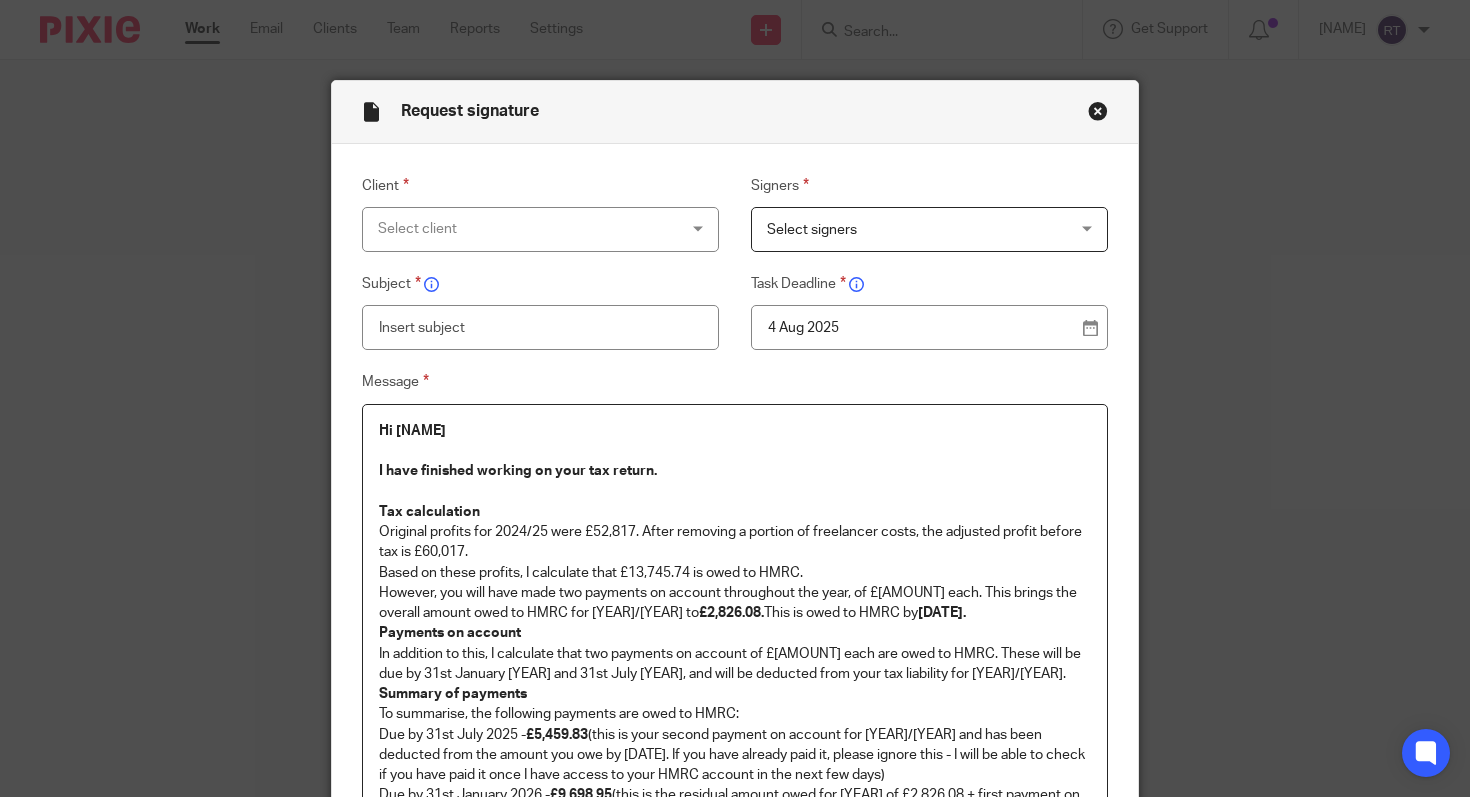 drag, startPoint x: 674, startPoint y: 475, endPoint x: 274, endPoint y: 428, distance: 402.75177 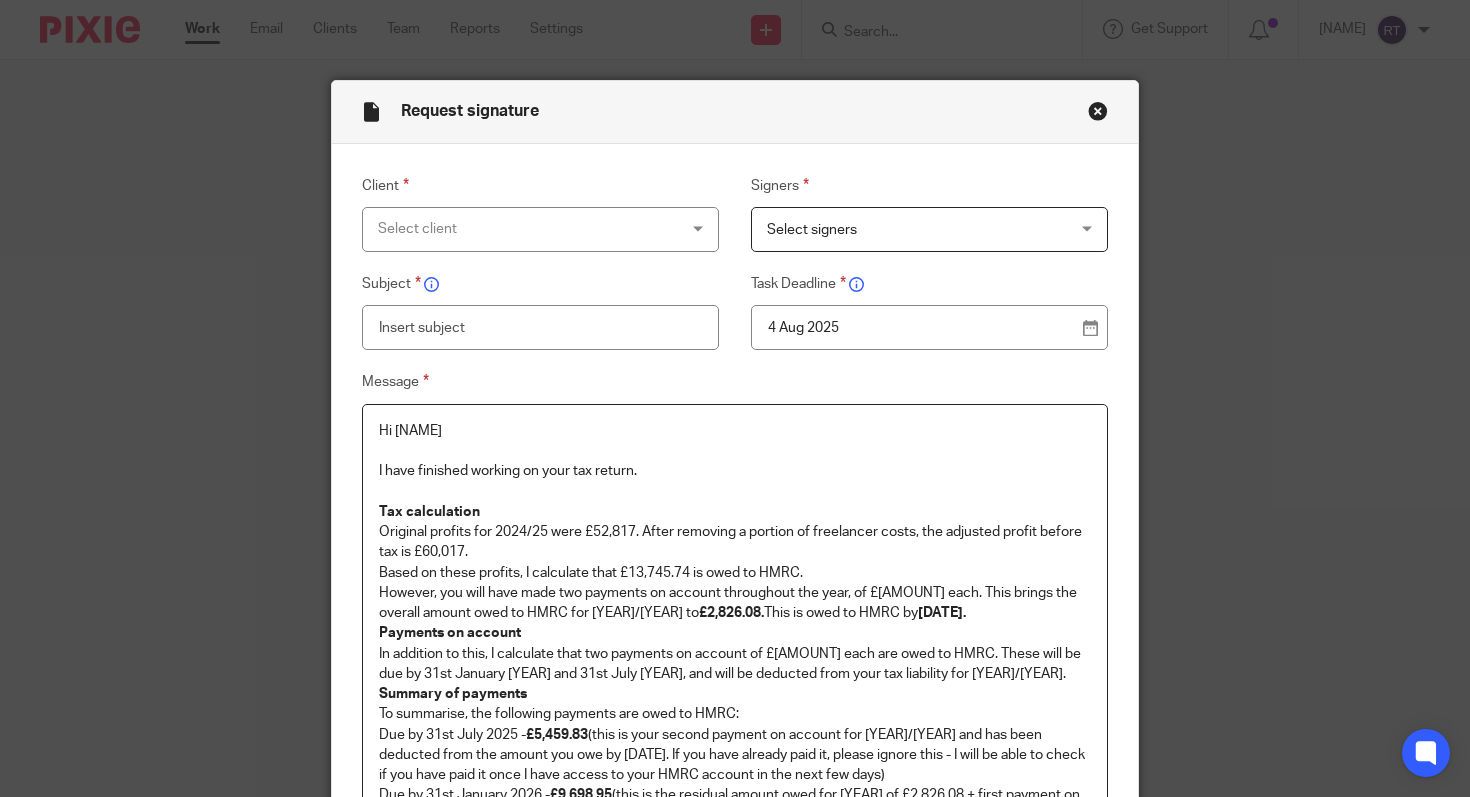 click on "I have finished working on your tax return." at bounding box center [735, 471] 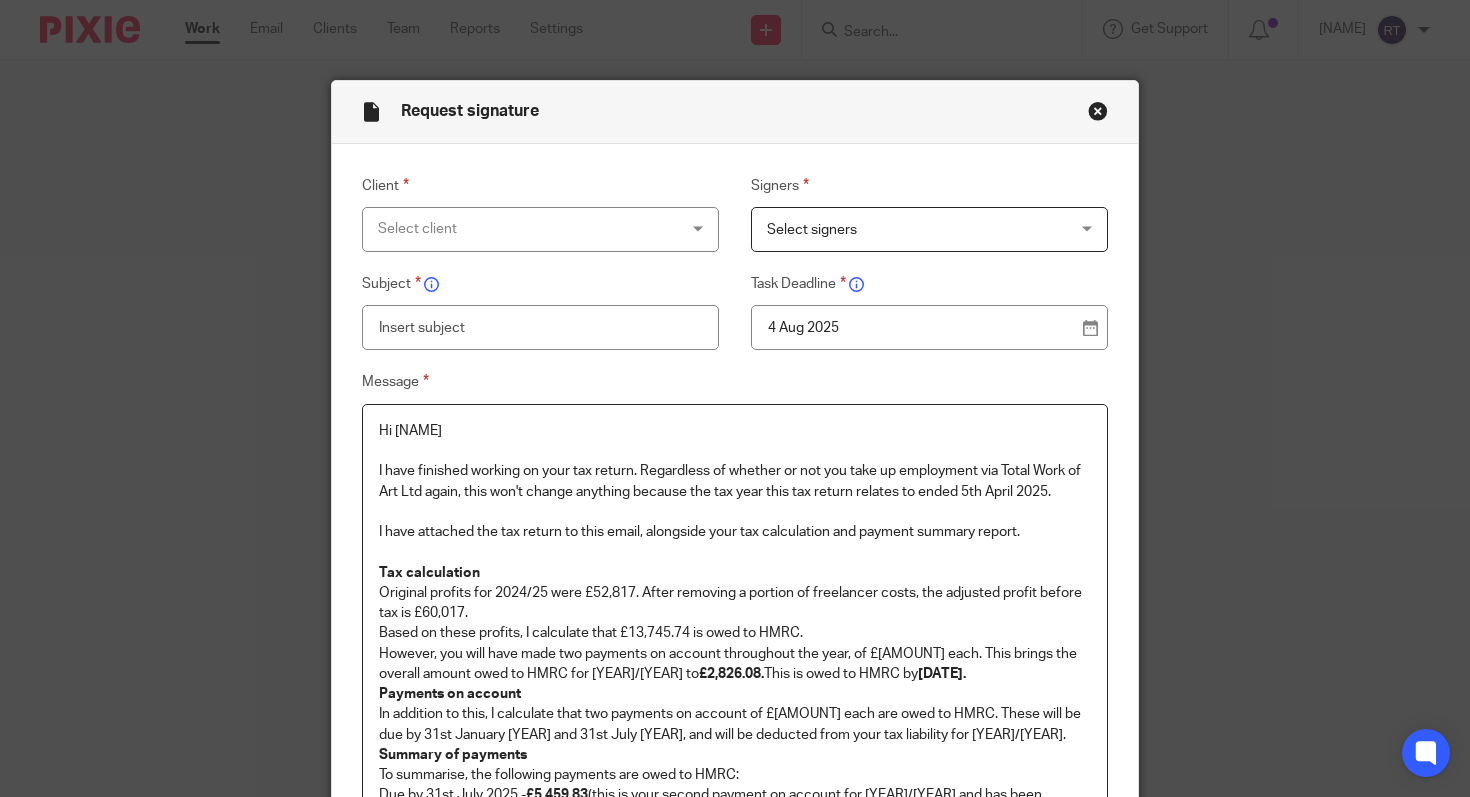 click on "Tax calculation" at bounding box center [735, 573] 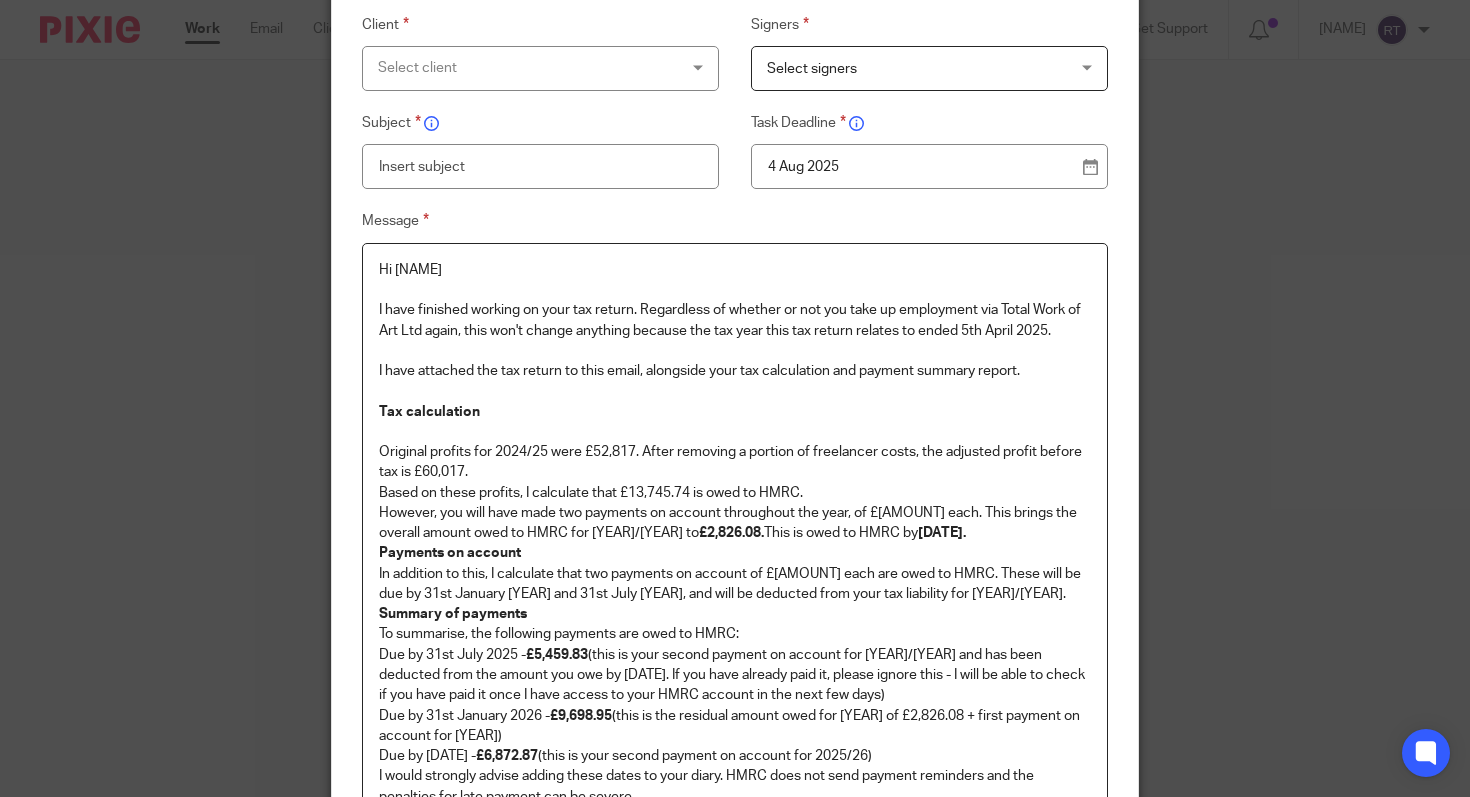 scroll, scrollTop: 226, scrollLeft: 0, axis: vertical 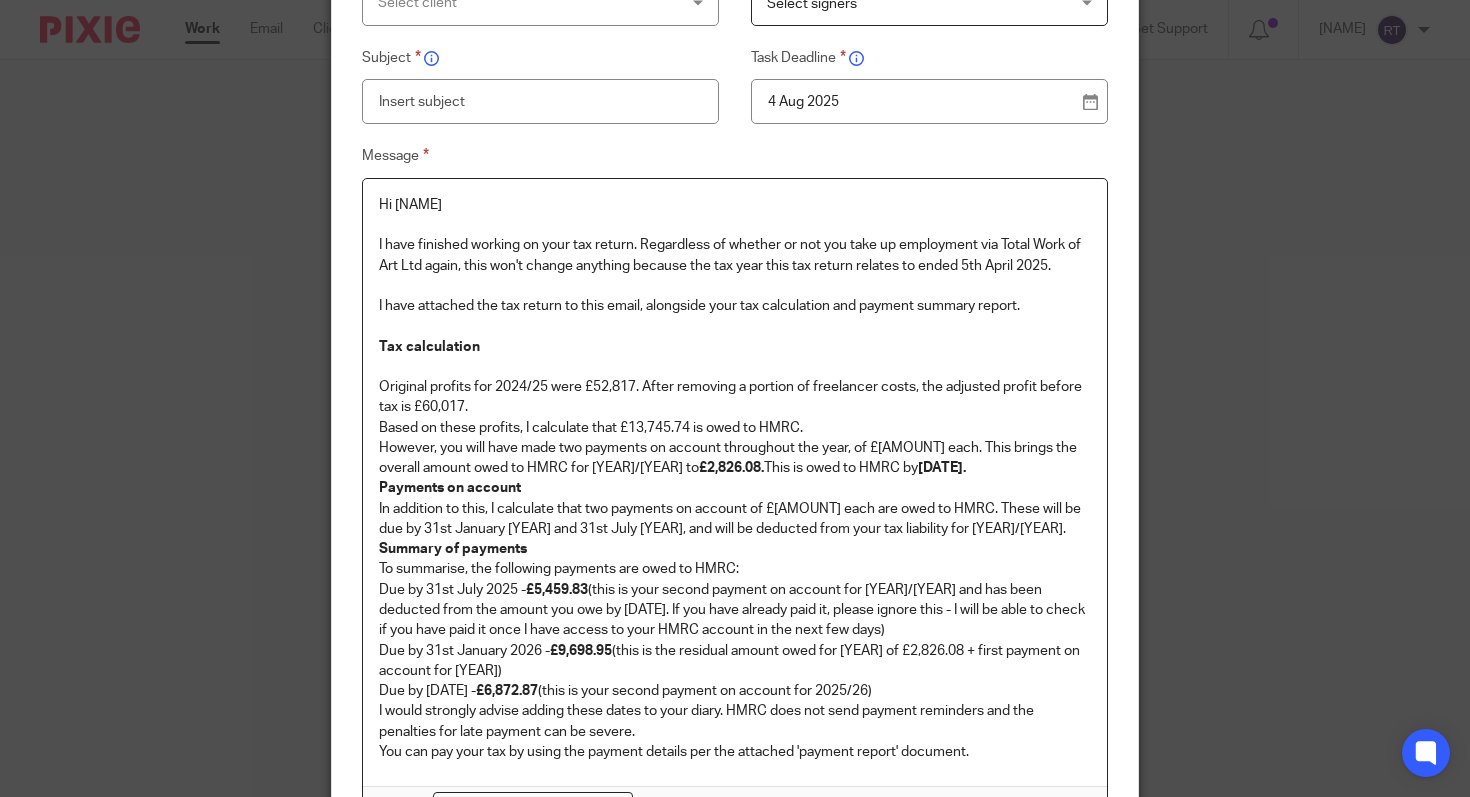click on "Hi [NAME] I have finished working on your tax return. Regardless of whether or not you take up employment via [COMPANY NAME] Ltd again, this won't change anything because the tax year this tax return relates to ended 5th April [YEAR]. I have attached the tax return to this email, alongside your tax calculation and payment summary report. Tax calculation Original profits for [YEAR]/[YEAR] were £[AMOUNT]. After removing a portion of freelancer costs, the adjusted profit before tax is £[AMOUNT]. Based on these profits, I calculate that £[AMOUNT] is owed to HMRC. However, you will have made two payments on account throughout the year, of £[AMOUNT] each. This brings the overall amount owed to HMRC for [YEAR]/[YEAR] to £[AMOUNT]. This is owed to HMRC by 31st January [YEAR]. Payments on account In addition to this, I calculate that two payments on account of £[AMOUNT] each are owed to HMRC. These will be due by 31st January [YEAR] and 31st July [YEAR], and will be deducted from your tax liability for [YEAR]/[YEAR]. £[AMOUNT]" at bounding box center [735, 482] 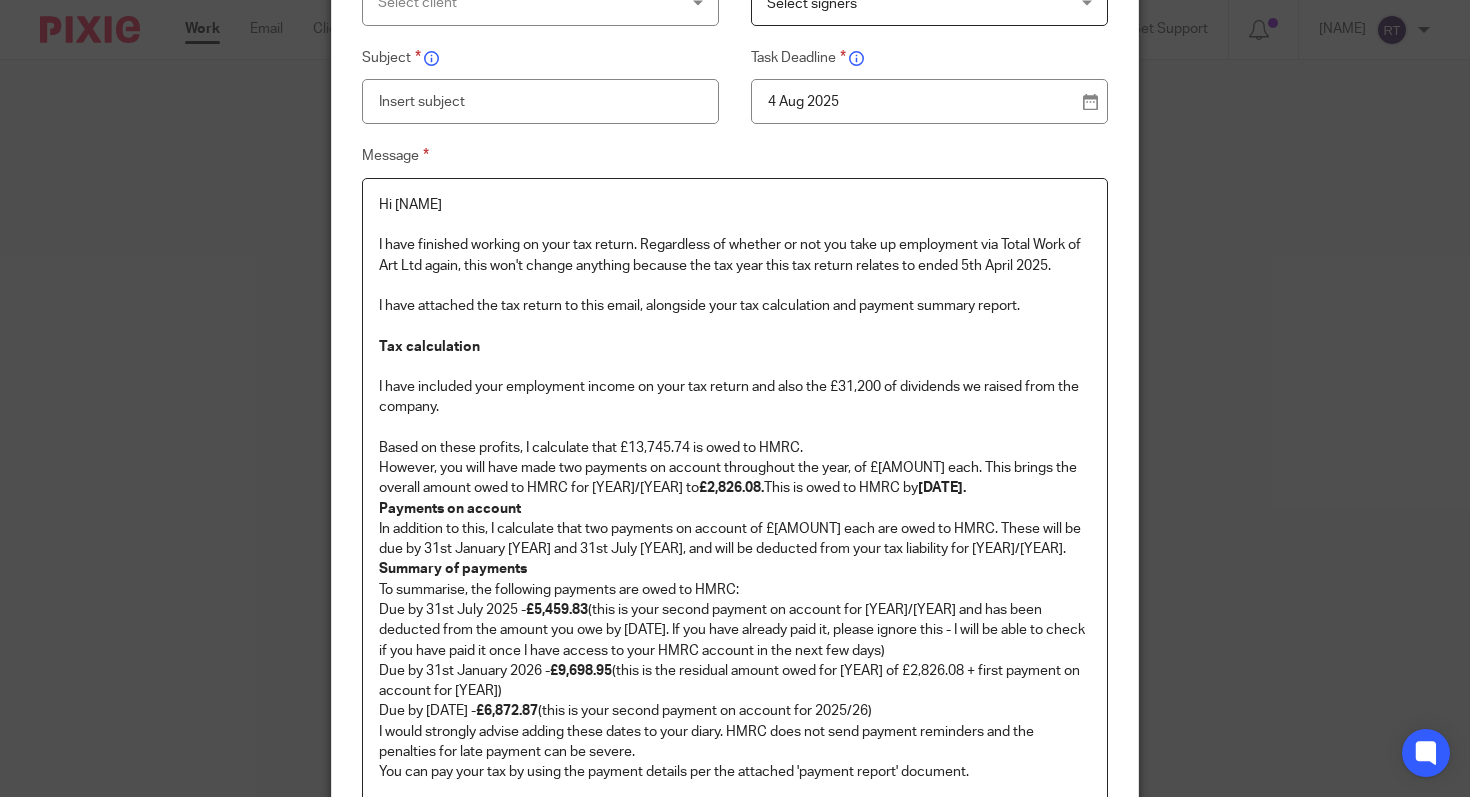 click on "Based on these profits, I calculate that £13,745.74 is owed to HMRC." at bounding box center [735, 448] 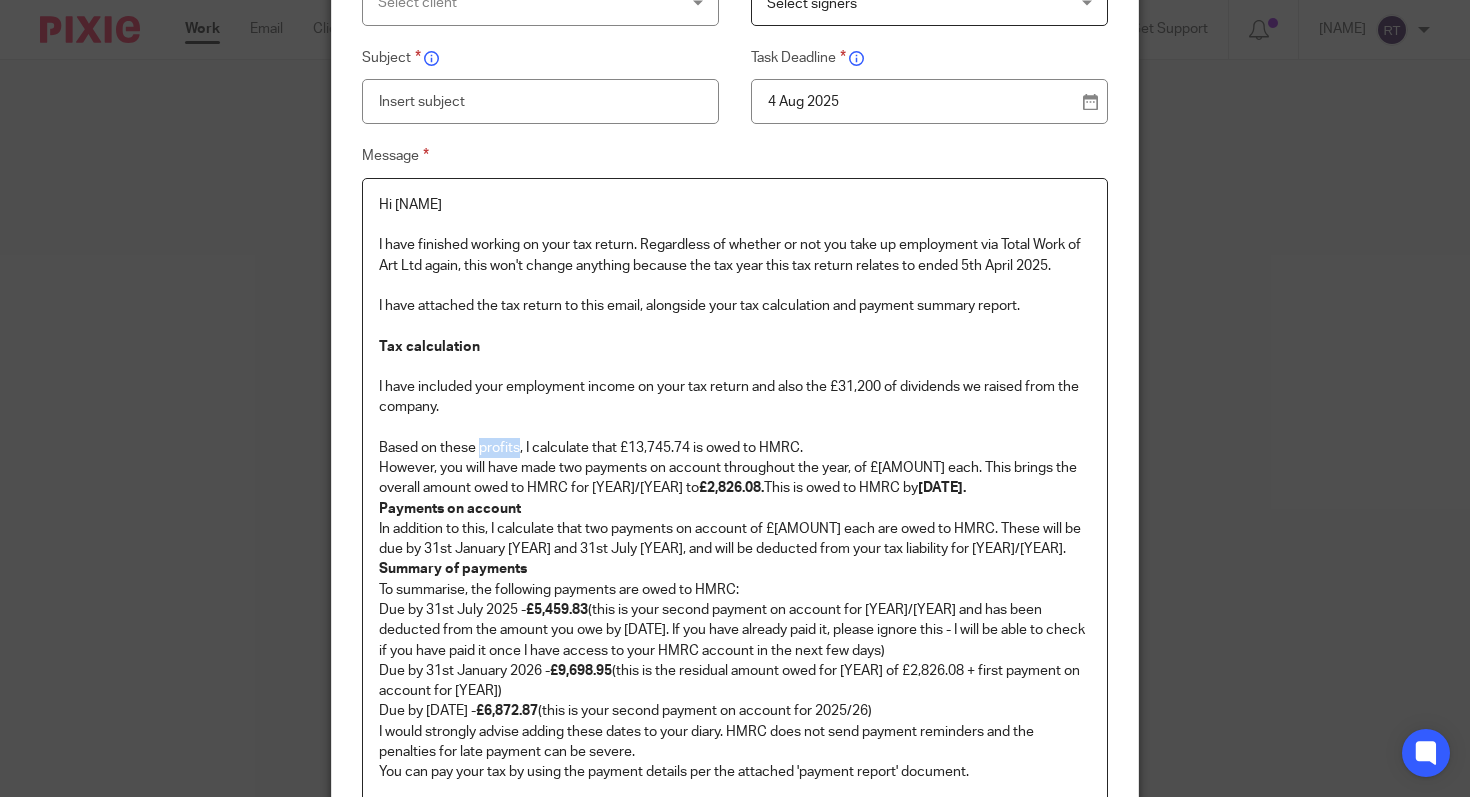 click on "Based on these profits, I calculate that £13,745.74 is owed to HMRC." at bounding box center (735, 448) 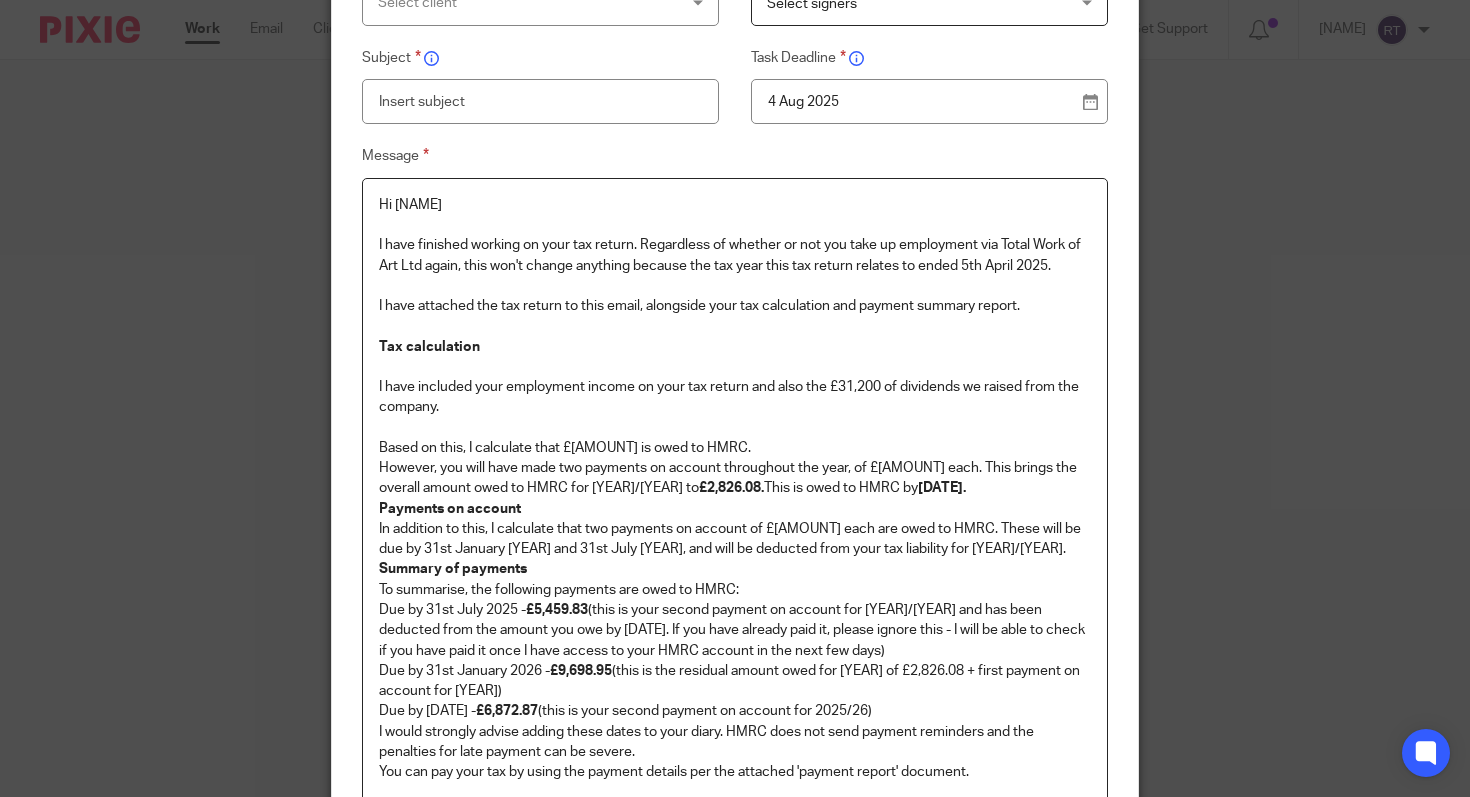 click on "Based on this, I calculate that £[AMOUNT] is owed to HMRC." at bounding box center (735, 448) 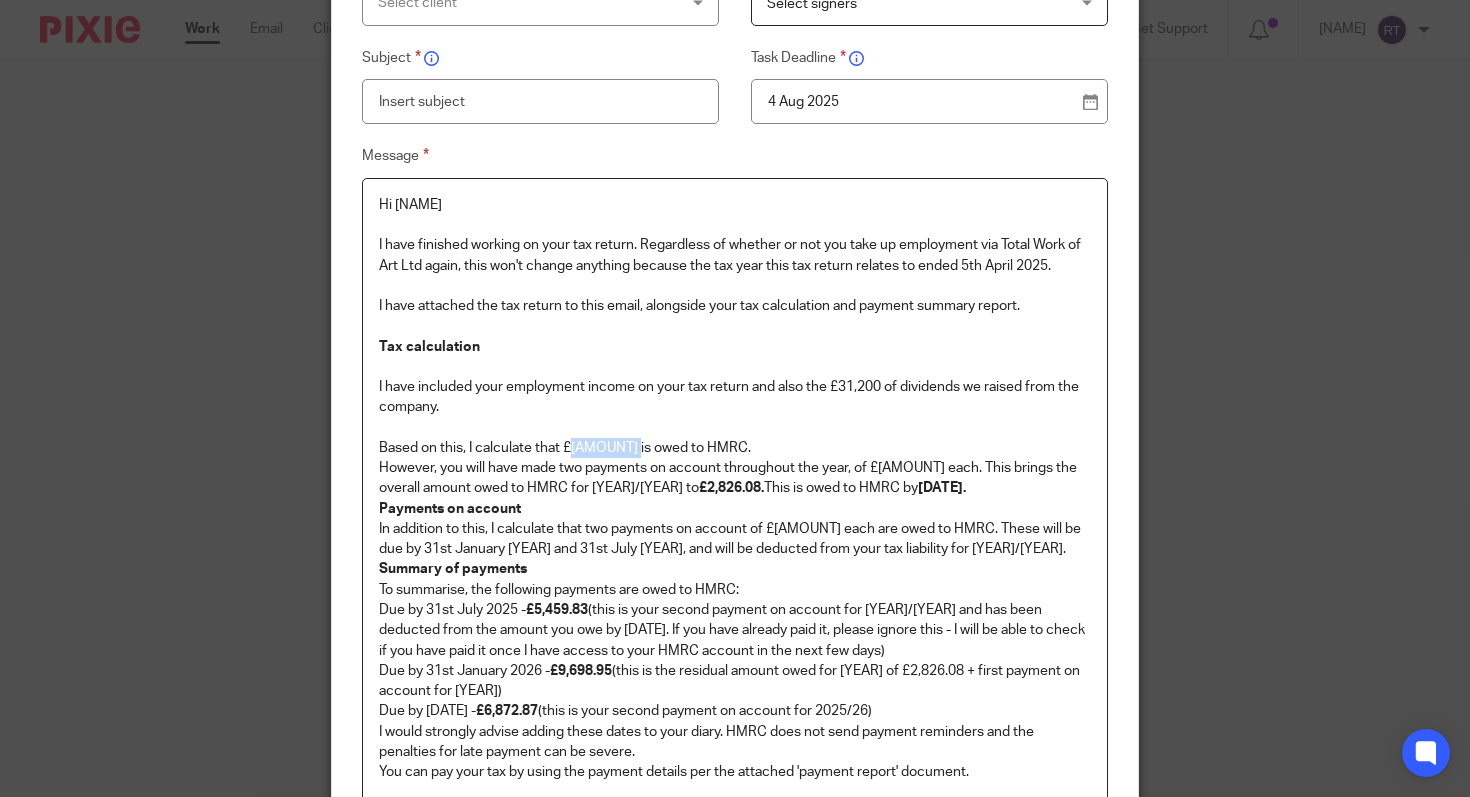 click on "Based on this, I calculate that £[AMOUNT] is owed to HMRC." at bounding box center (735, 448) 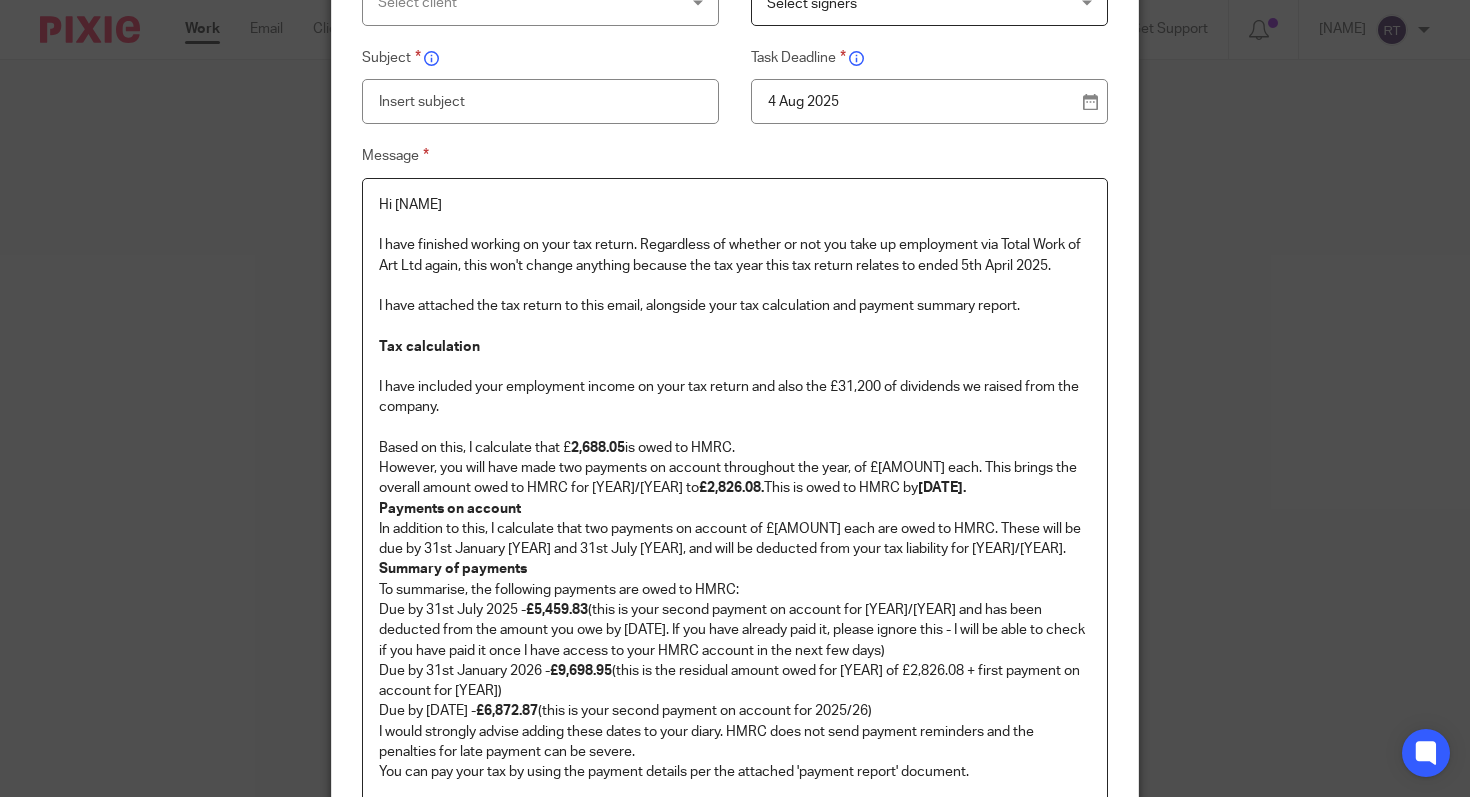 click on "Based on this, I calculate that £ 2,688.05 is owed to HMRC." at bounding box center (735, 448) 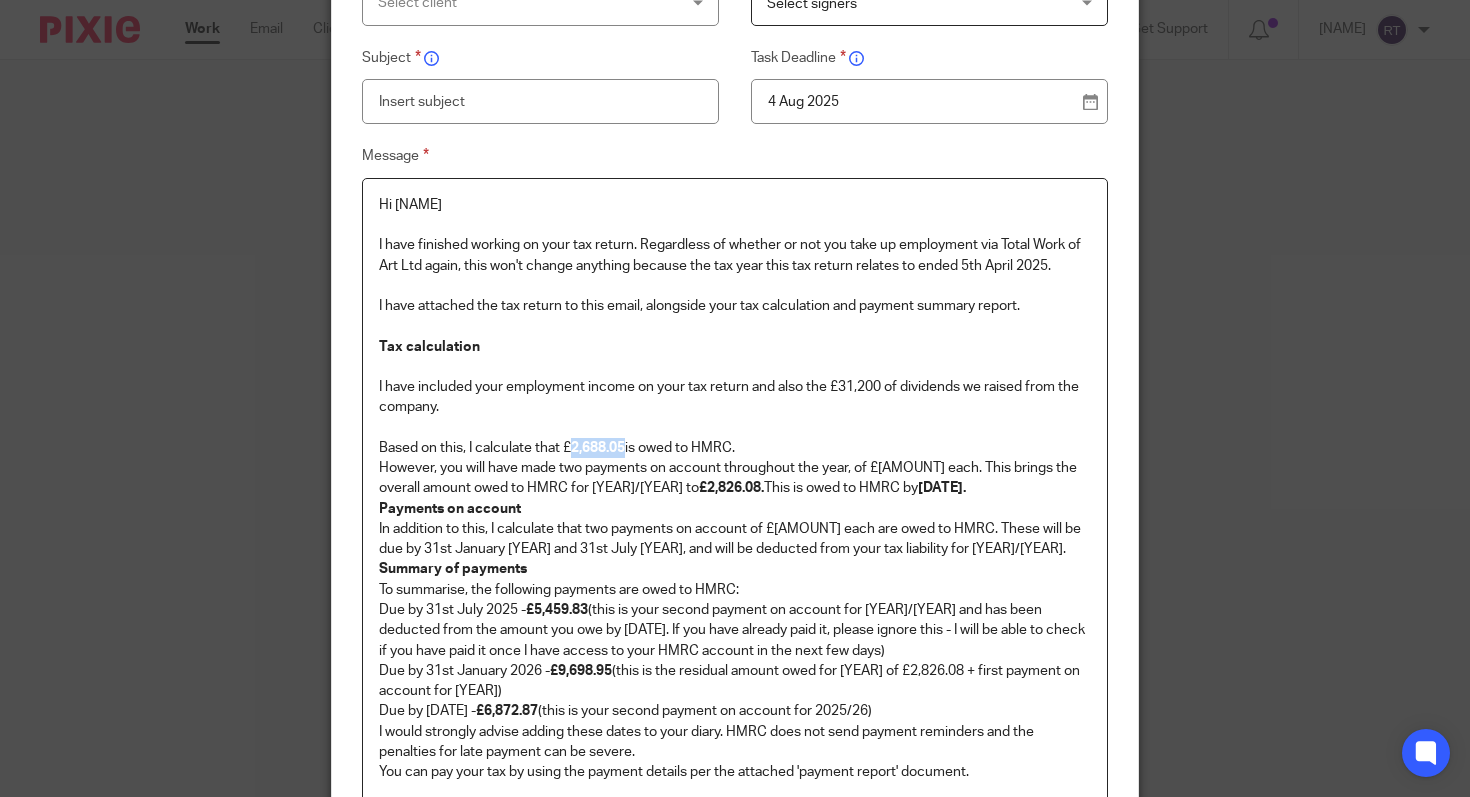 click on "Based on this, I calculate that £ 2,688.05 is owed to HMRC." at bounding box center [735, 448] 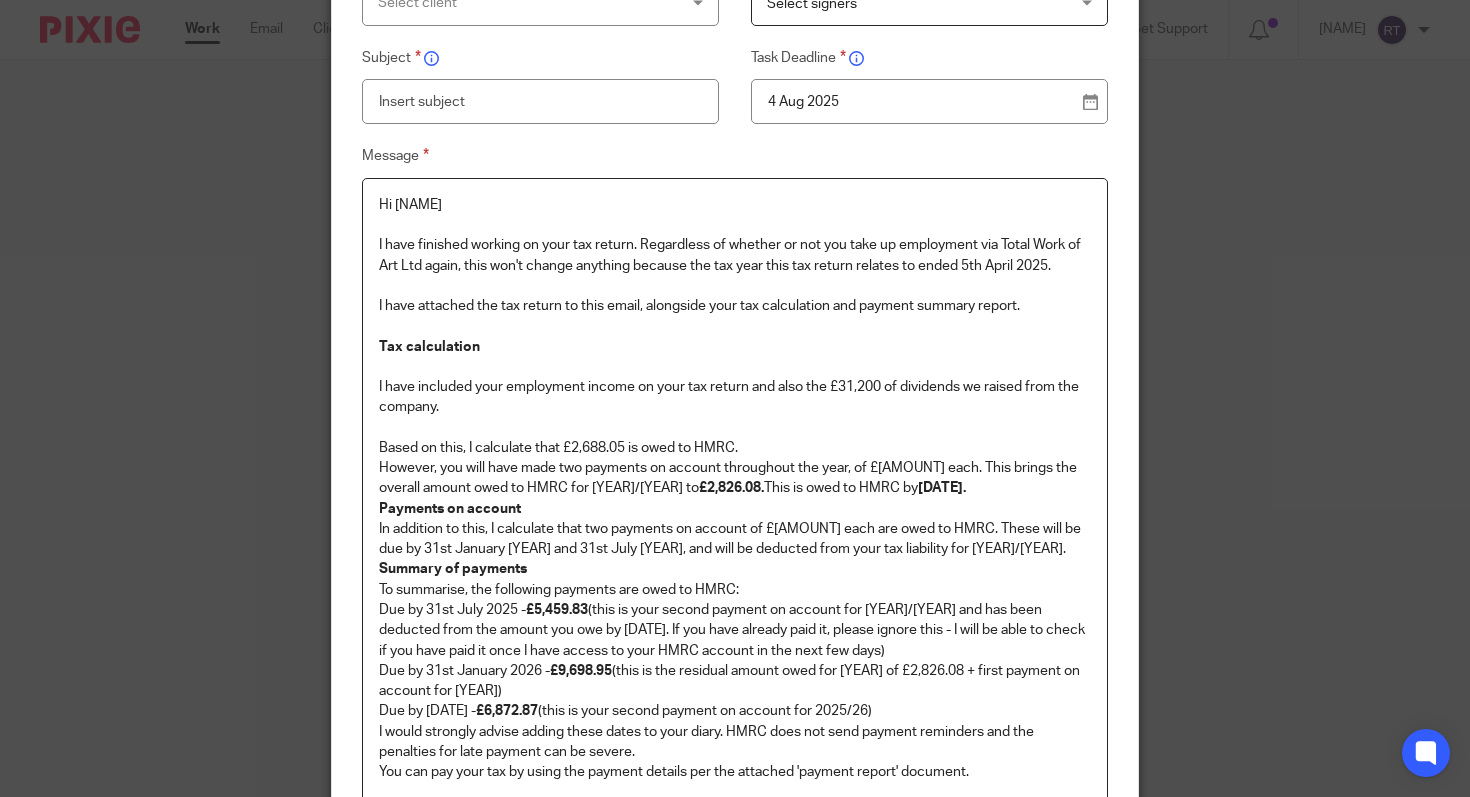 click on "Based on this, I calculate that £2,688.05 is owed to HMRC." at bounding box center (735, 448) 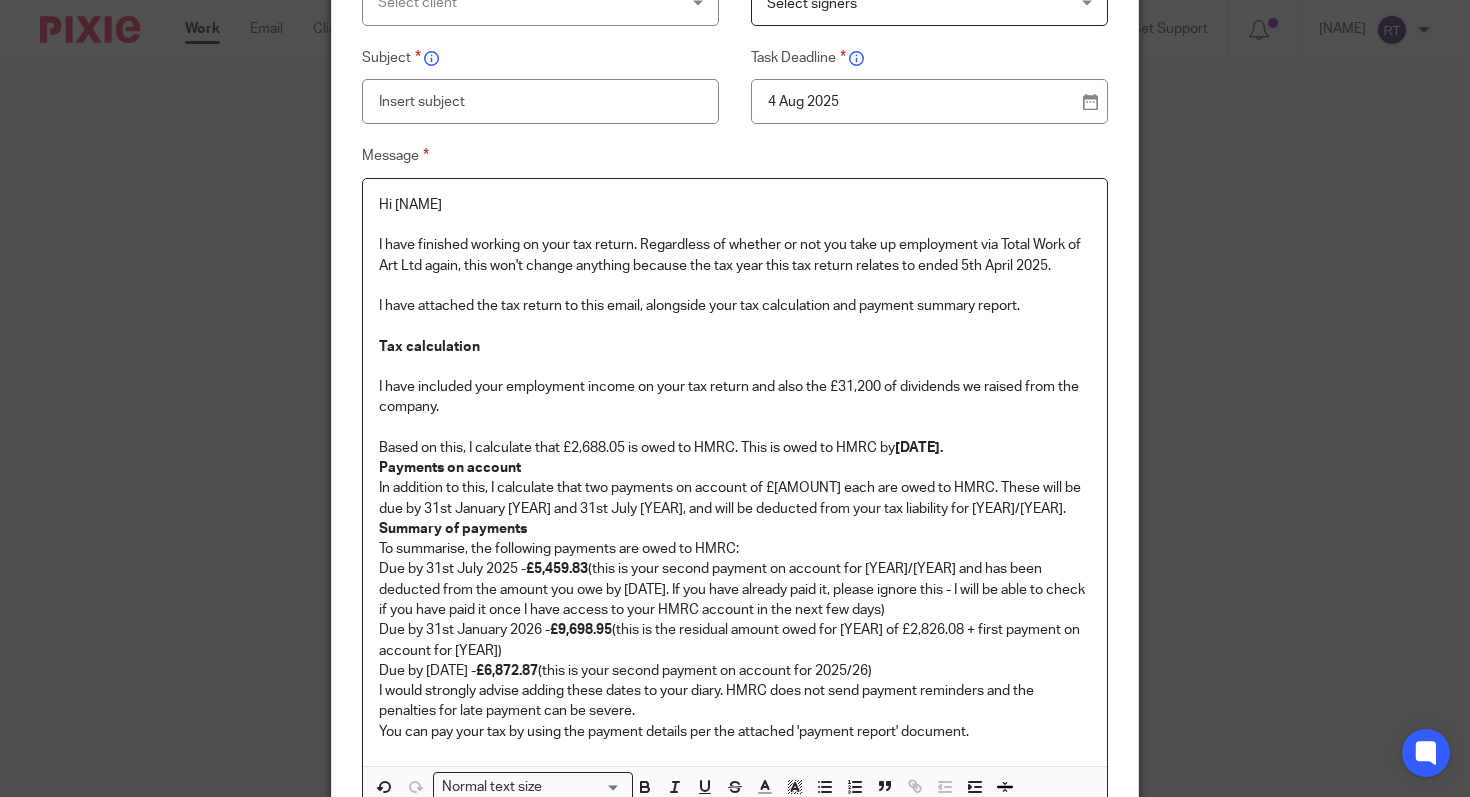 click on "Hi [NAME] I have finished working on your tax return. Regardless of whether or not you take up employment via Total Work of Art Ltd again, this won't change anything because the tax year this tax return relates to ended 5th April 2025. I have attached the tax return to this email, alongside your tax calculation and payment summary report. Tax calculation I have included your employment income on your tax return and also the £31,200 of dividends we raised from the company. Based on this, I calculate that £2,688.05 is owed to HMRC. This is owed to HMRC by 31st January 2026. Payments on account In addition to this, I calculate that two payments on account of £6,872.87 each are owed to HMRC. These will be due by 31st January 2026 and 31st July 2026, and will be deducted from your tax liability for 2025/26. Summary of payments To summarise, the following payments are owed to HMRC: Due by 31st July 2025 - £5,459.83 Due by 31st January 2026 - £9,698.95 Due by 31st July 2026 - £6,872.87" at bounding box center (735, 472) 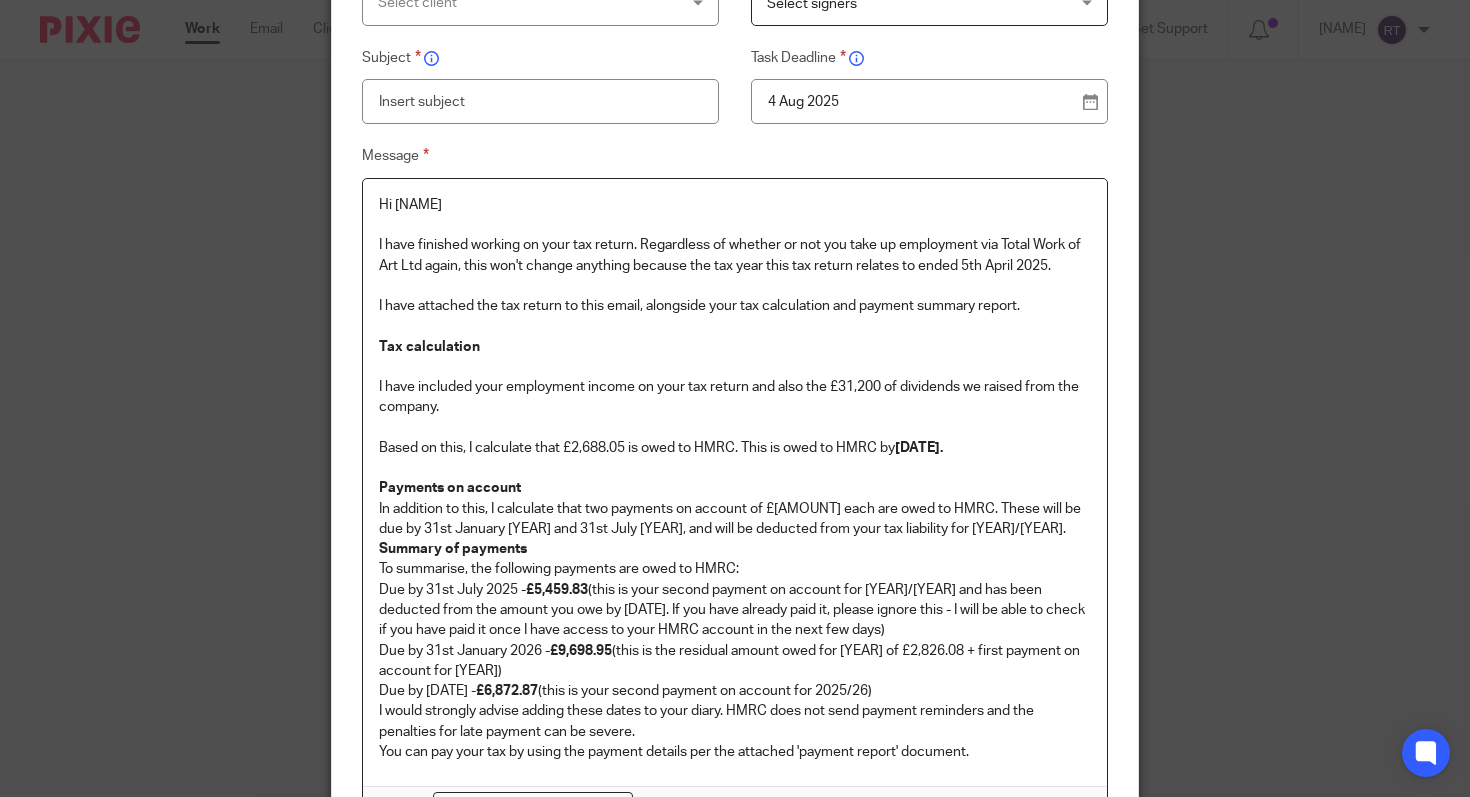 click on "Payments on account" at bounding box center [735, 488] 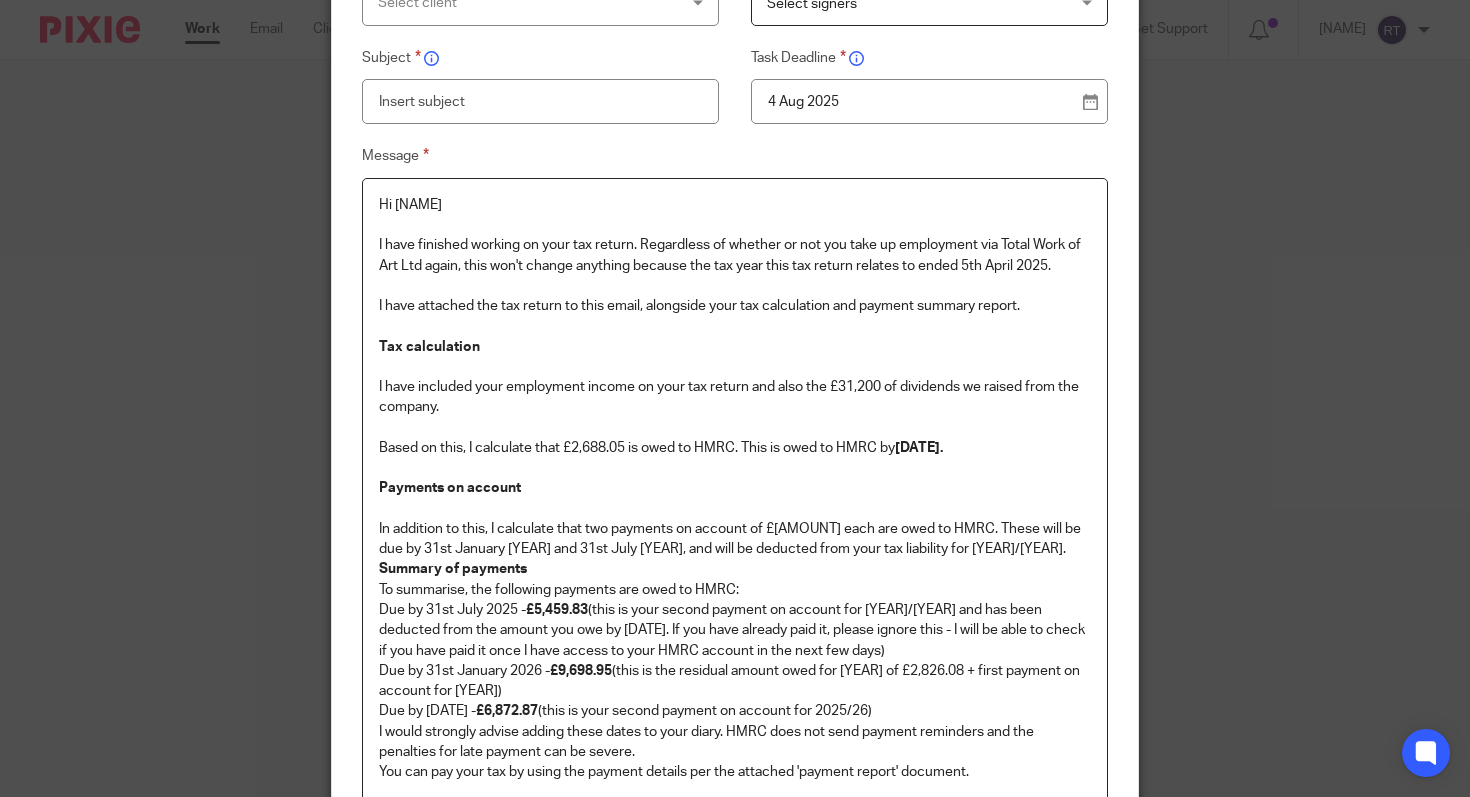click on "In addition to this, I calculate that two payments on account of £[AMOUNT] each are owed to HMRC. These will be due by 31st January [YEAR] and 31st July [YEAR], and will be deducted from your tax liability for [YEAR]/[YEAR]." at bounding box center (735, 539) 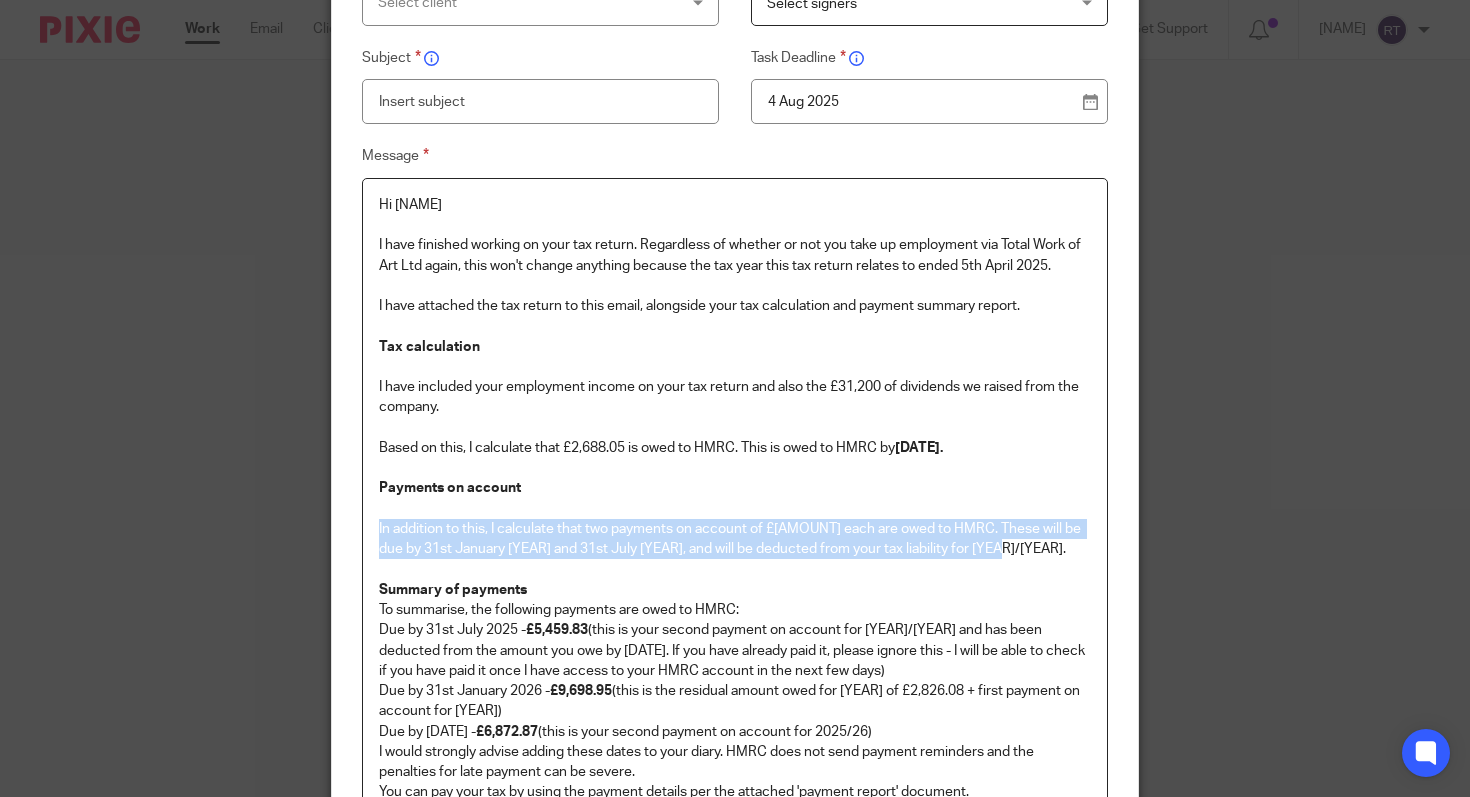 drag, startPoint x: 1065, startPoint y: 550, endPoint x: 341, endPoint y: 525, distance: 724.4315 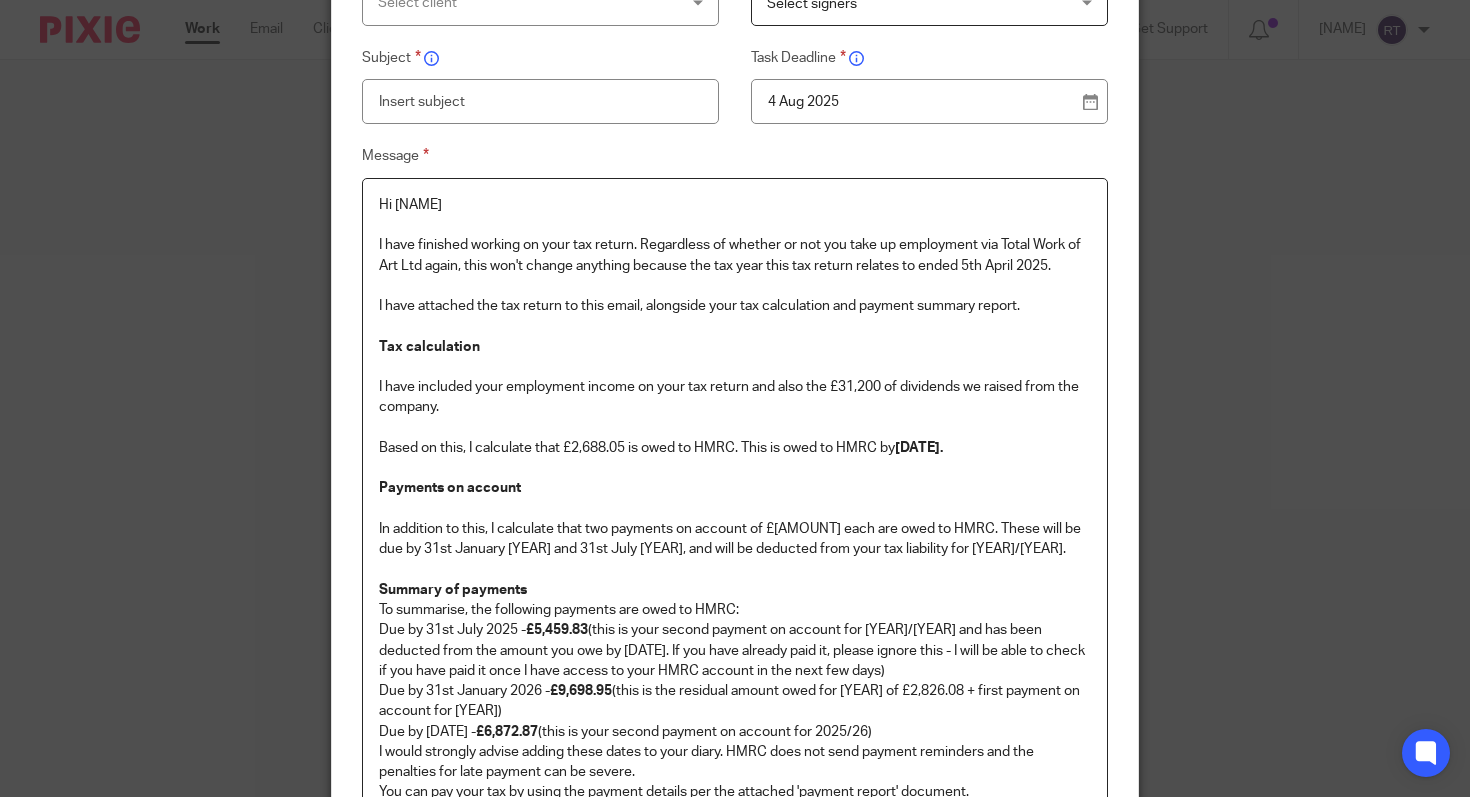 scroll, scrollTop: 298, scrollLeft: 0, axis: vertical 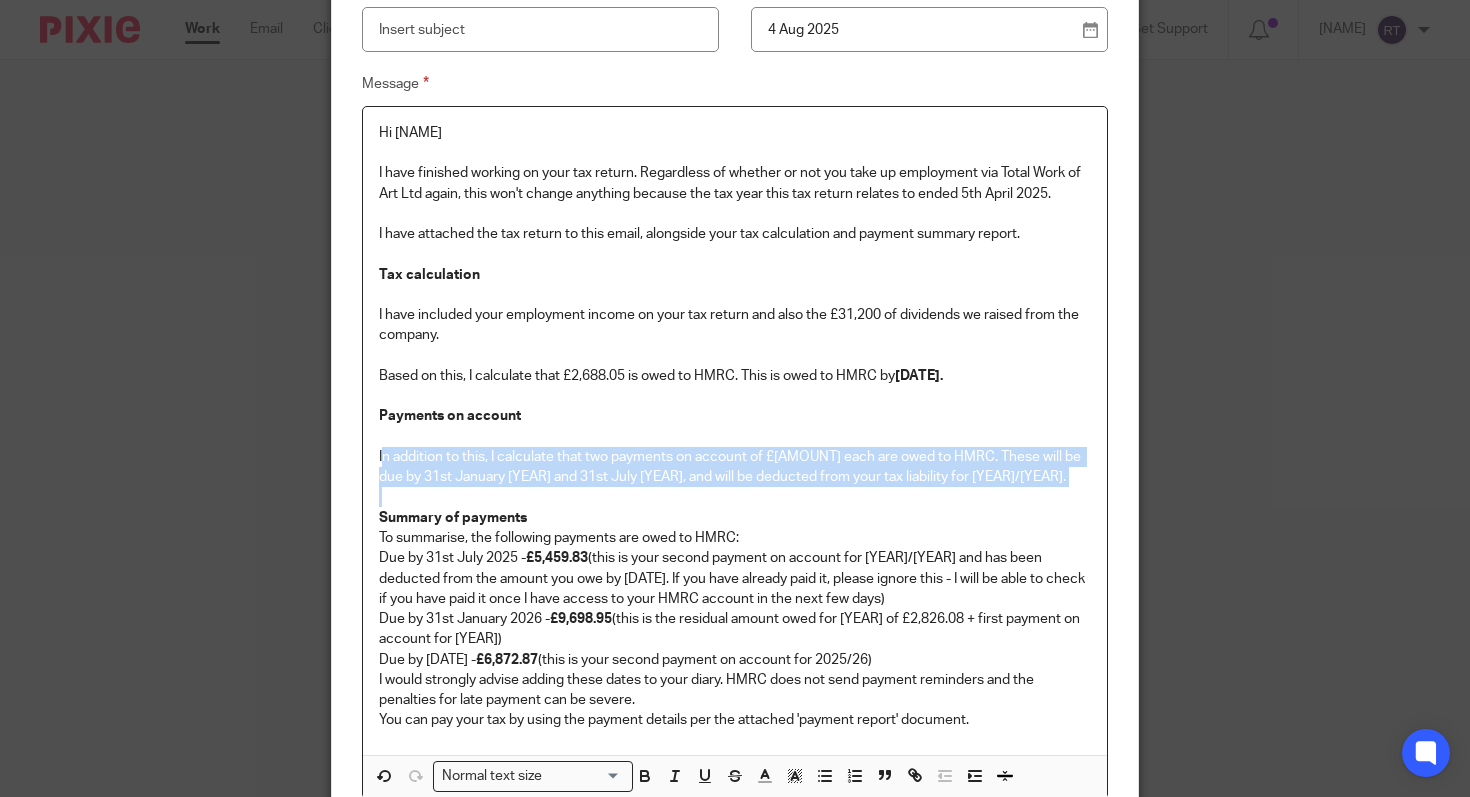 drag, startPoint x: 382, startPoint y: 459, endPoint x: 1077, endPoint y: 489, distance: 695.64716 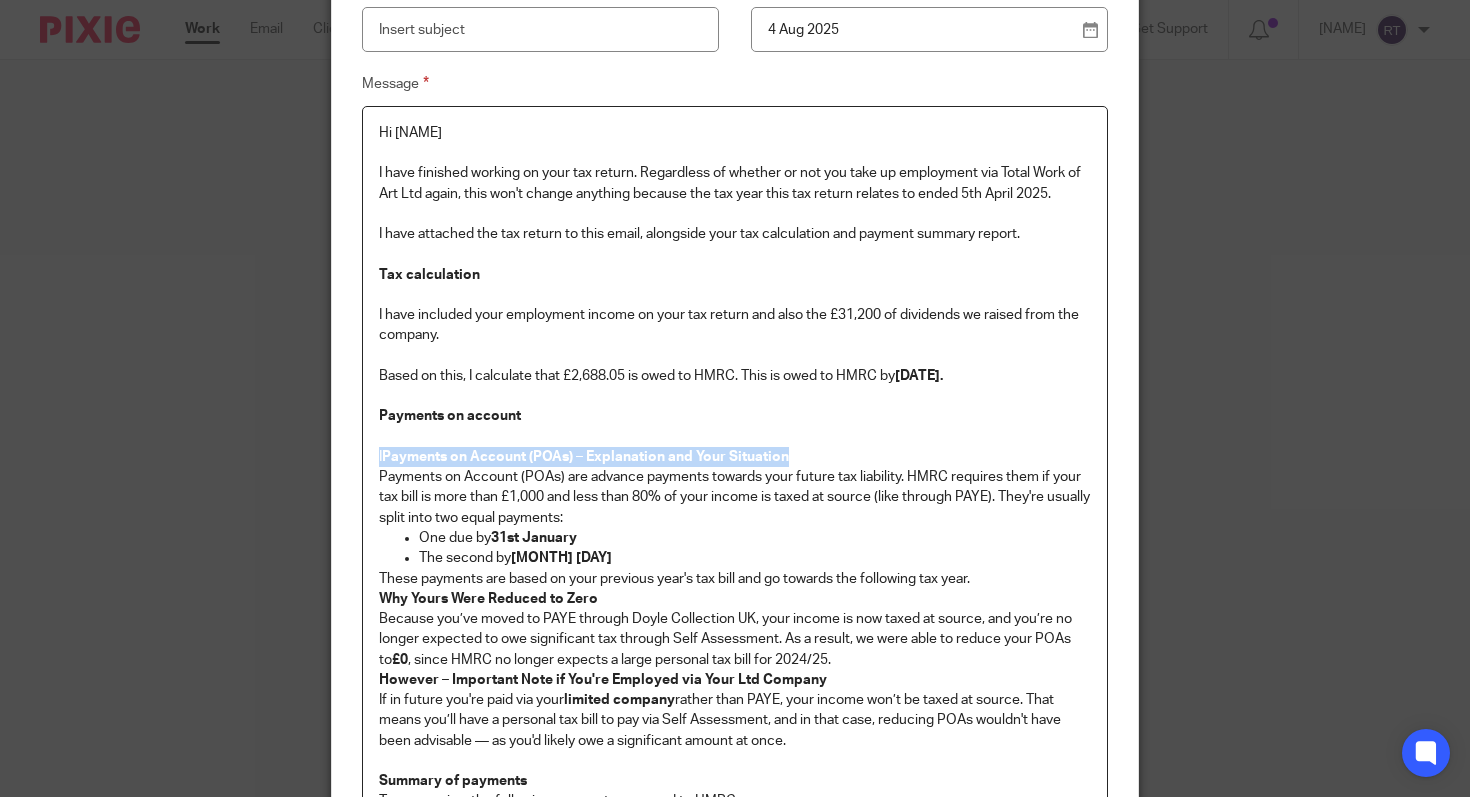 drag, startPoint x: 818, startPoint y: 456, endPoint x: 285, endPoint y: 458, distance: 533.0037 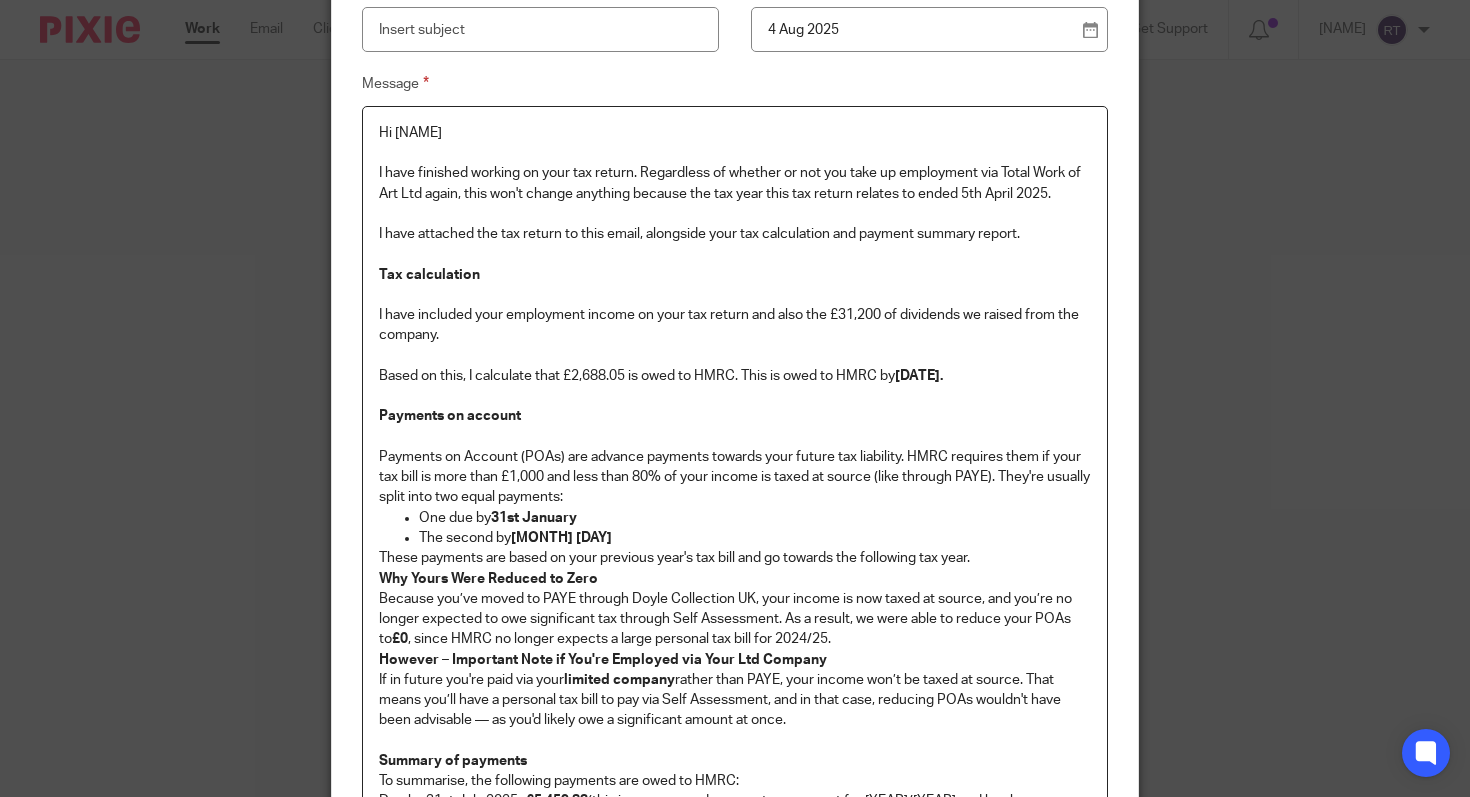 click on "Payments on Account (POAs) are advance payments towards your future tax liability. HMRC requires them if your tax bill is more than £1,000 and less than 80% of your income is taxed at source (like through PAYE). They're usually split into two equal payments:" at bounding box center (735, 477) 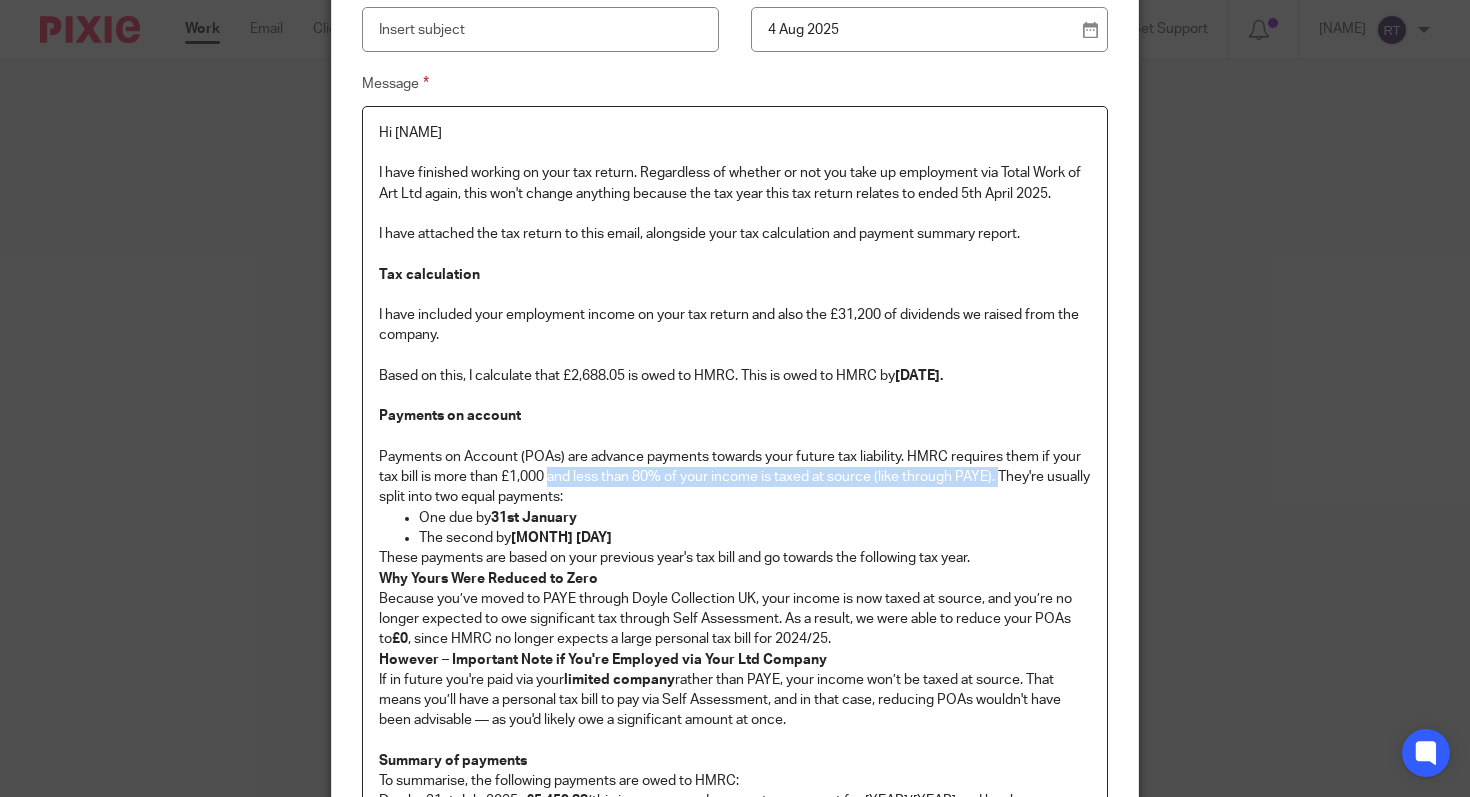 drag, startPoint x: 548, startPoint y: 484, endPoint x: 1004, endPoint y: 479, distance: 456.0274 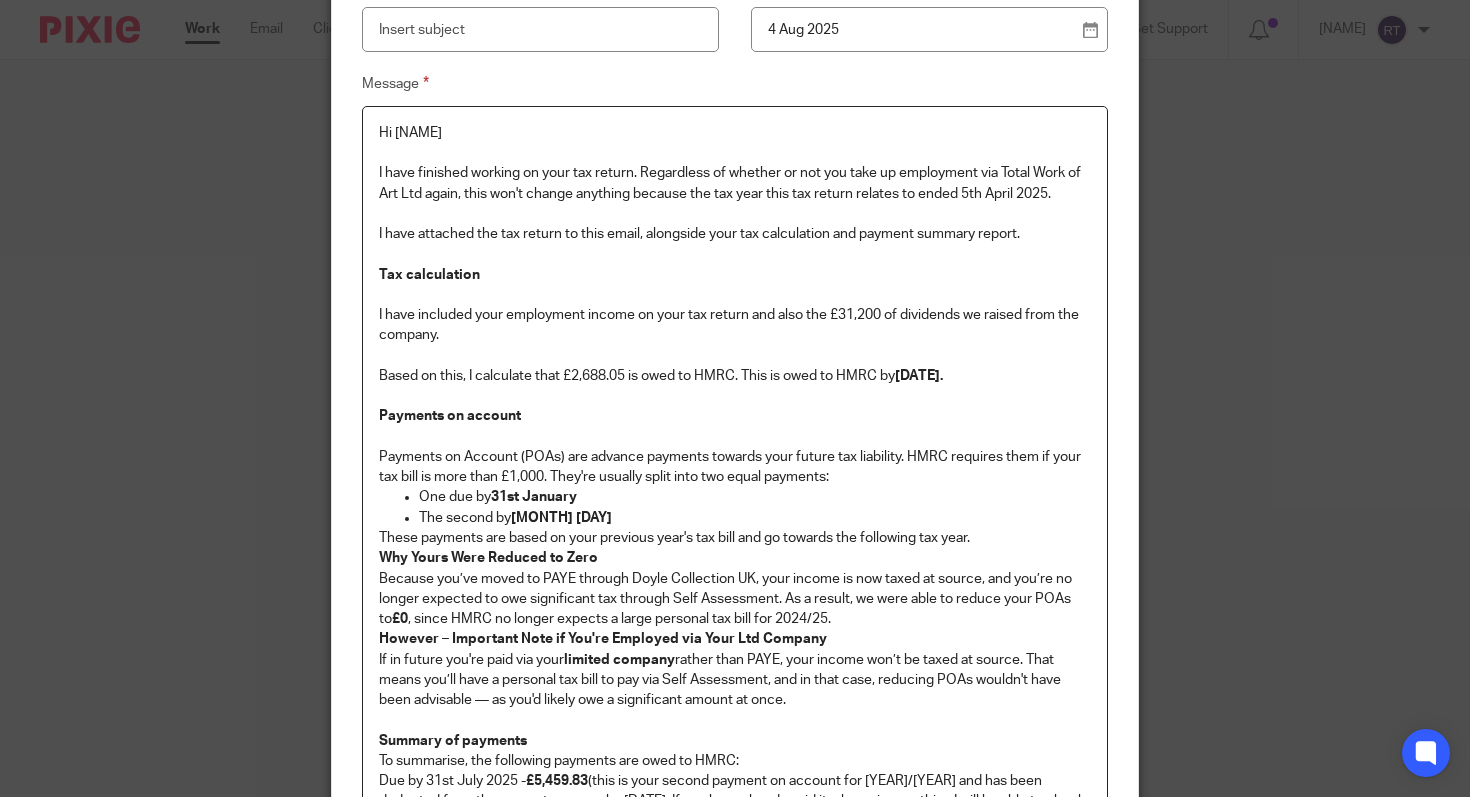 click on "Hi [PERSON] I have finished working on your tax return. Regardless of whether or not you take up employment via Total Work of Art Ltd again, this won't change anything because the tax year this tax return relates to ended 5th April 2025. I have attached the tax return to this email, alongside your tax calculation and payment summary report. Tax calculation I have included your employment income on your tax return and also the £31,200 of dividends we raised from the company. Based on this, I calculate that £2,688.05 is owed to HMRC. This is owed to HMRC by  31st January 2026. Payments on account Payments on Account (POAs) are advance payments towards your future tax liability. HMRC requires them if your tax bill is more than £1,000. They're usually split into two equal payments: One due by  31st January The second by  31st July These payments are based on your previous year's tax bill and go towards the following tax year. Why Yours Were Reduced to Zero £0 If in future you're paid via your  limited company" at bounding box center [735, 542] 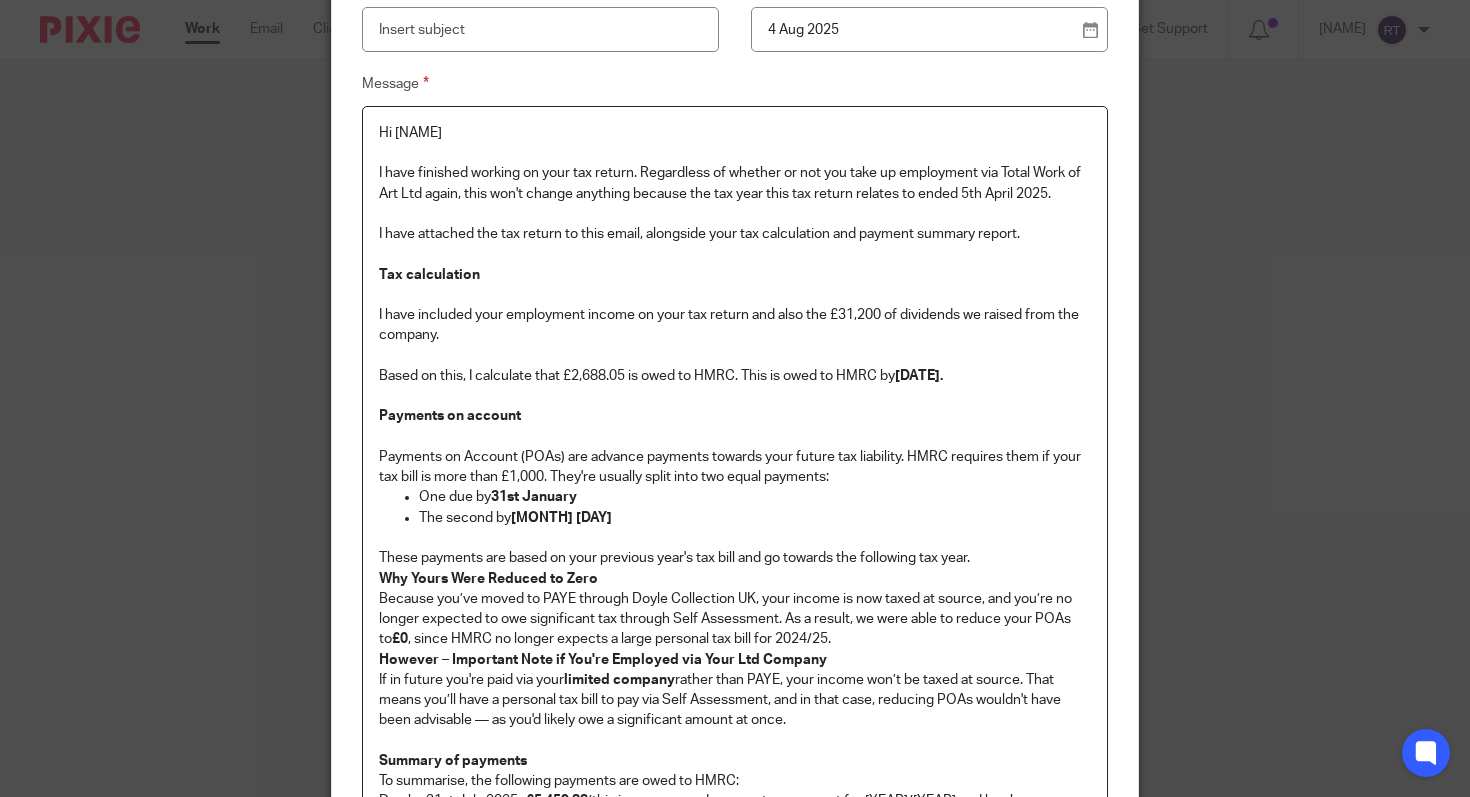 click at bounding box center (735, 538) 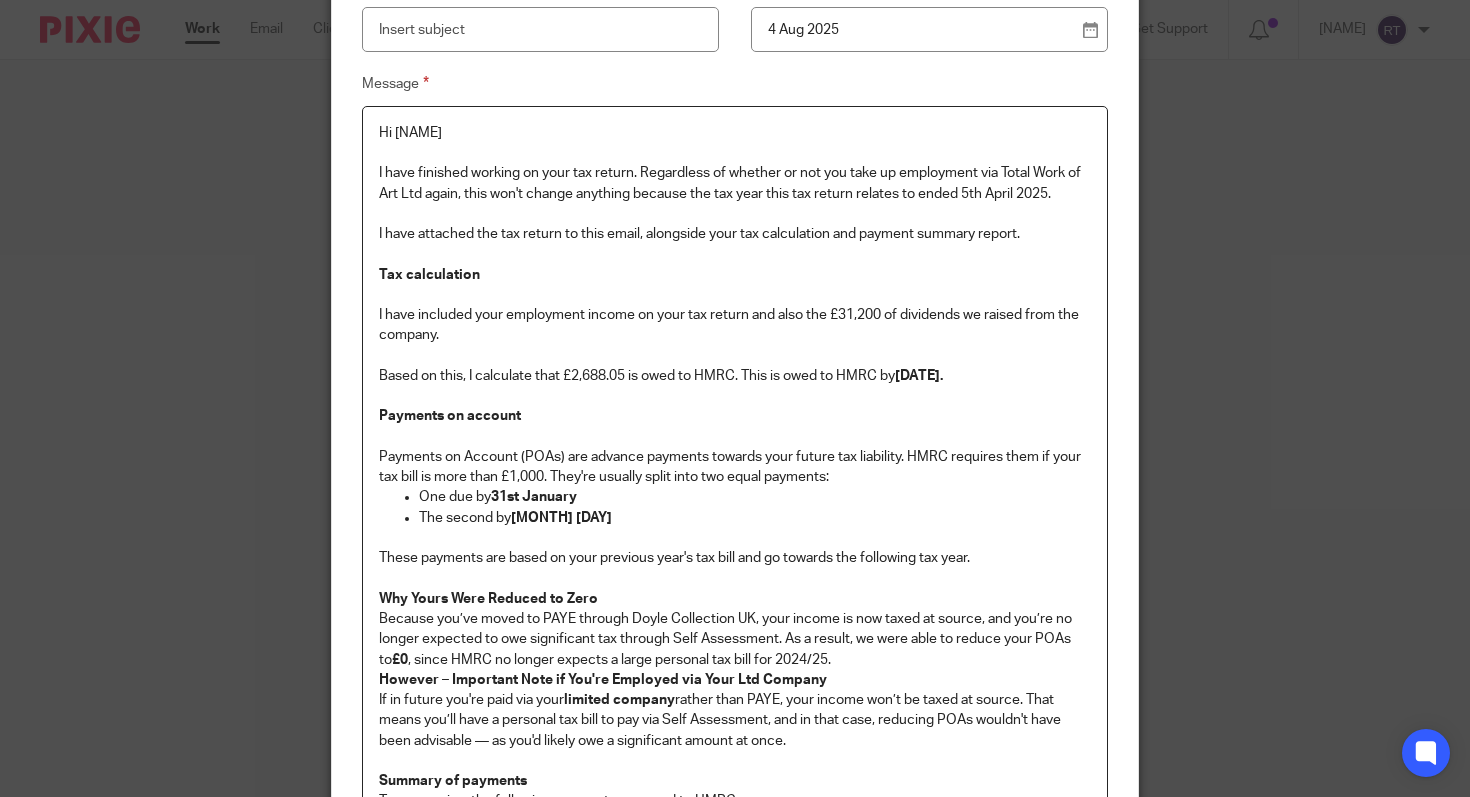 click on "These payments are based on your previous year's tax bill and go towards the following tax year." at bounding box center [735, 558] 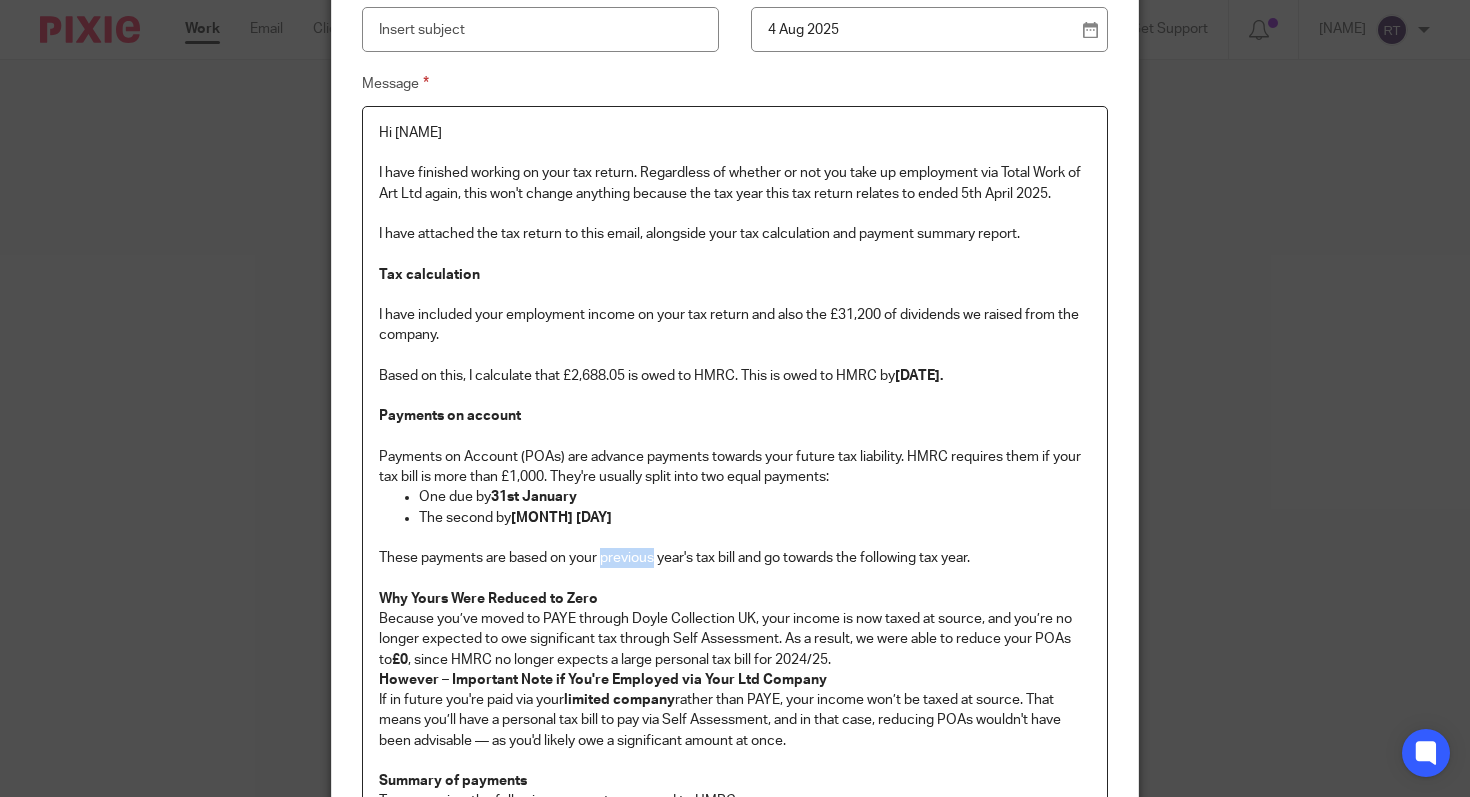 click on "These payments are based on your previous year's tax bill and go towards the following tax year." at bounding box center (735, 558) 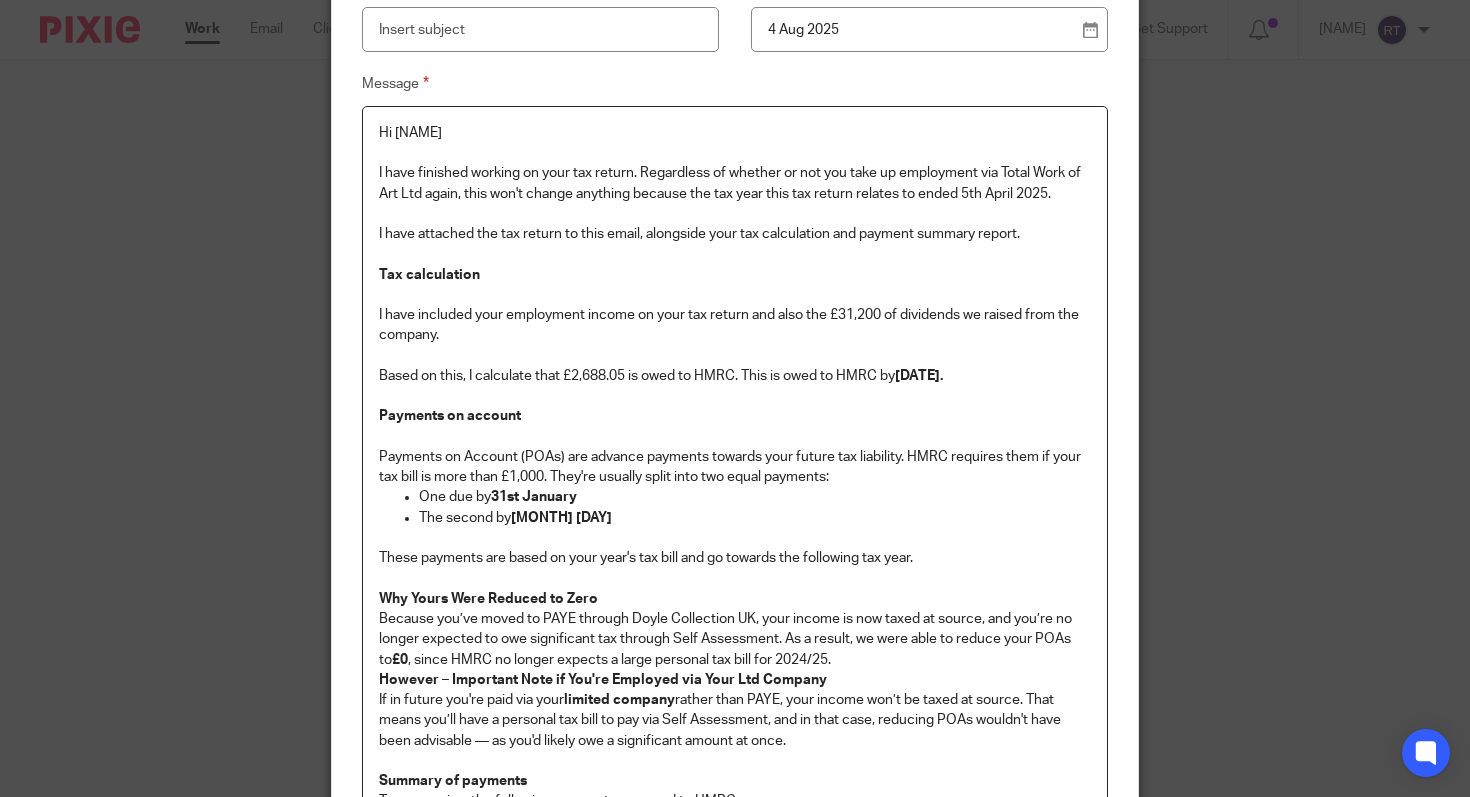click on "These payments are based on your year's tax bill and go towards the following tax year." at bounding box center (735, 558) 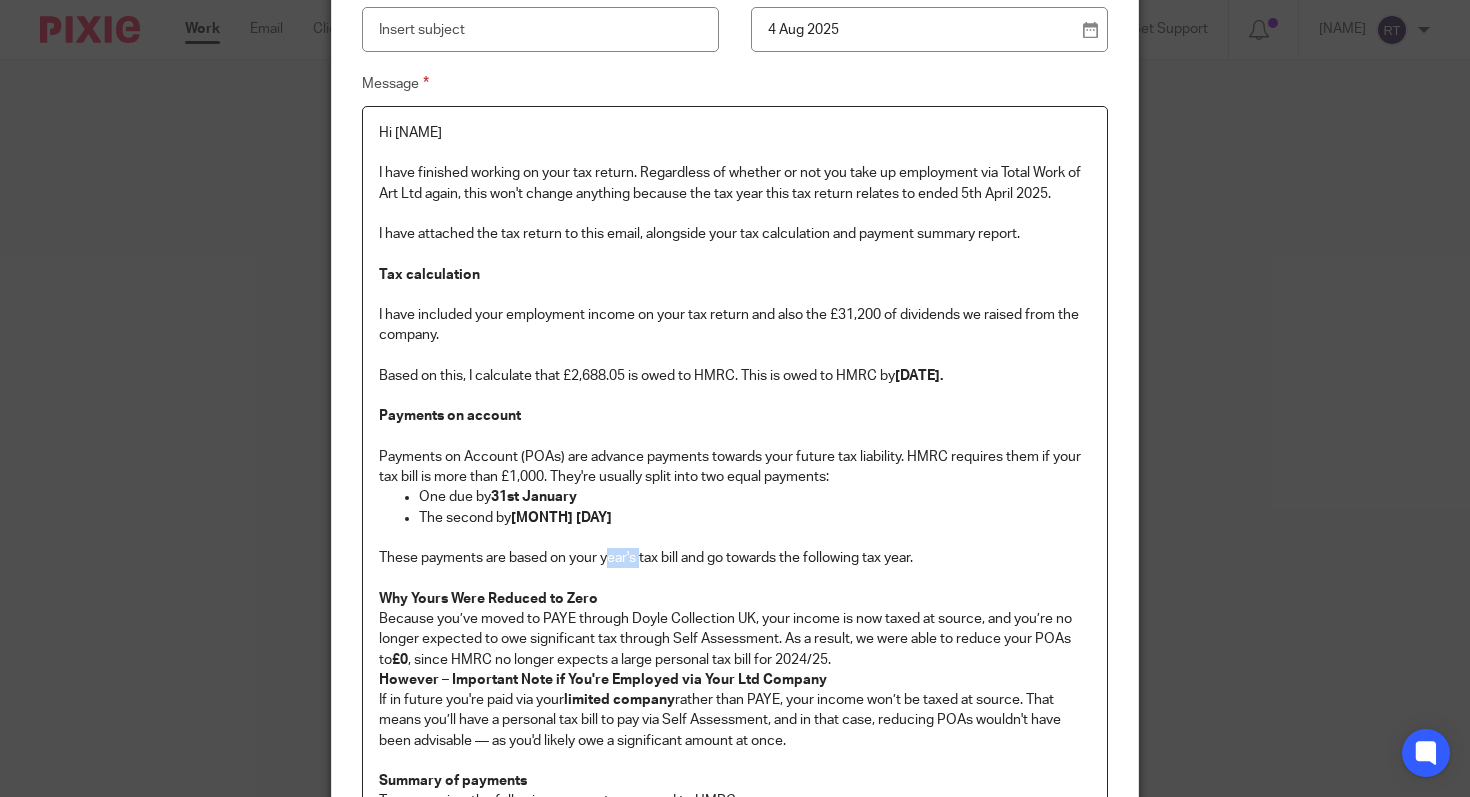 click on "These payments are based on your year's tax bill and go towards the following tax year." at bounding box center [735, 558] 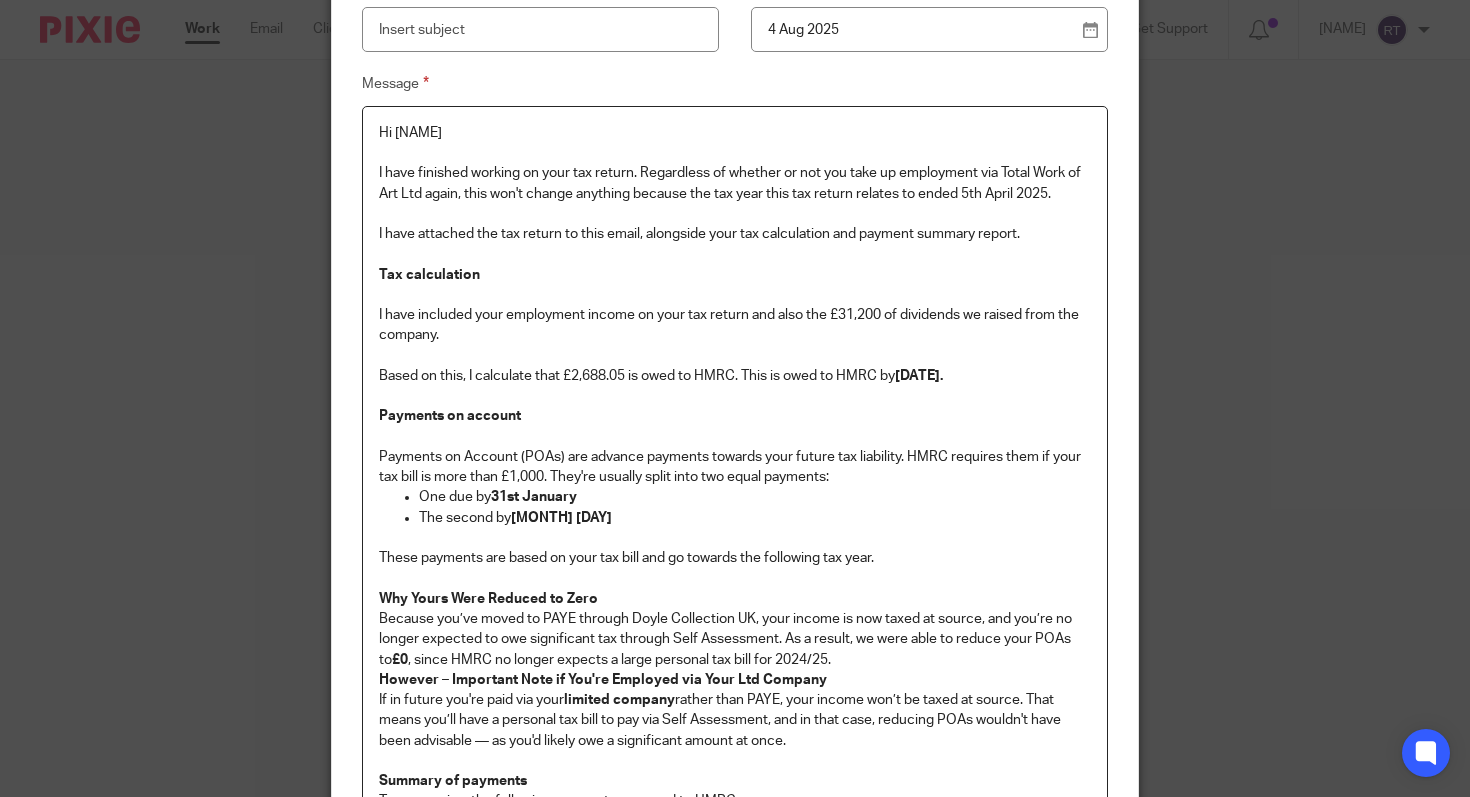 click on "These payments are based on your tax bill and go towards the following tax year." at bounding box center [735, 558] 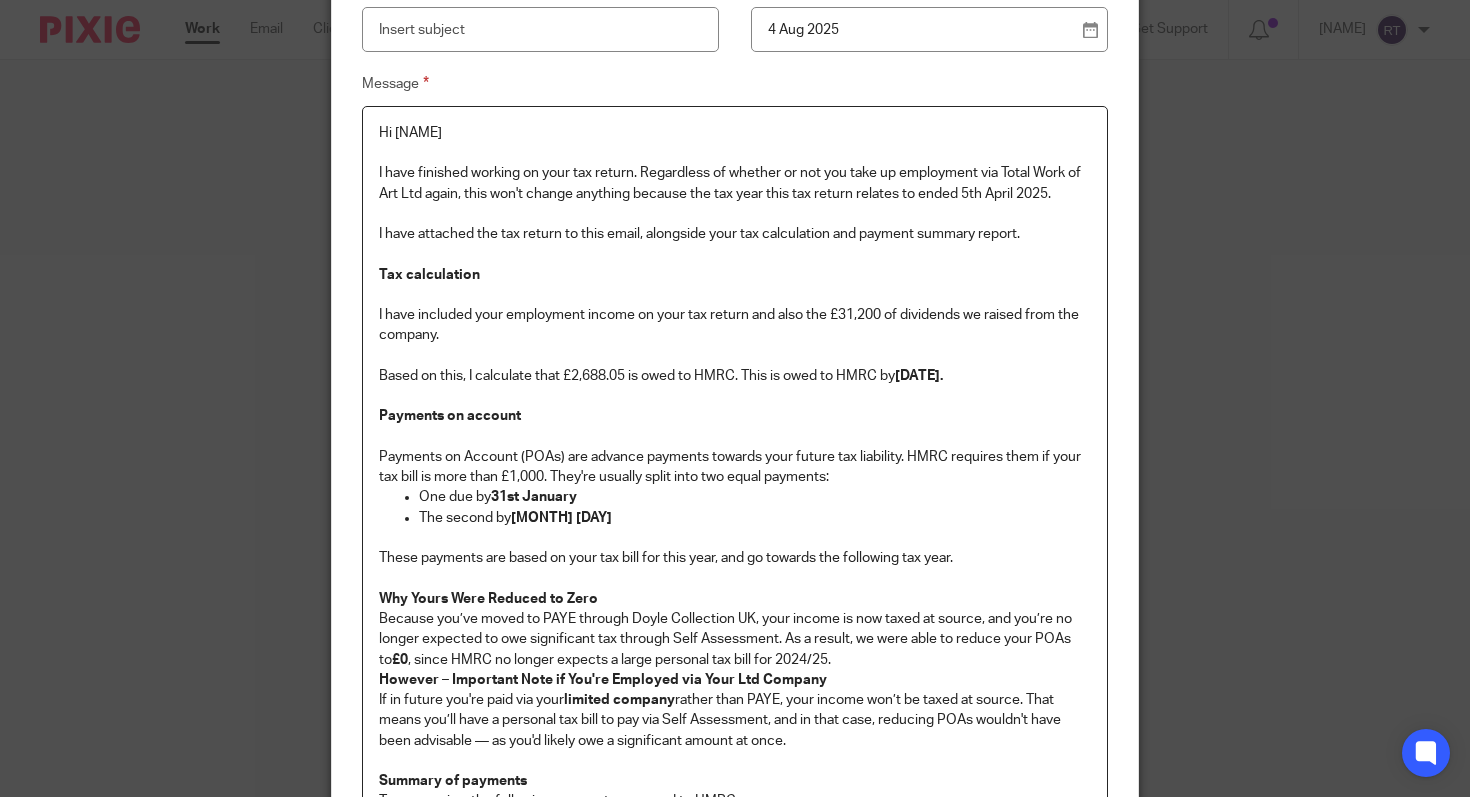 click on "These payments are based on your tax bill for this year, and go towards the following tax year." at bounding box center [735, 558] 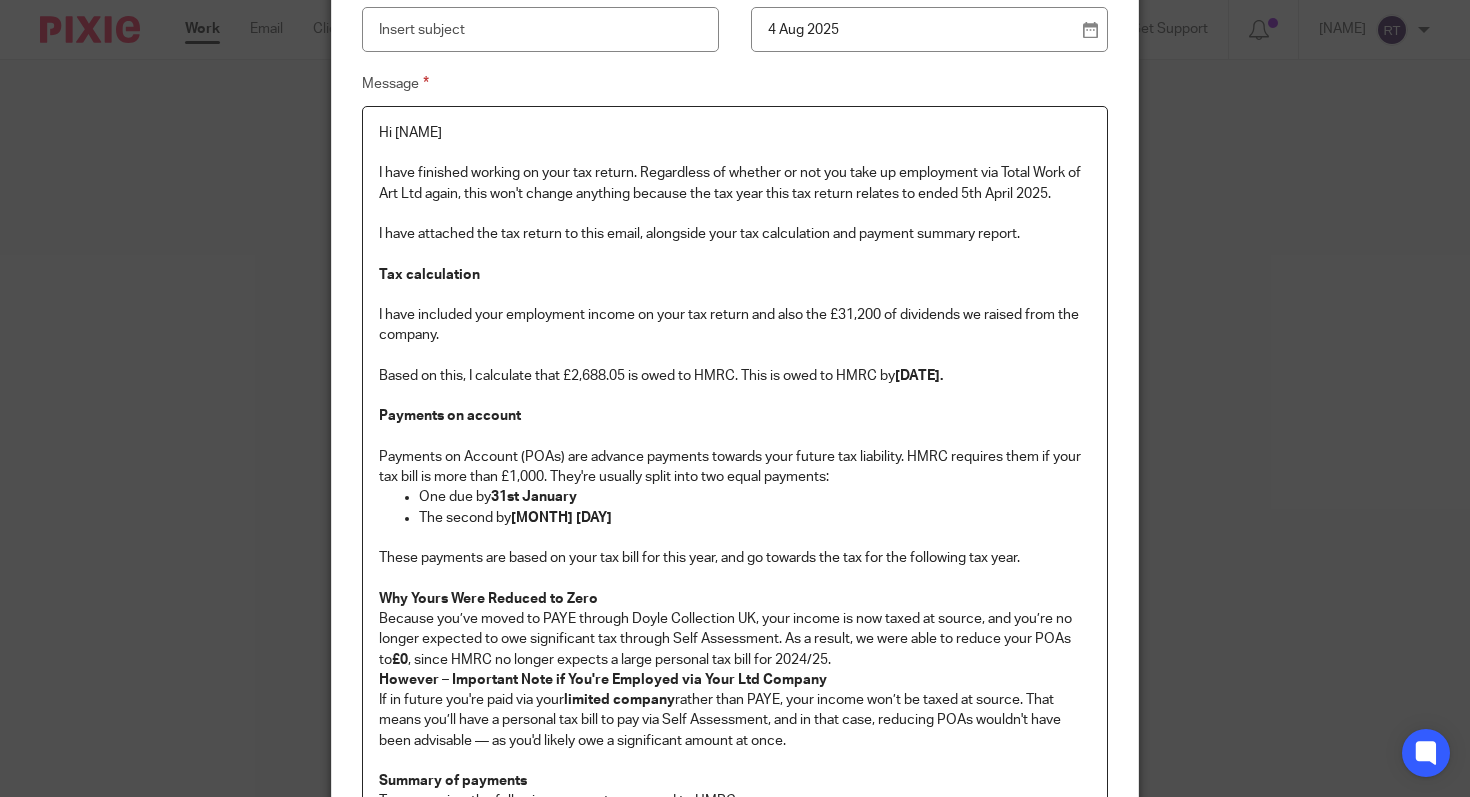 click on "These payments are based on your tax bill for this year, and go towards the tax for the following tax year." at bounding box center (735, 558) 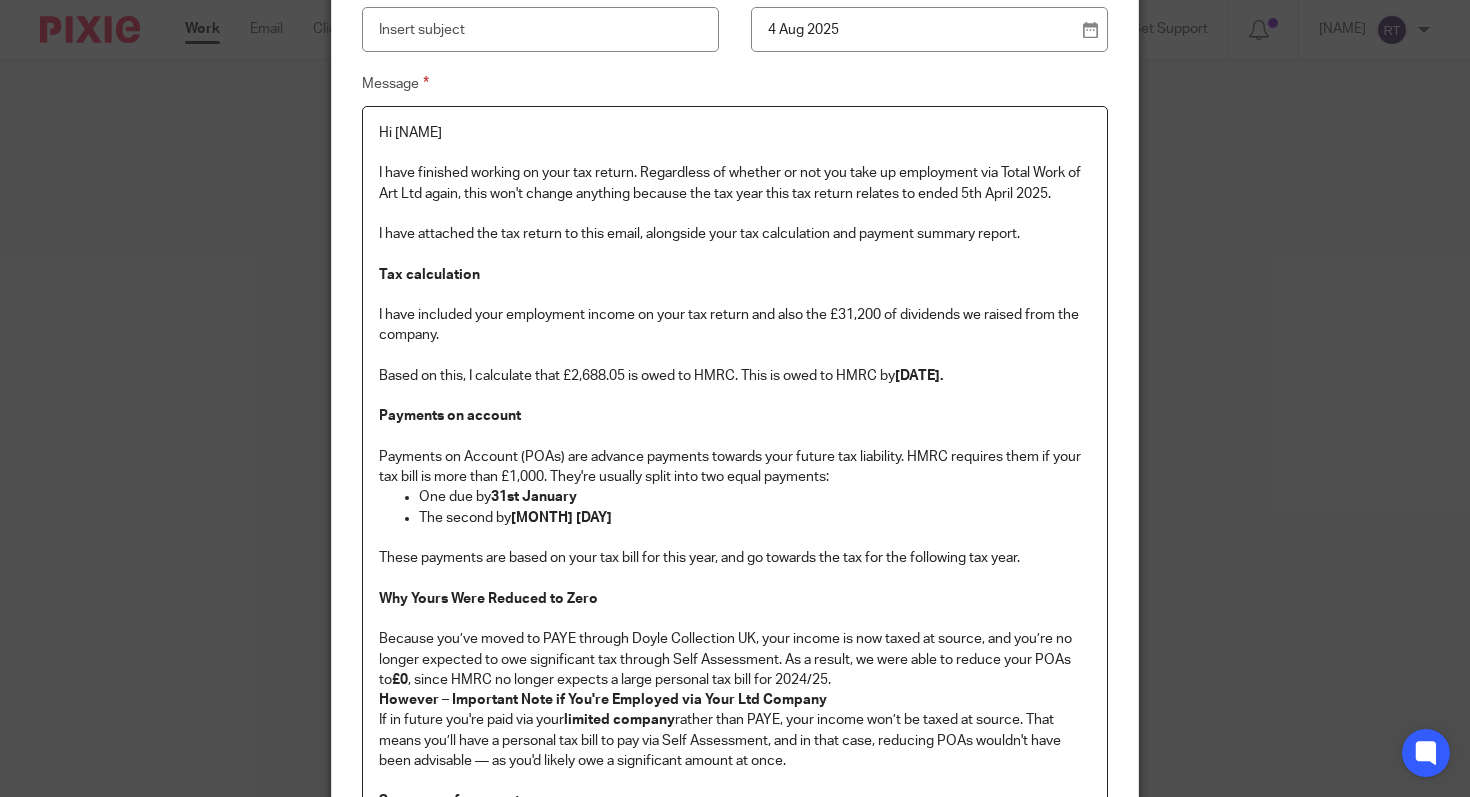 click on "Payments on Account (POAs) are advance payments towards your future tax liability. HMRC requires them if your tax bill is more than £1,000. They're usually split into two equal payments:" at bounding box center (735, 467) 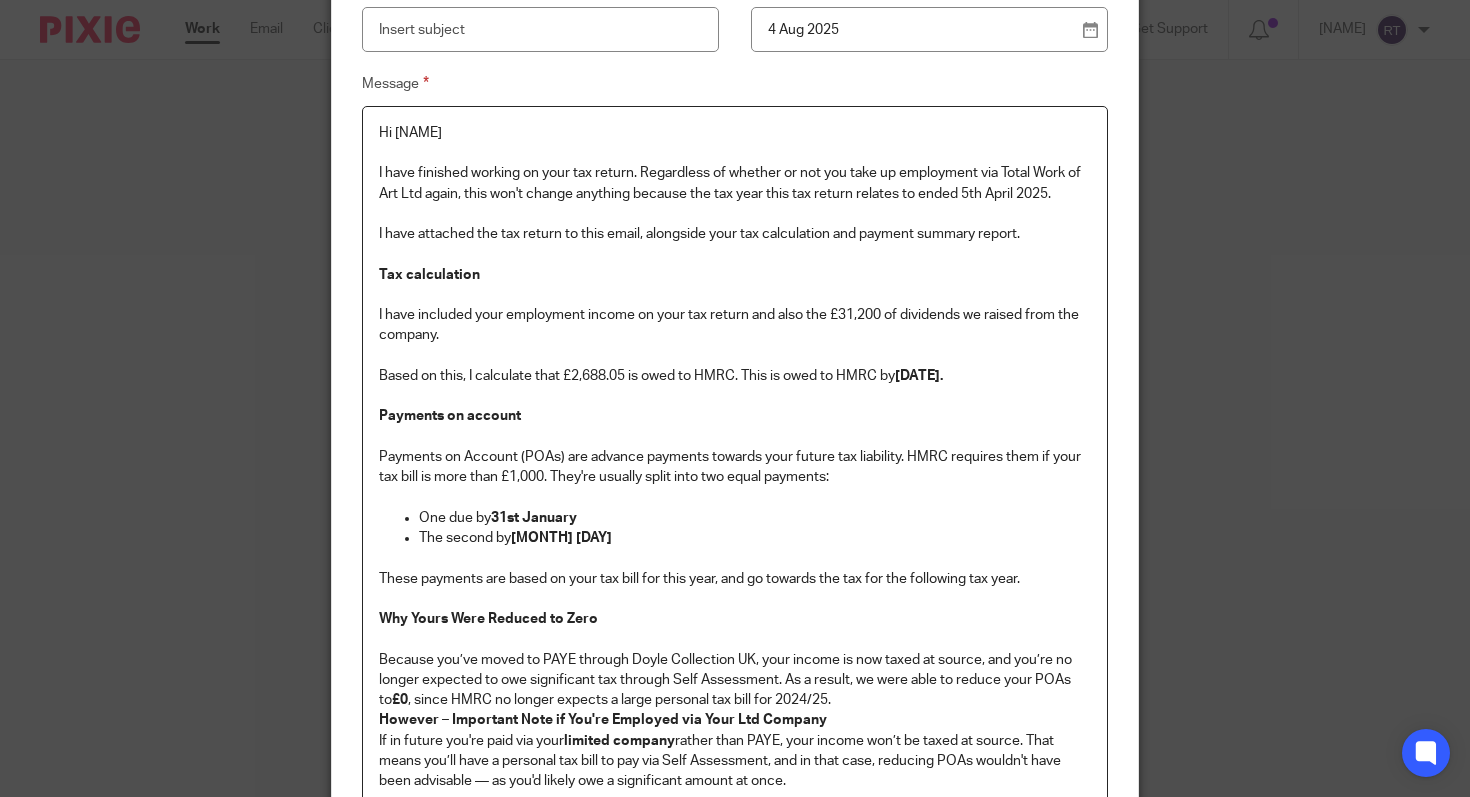 click on "Hi [NAME] I have finished working on your tax return. Regardless of whether or not you take up employment via [COMPANY] again, this won't change anything because the tax year this tax return relates to ended 5th April 2025. I have attached the tax return to this email, alongside your tax calculation and payment summary report. Tax calculation I have included your employment income on your tax return and also the £31,200 of dividends we raised from the company. Based on this, I calculate that £2,688.05 is owed to HMRC. This is owed to HMRC by  31st January 2026. Payments on account Payments on Account (POAs) are advance payments towards your future tax liability. HMRC requires them if your tax bill is more than £1,000. They're usually split into two equal payments: One due by  31st January The second by  31st July These payments are based on your tax bill for this year, and go towards the tax for the following tax year. Why Yours Were Reduced to Zero £0 If in future you're paid via your" at bounding box center [735, 583] 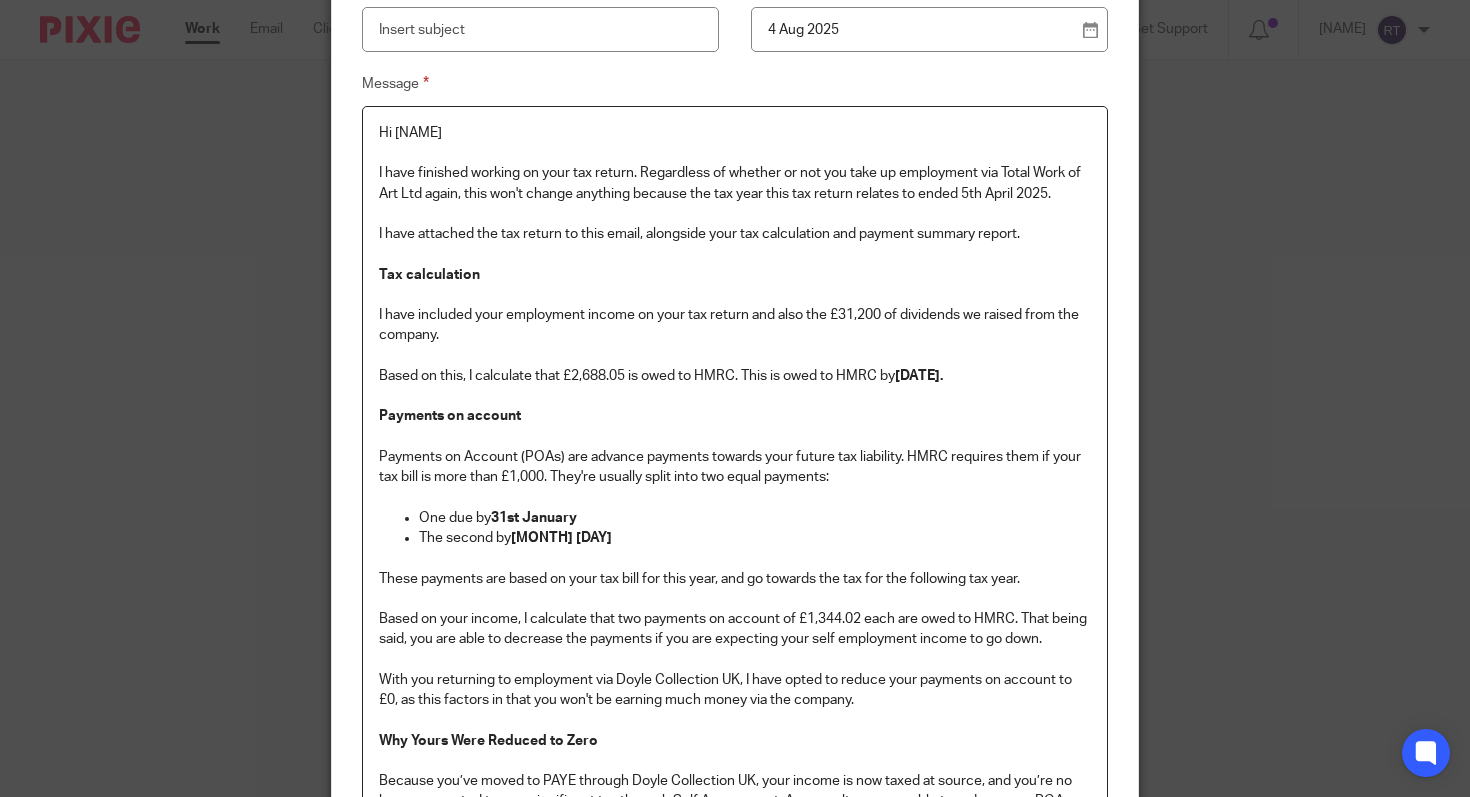 click on "With you returning to employment via Doyle Collection UK, I have opted to reduce your payments on account to £0, as this factors in that you won't be earning much money via the company." at bounding box center [735, 690] 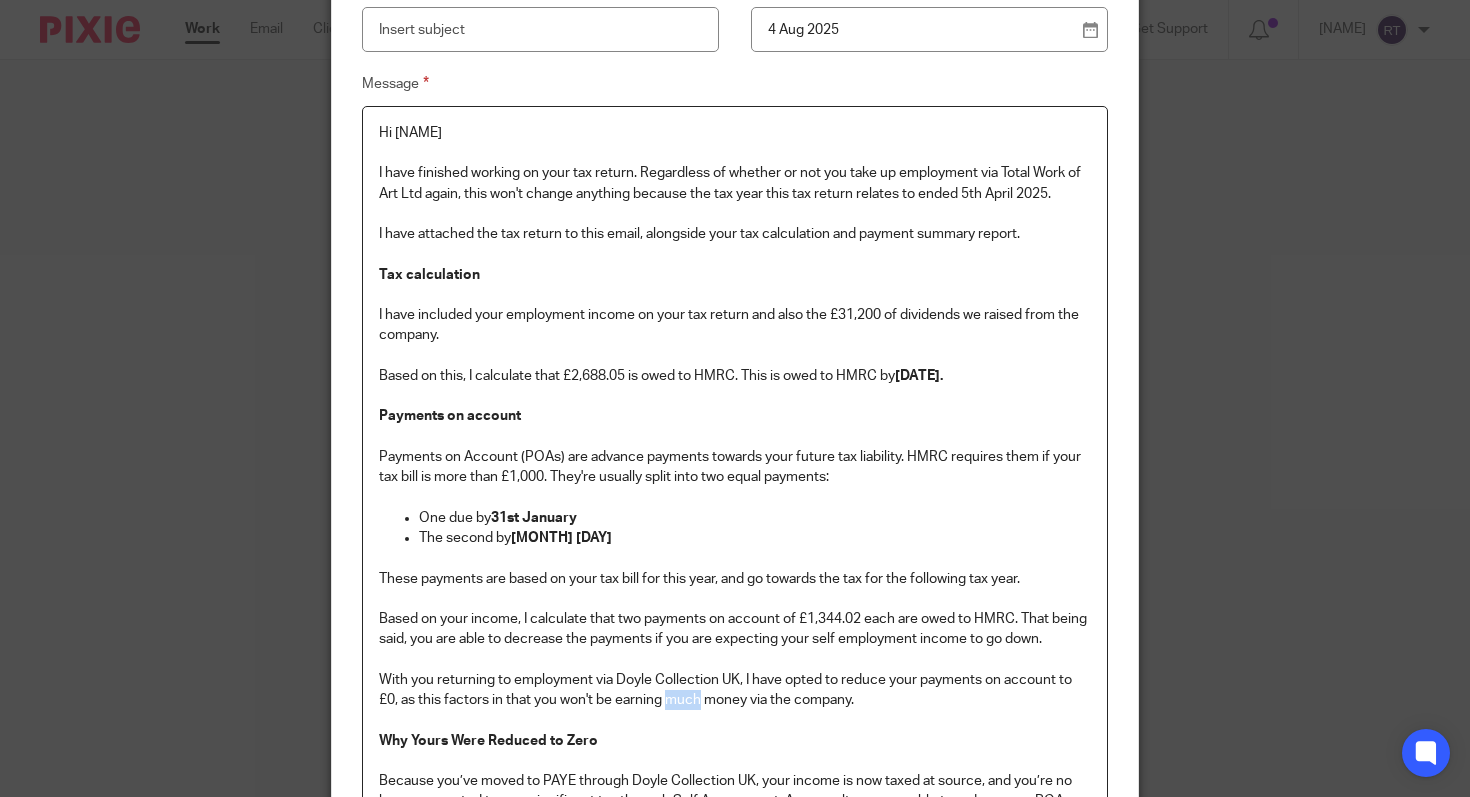 click on "With you returning to employment via Doyle Collection UK, I have opted to reduce your payments on account to £0, as this factors in that you won't be earning much money via the company." at bounding box center [735, 690] 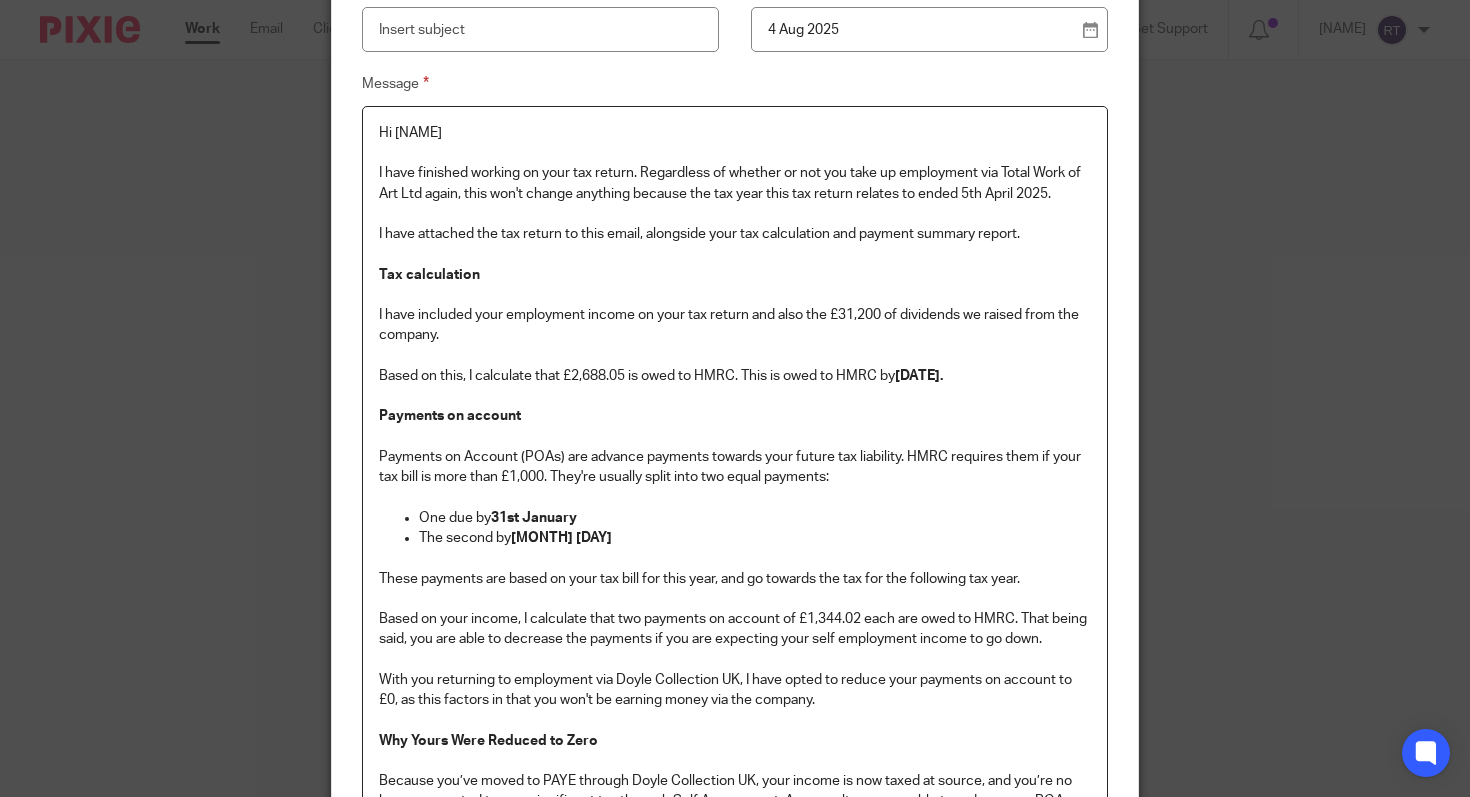 click on "With you returning to employment via Doyle Collection UK, I have opted to reduce your payments on account to £0, as this factors in that you won't be earning money via the company." at bounding box center [735, 690] 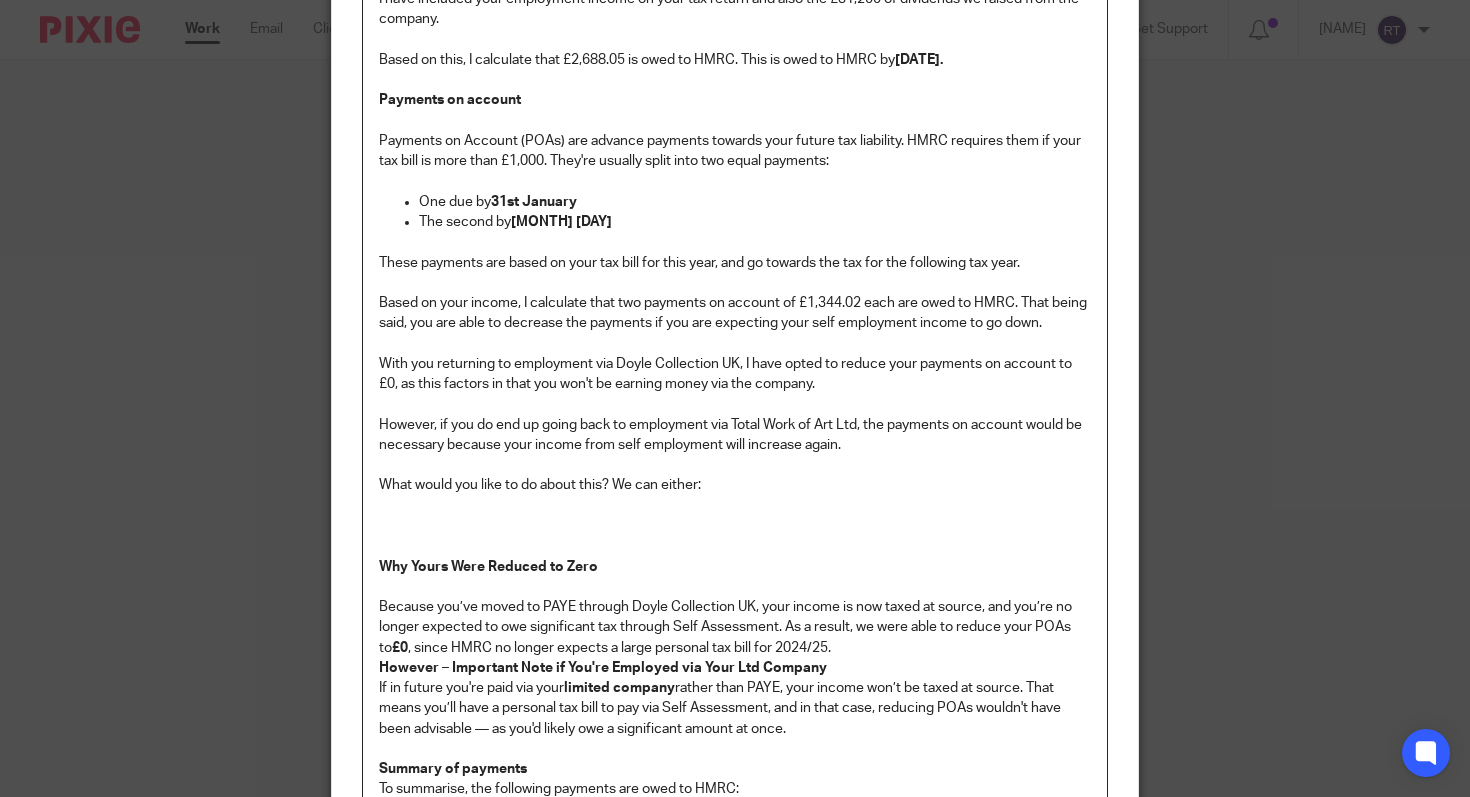 scroll, scrollTop: 1092, scrollLeft: 0, axis: vertical 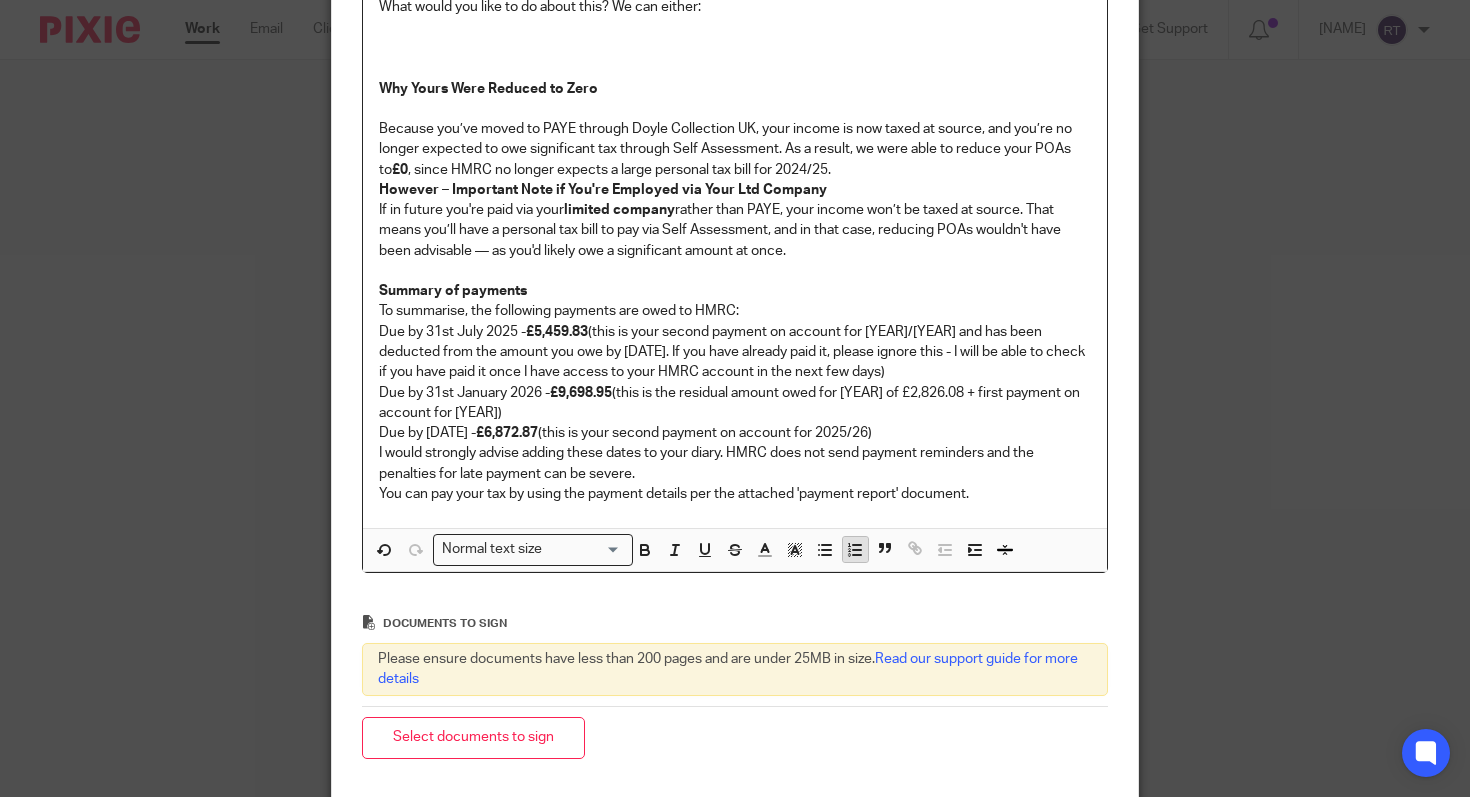 click 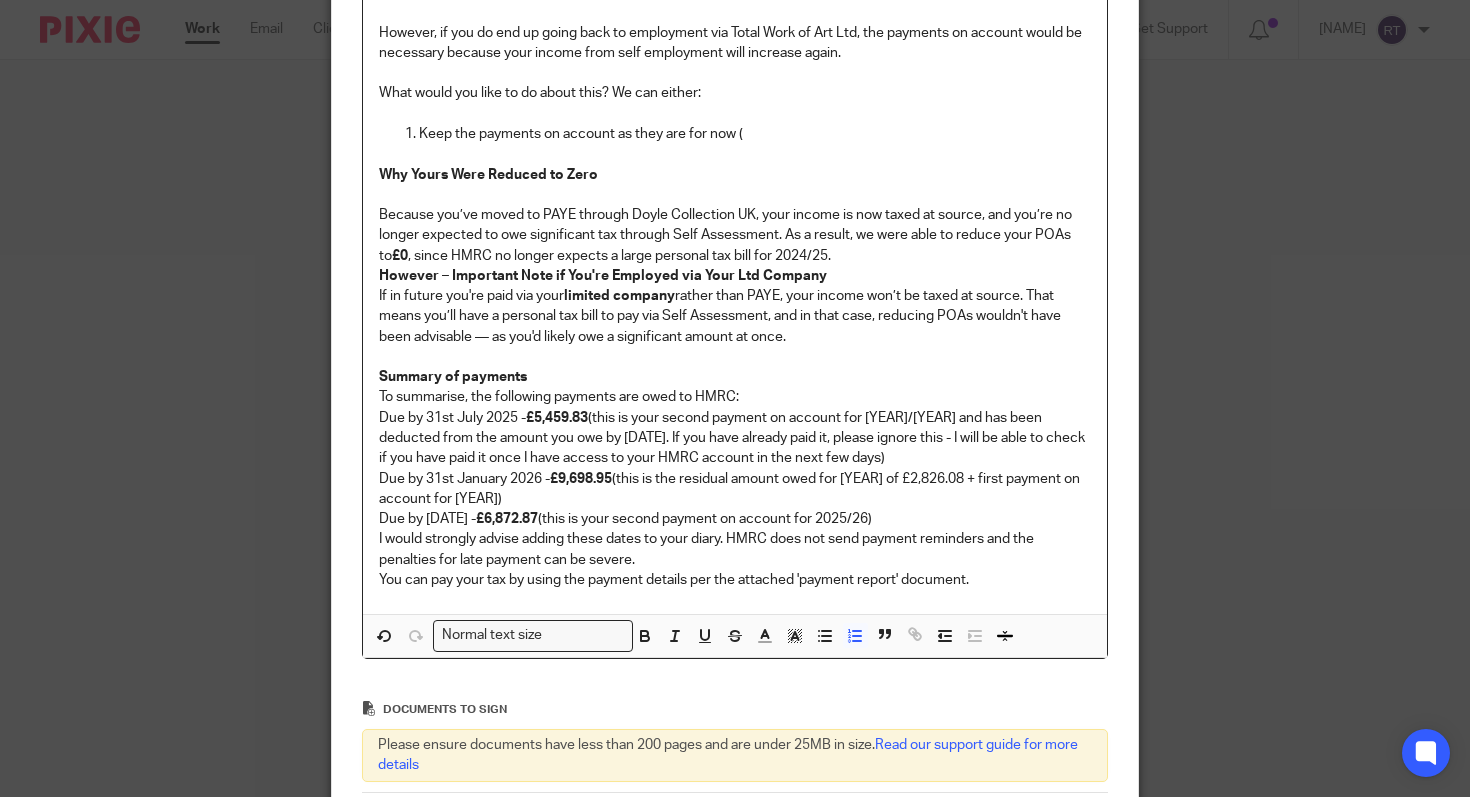 scroll, scrollTop: 1002, scrollLeft: 0, axis: vertical 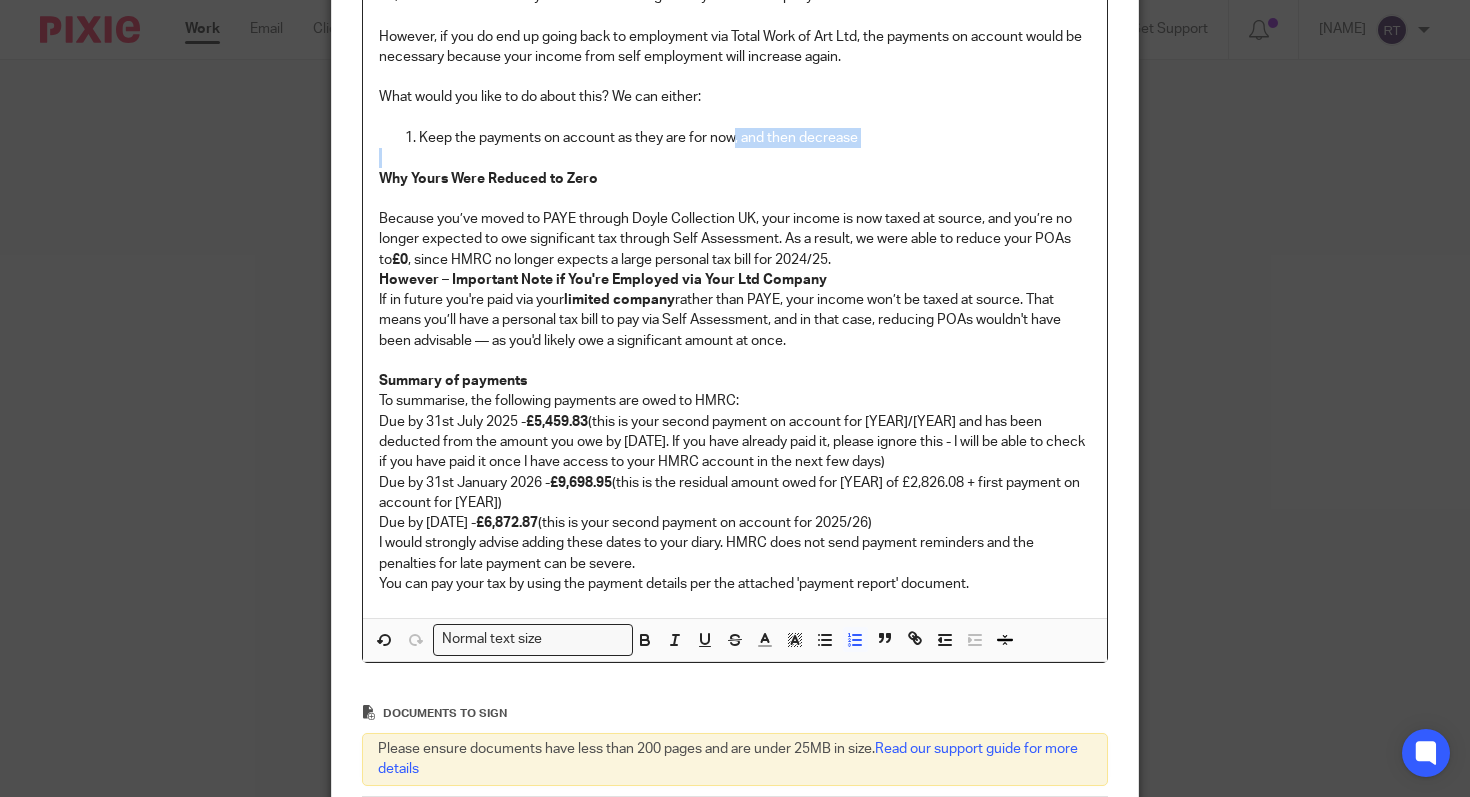 drag, startPoint x: 735, startPoint y: 141, endPoint x: 878, endPoint y: 148, distance: 143.17122 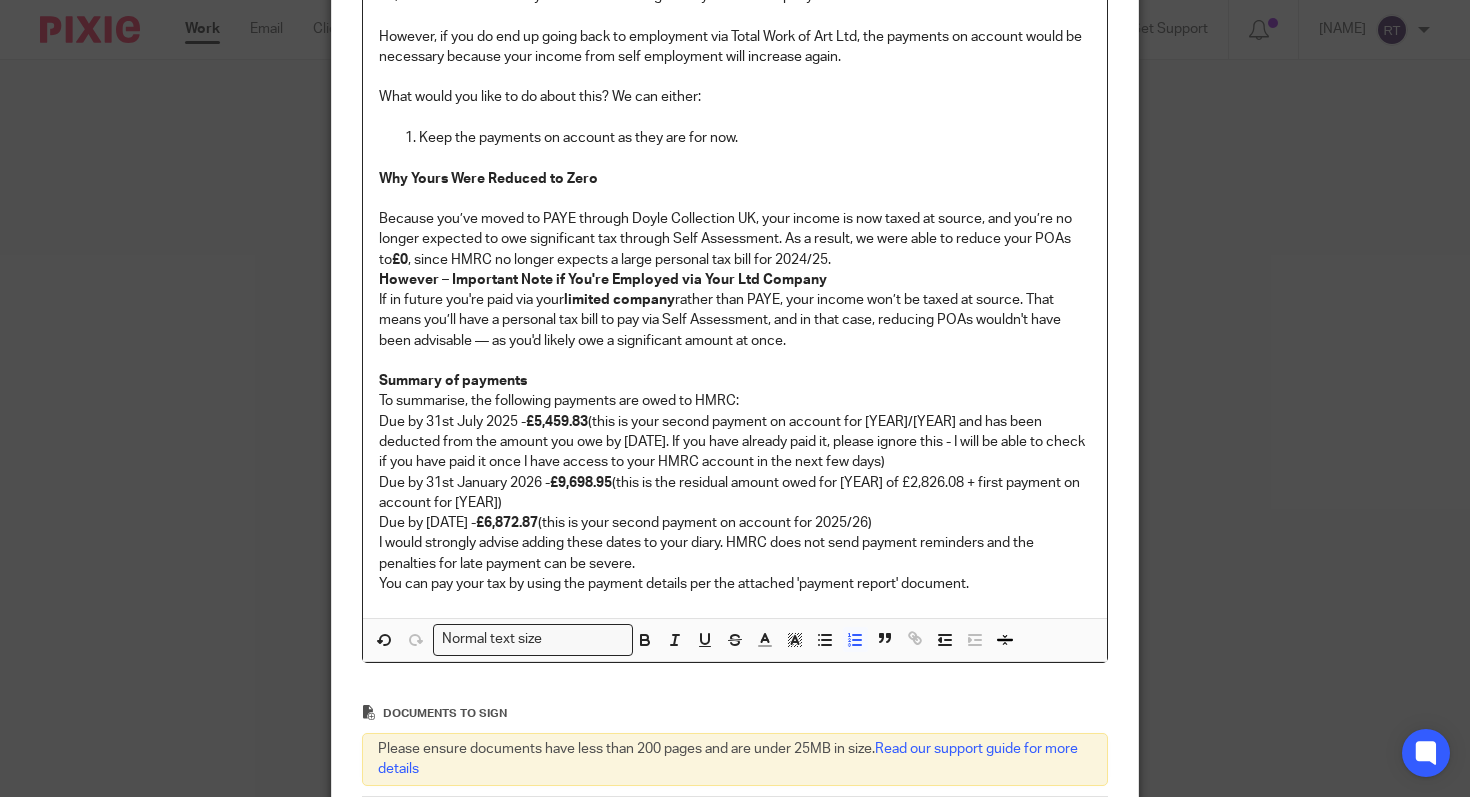 scroll, scrollTop: 970, scrollLeft: 0, axis: vertical 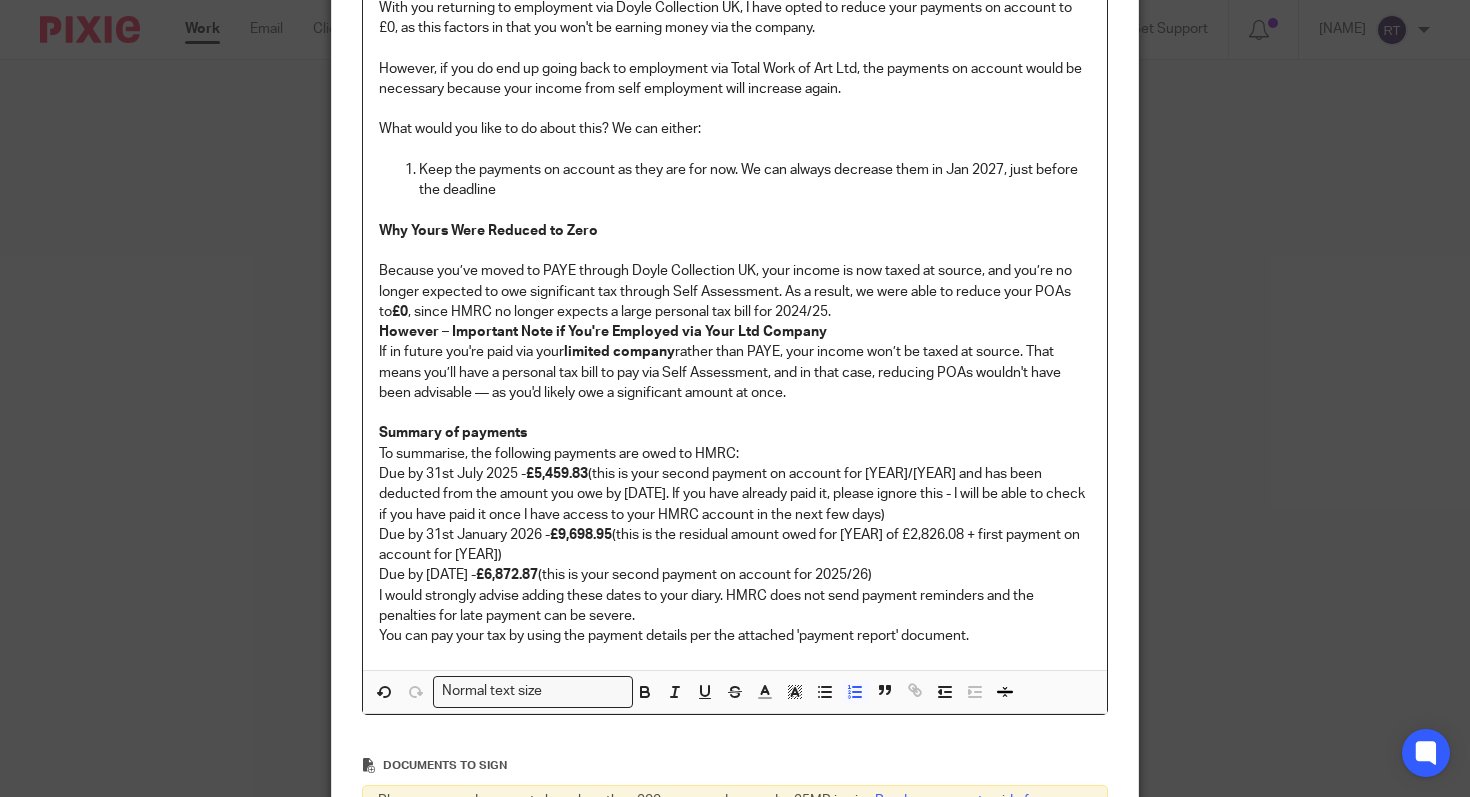 click on "Keep the payments on account as they are for now. We can always decrease them in Jan 2027, just before the deadline" at bounding box center (755, 180) 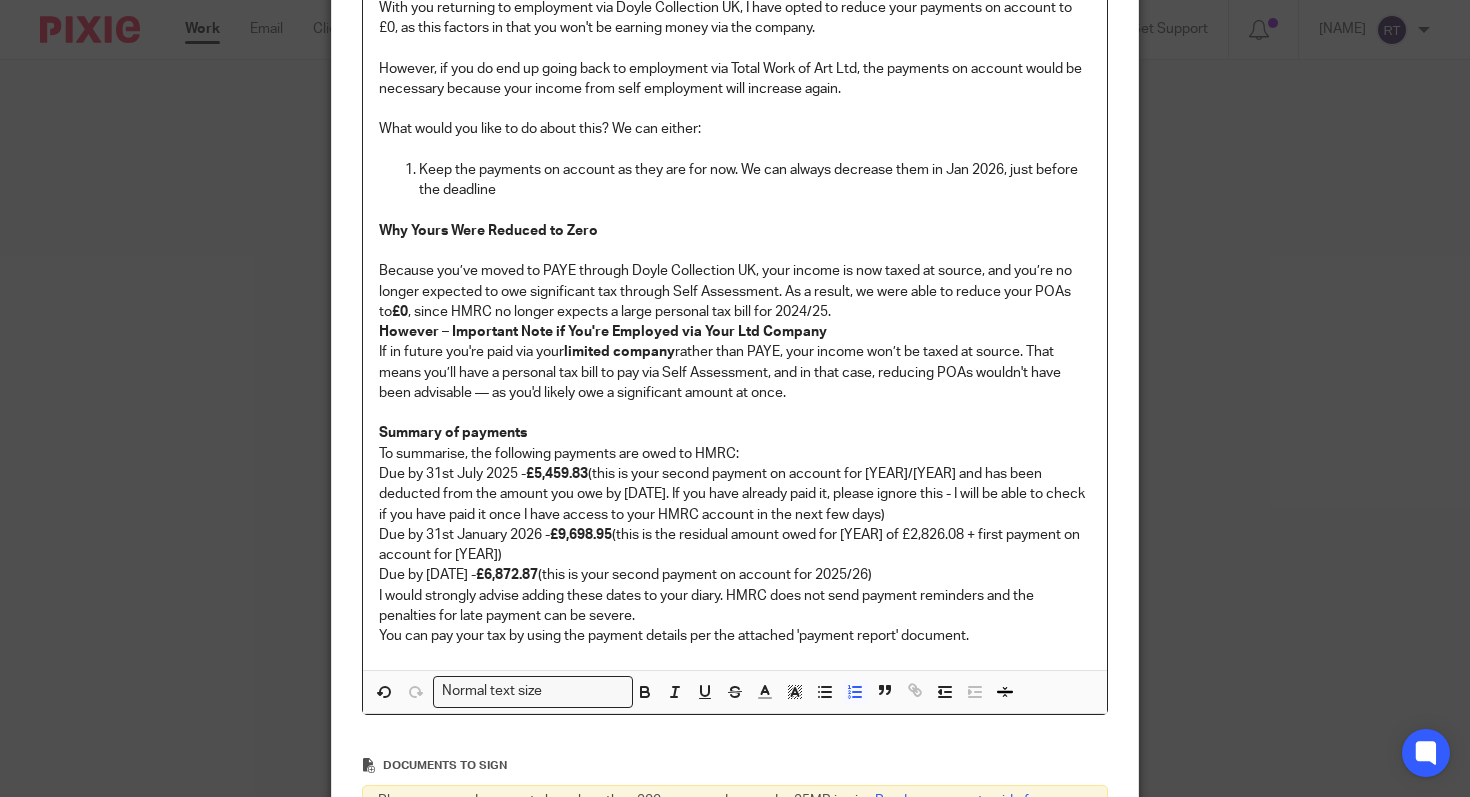 click on "Keep the payments on account as they are for now. We can always decrease them in Jan 2026, just before the deadline" at bounding box center (755, 180) 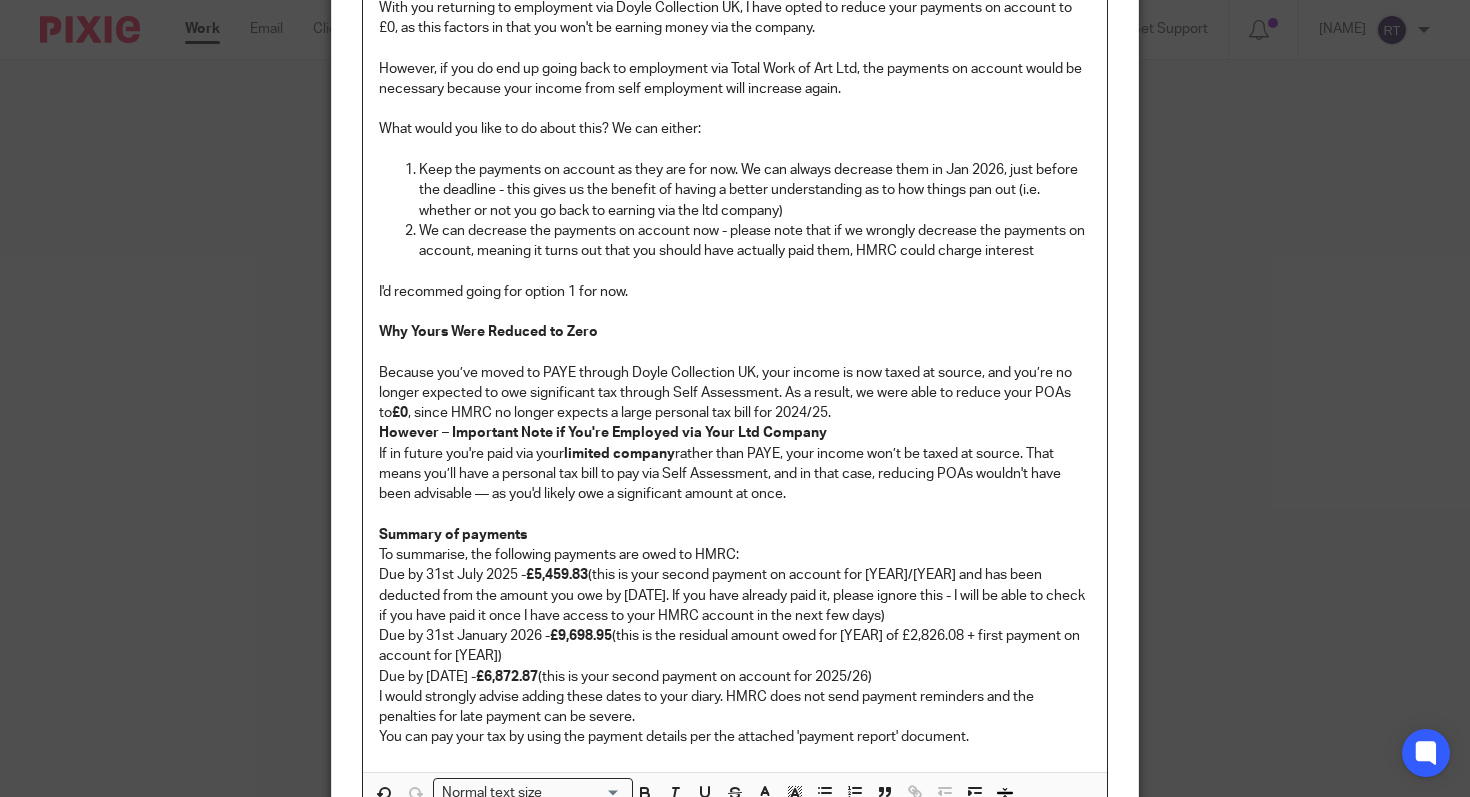 click at bounding box center [735, 312] 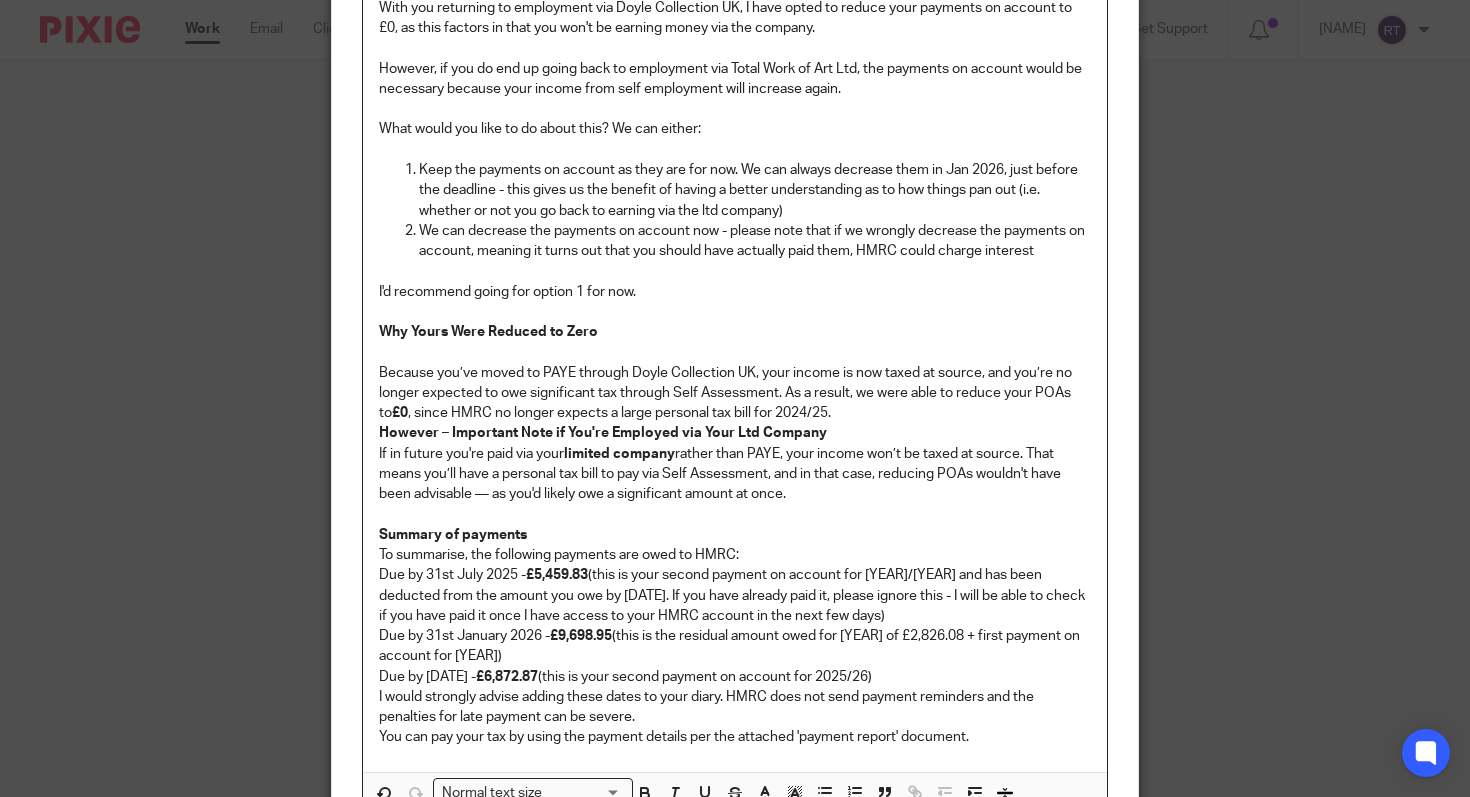 click at bounding box center (735, 312) 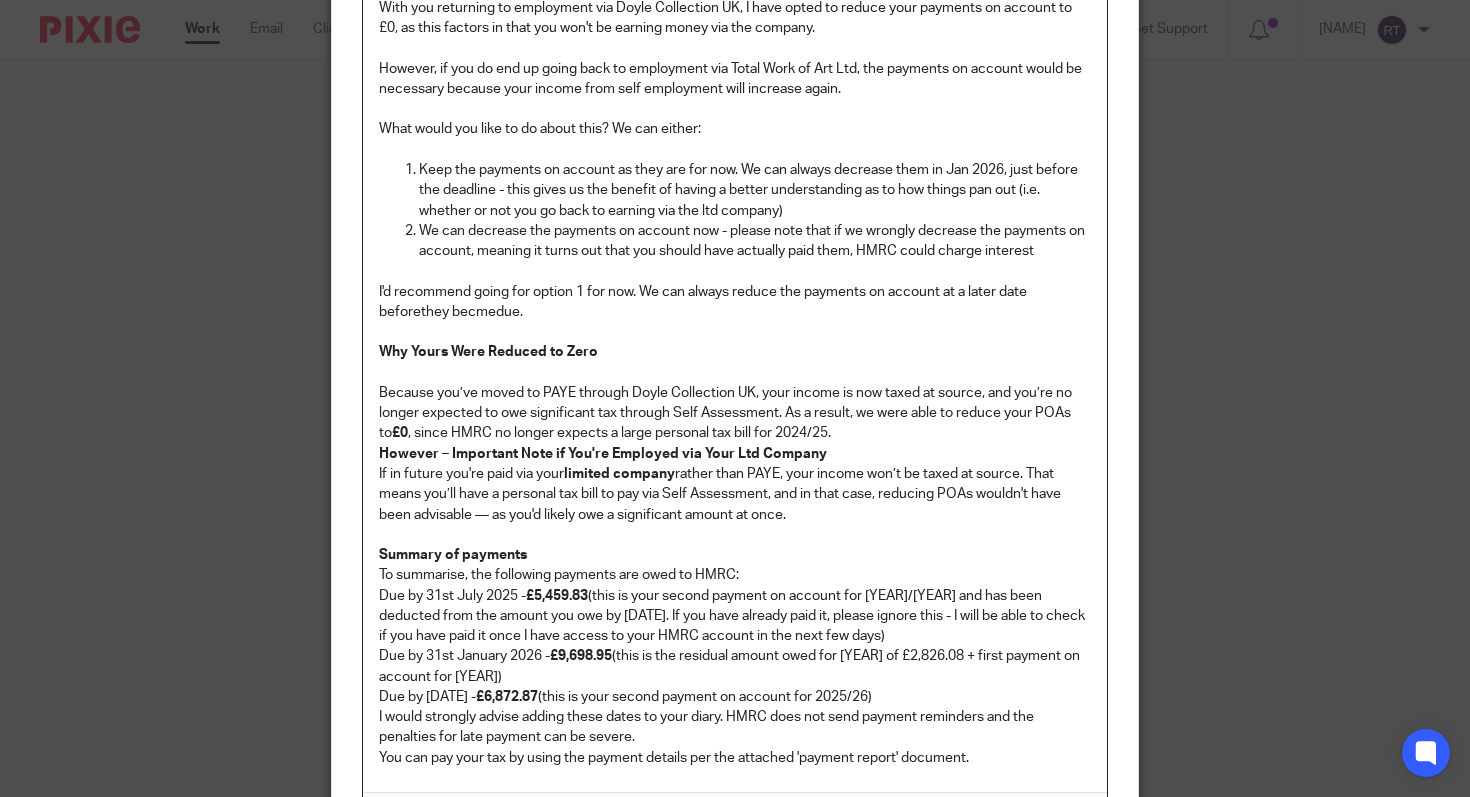 click on "I'd recommend going for option 1 for now. We can always reduce the payments on account at a later date beforethey becmedue." at bounding box center [735, 302] 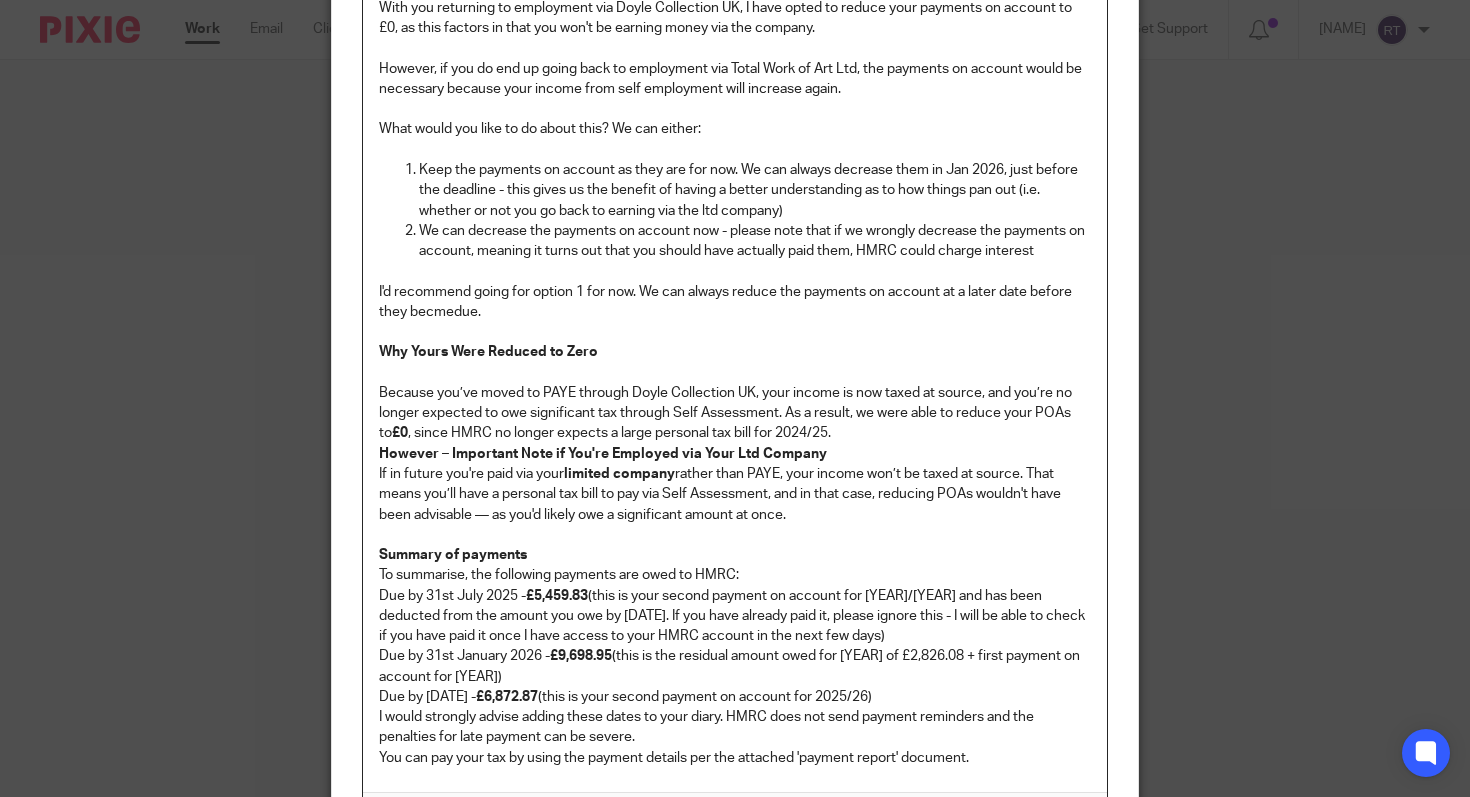 click on "I'd recommend going for option 1 for now. We can always reduce the payments on account at a later date before they becmedue." at bounding box center (735, 302) 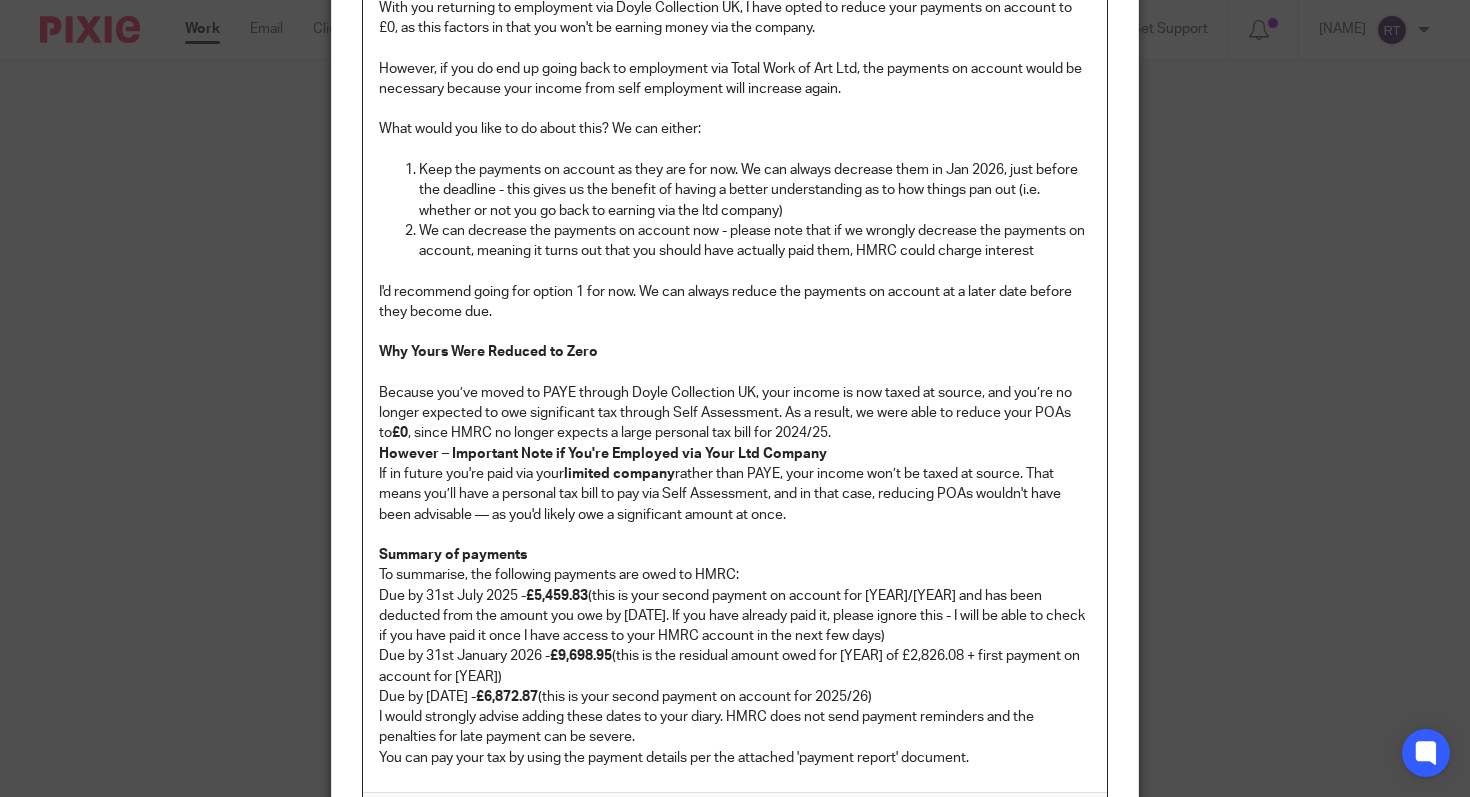 scroll, scrollTop: 1077, scrollLeft: 0, axis: vertical 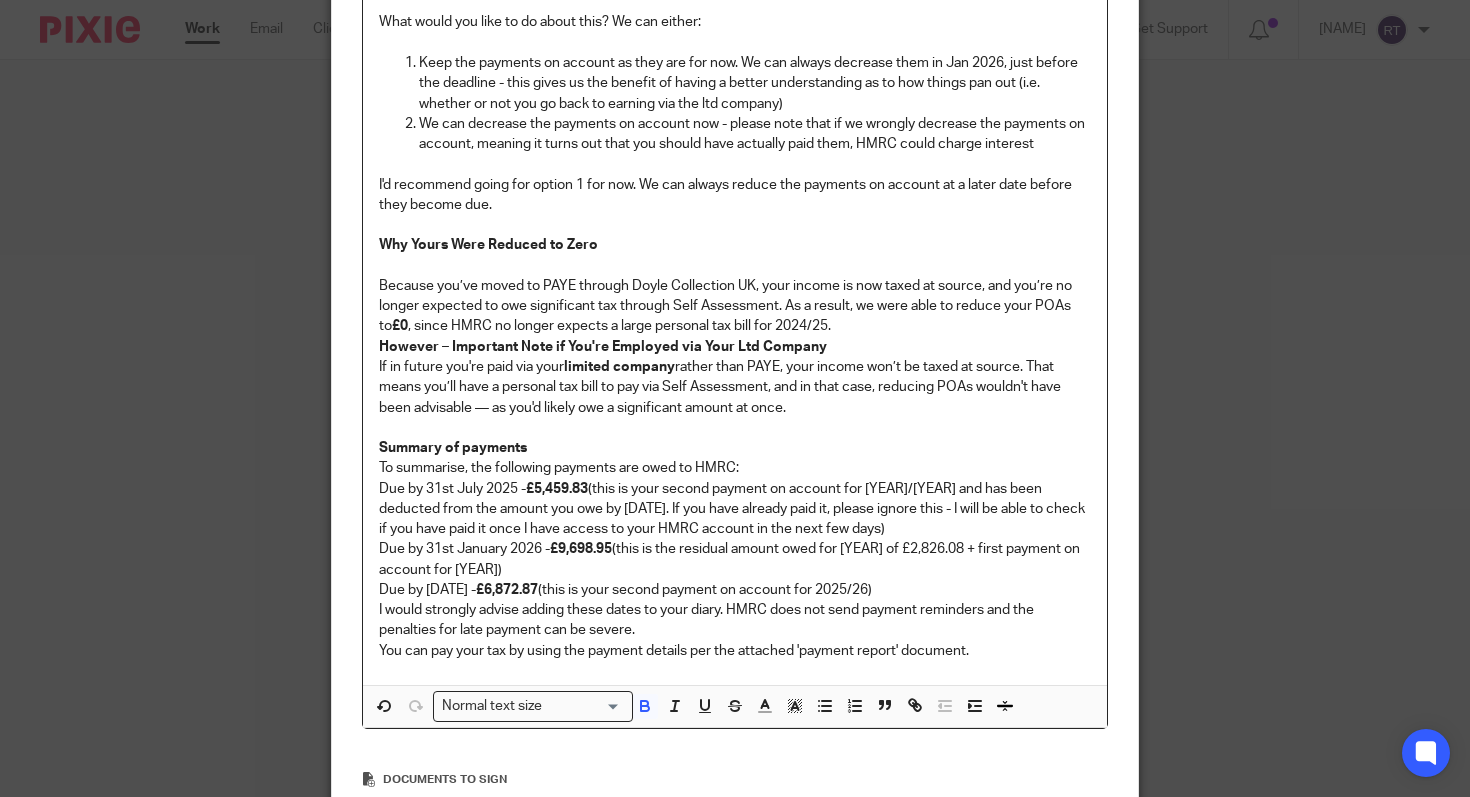 drag, startPoint x: 523, startPoint y: 233, endPoint x: 888, endPoint y: 412, distance: 406.5292 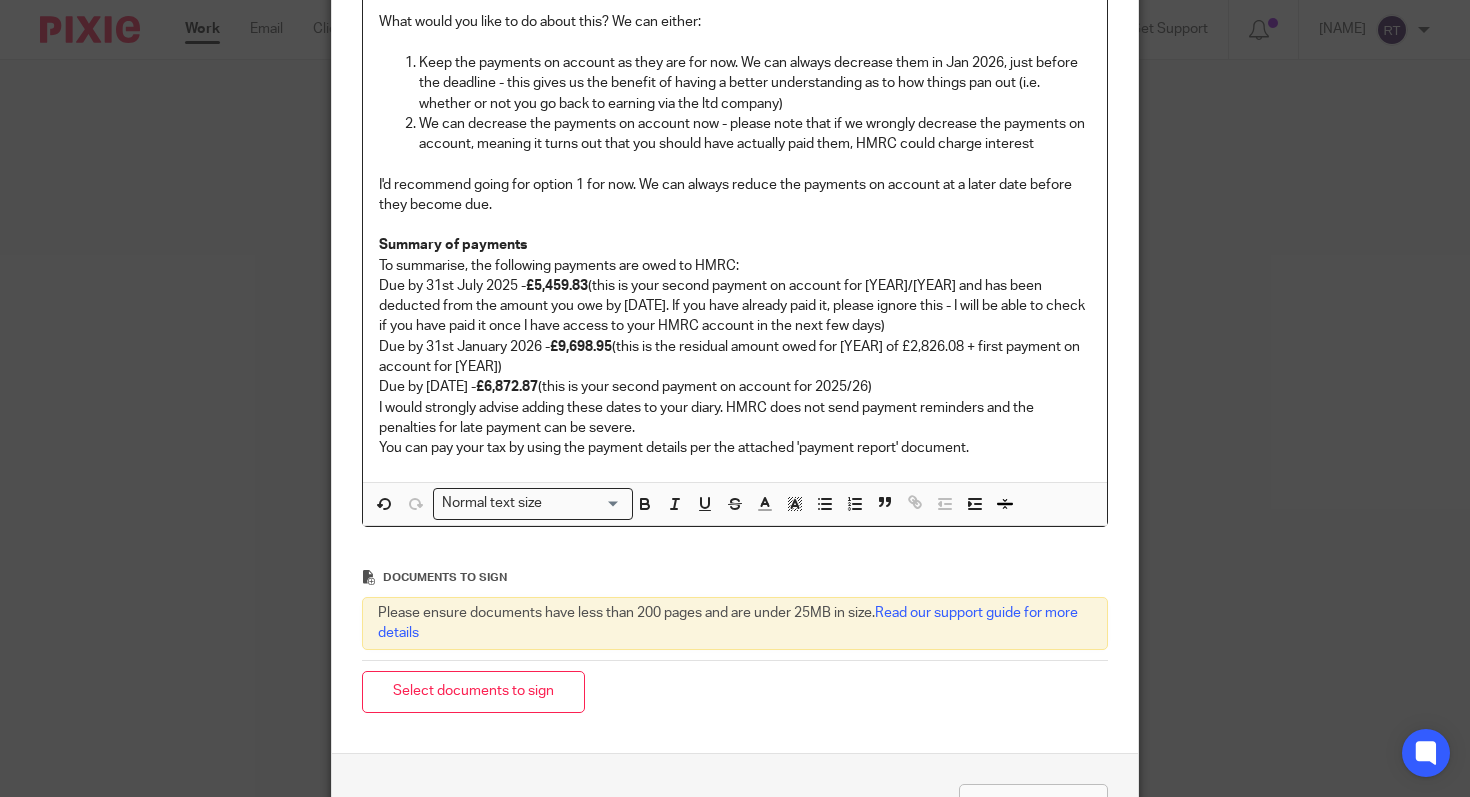 click on "Summary of payments" at bounding box center (735, 245) 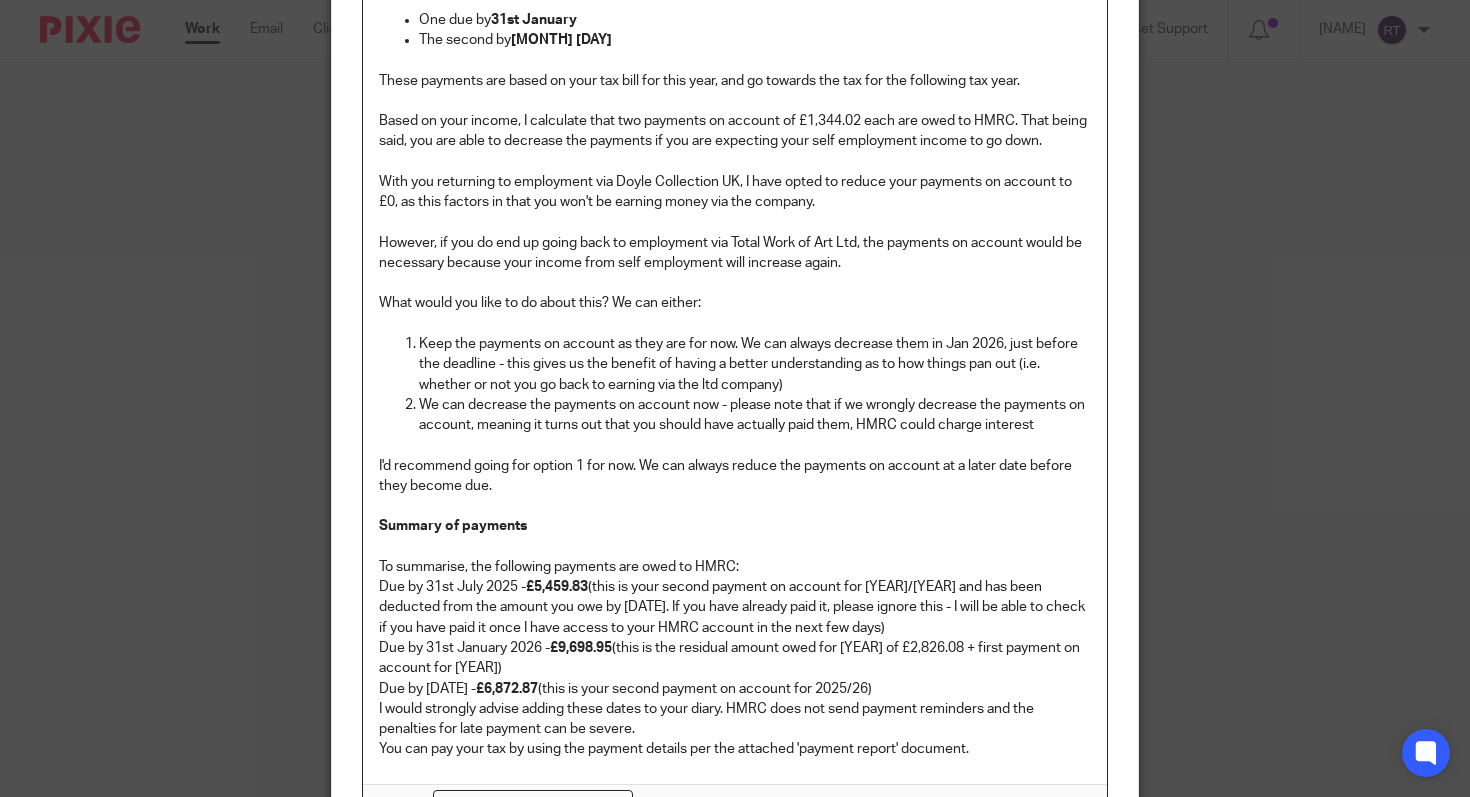 scroll, scrollTop: 784, scrollLeft: 0, axis: vertical 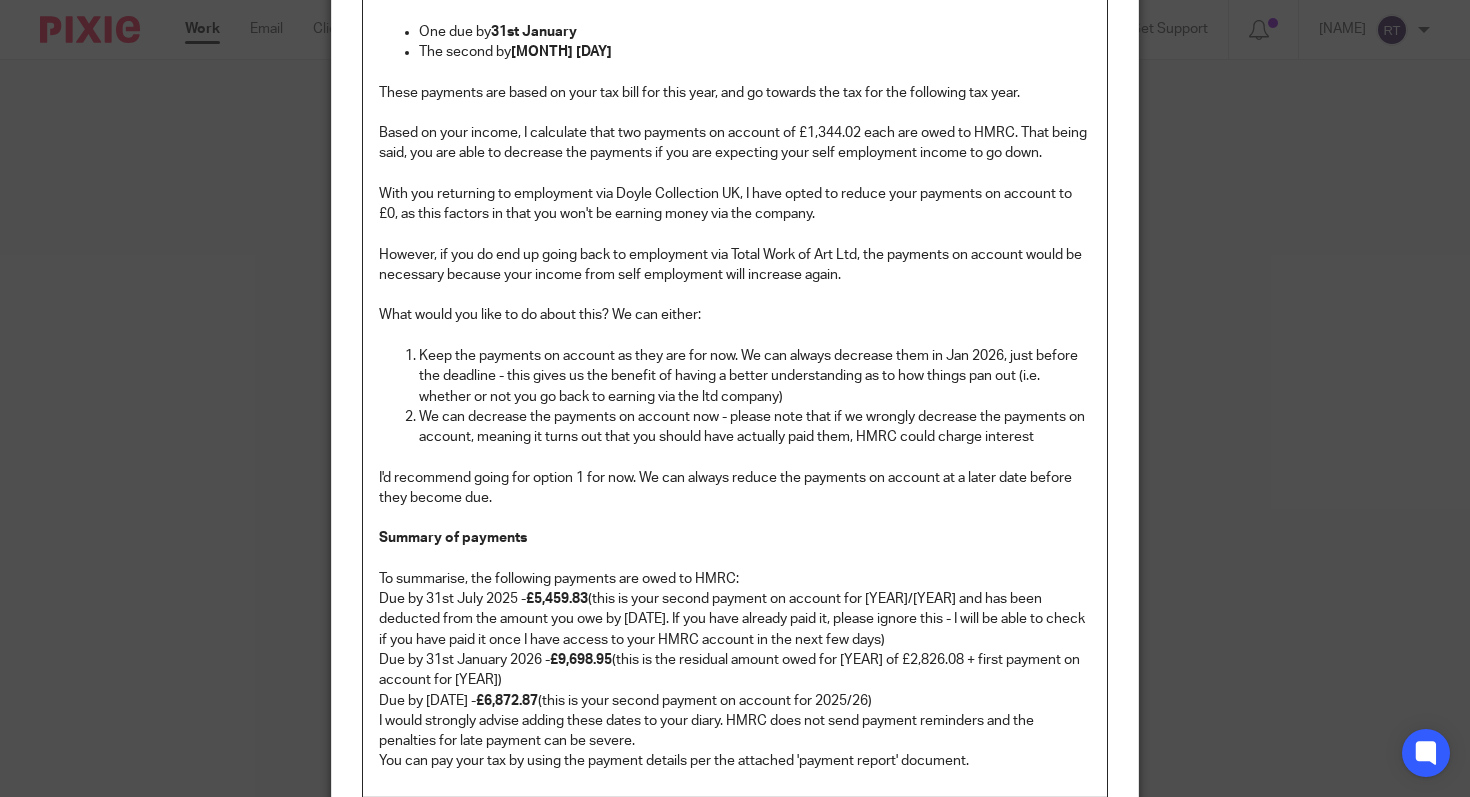 click on "With you returning to employment via Doyle Collection UK, I have opted to reduce your payments on account to £0, as this factors in that you won't be earning money via the company." at bounding box center [735, 204] 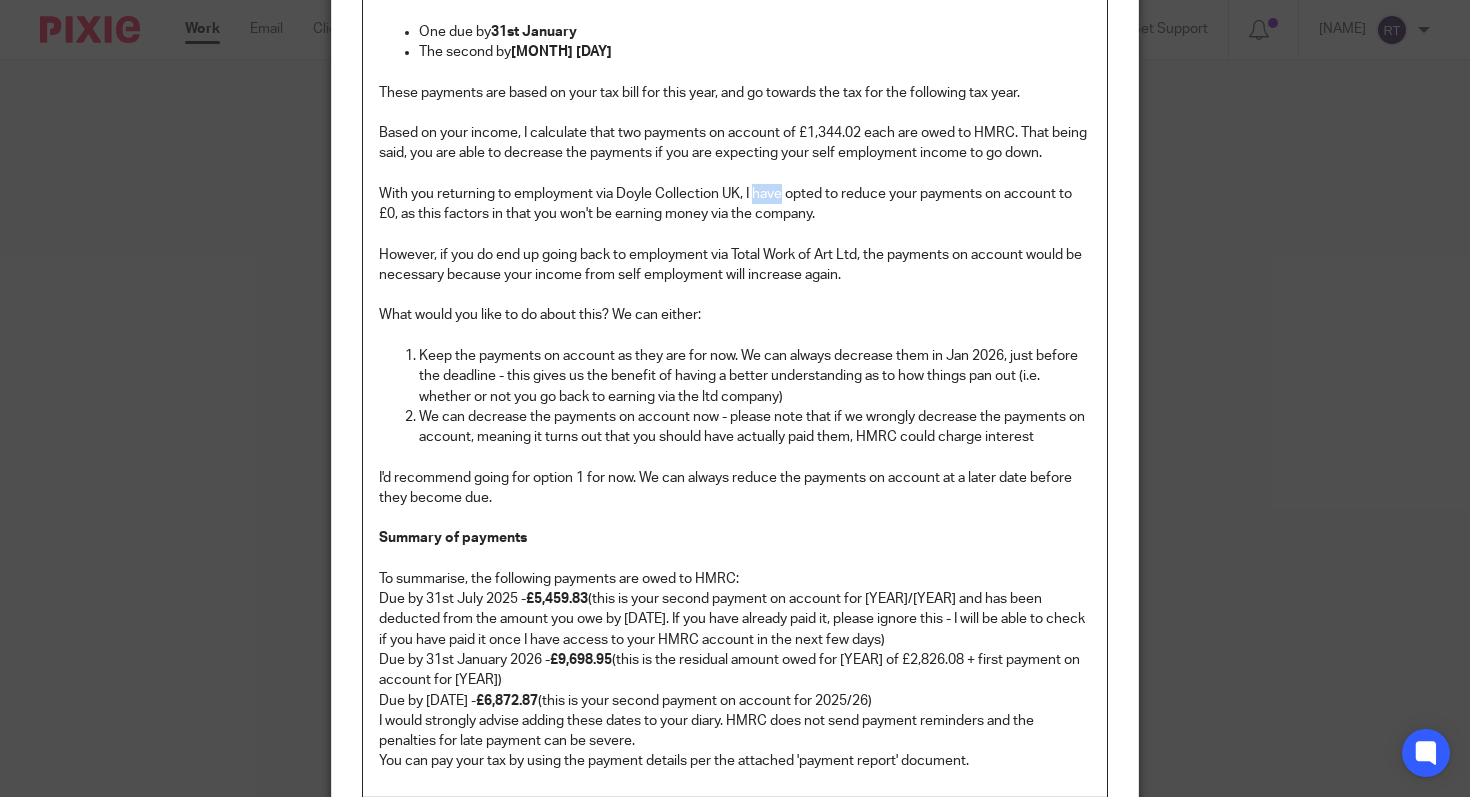 click on "With you returning to employment via Doyle Collection UK, I have opted to reduce your payments on account to £0, as this factors in that you won't be earning money via the company." at bounding box center (735, 204) 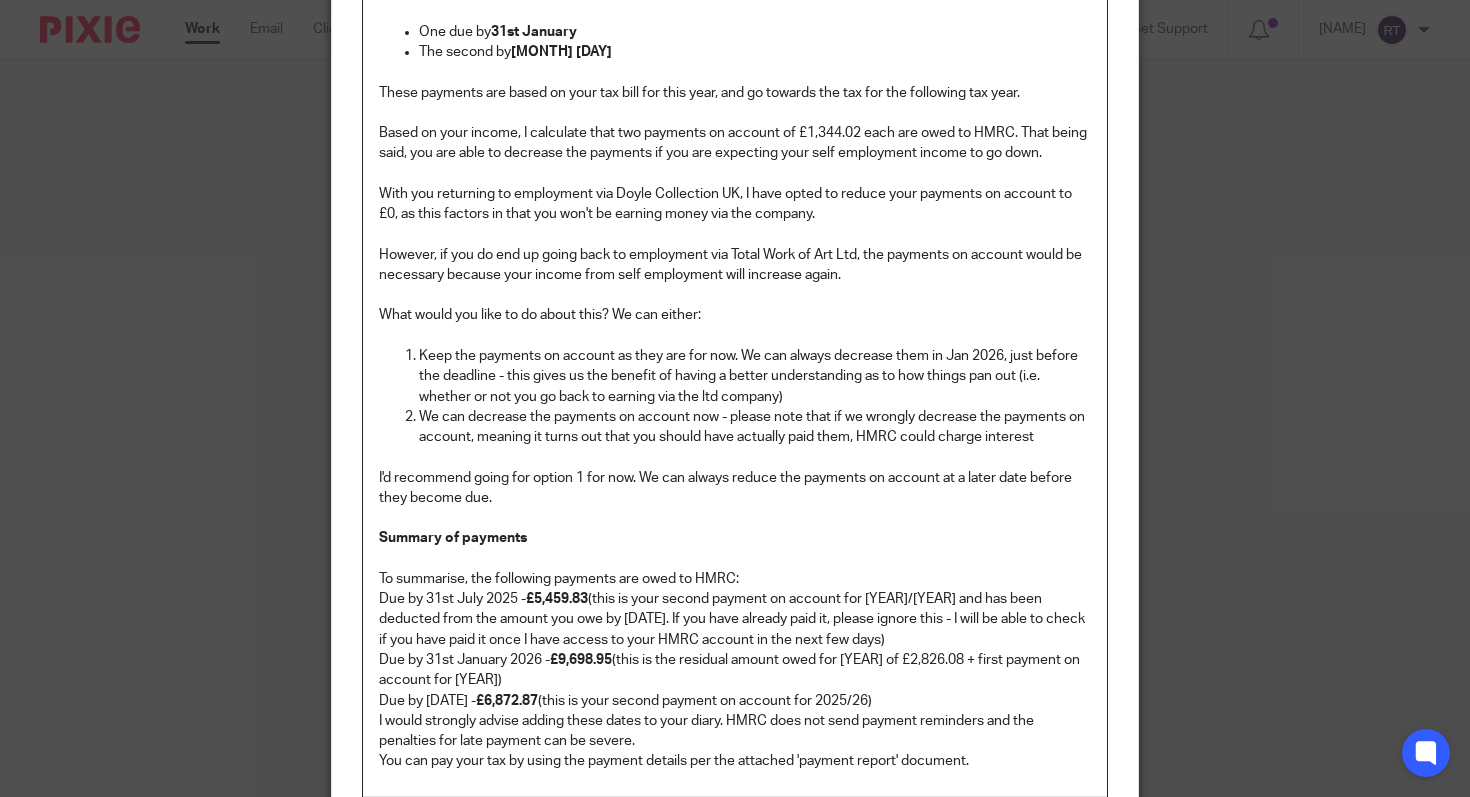 click on "With you returning to employment via Doyle Collection UK, I have opted to reduce your payments on account to £0, as this factors in that you won't be earning money via the company." at bounding box center (735, 204) 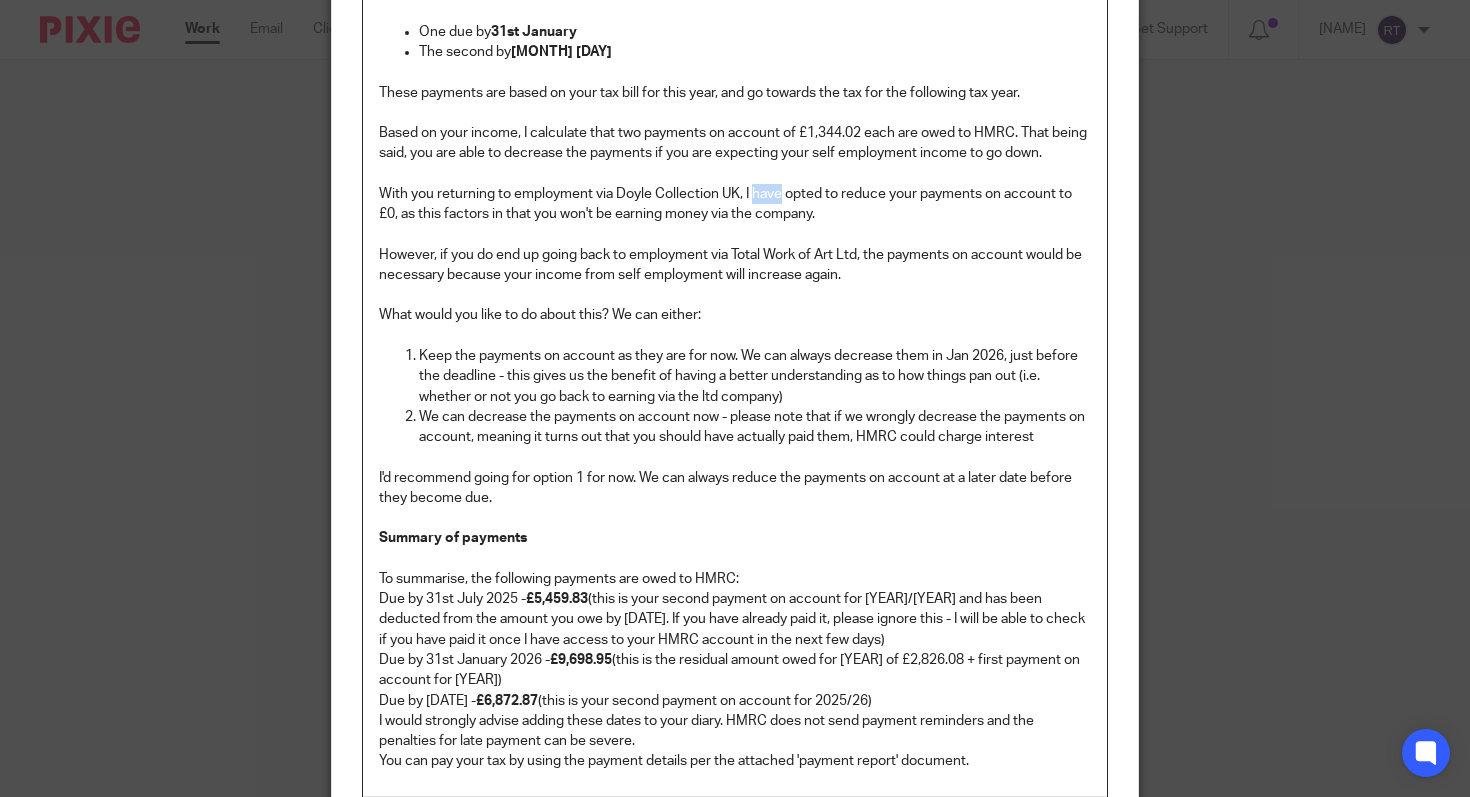 click on "With you returning to employment via Doyle Collection UK, I have opted to reduce your payments on account to £0, as this factors in that you won't be earning money via the company." at bounding box center (735, 204) 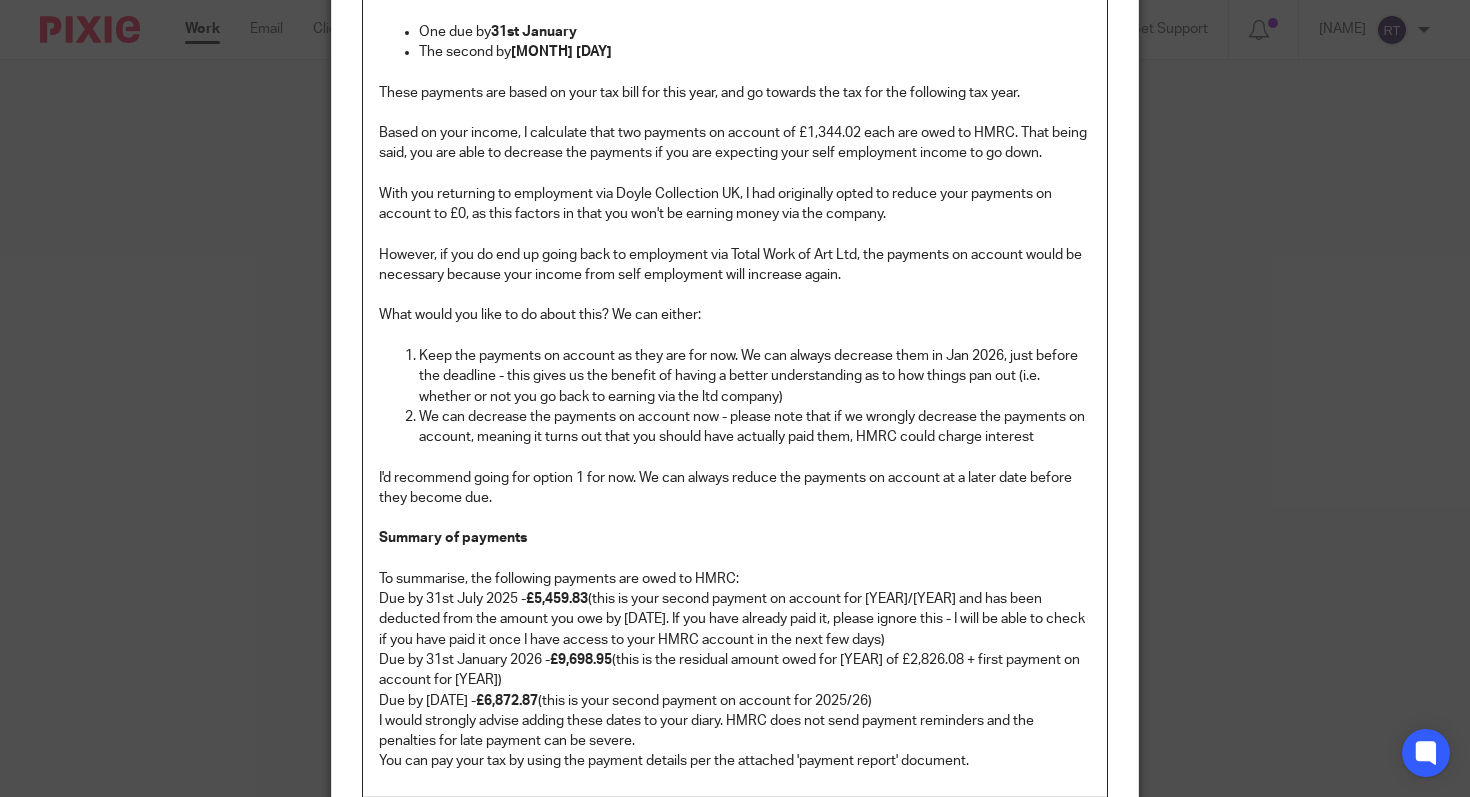 scroll, scrollTop: 964, scrollLeft: 0, axis: vertical 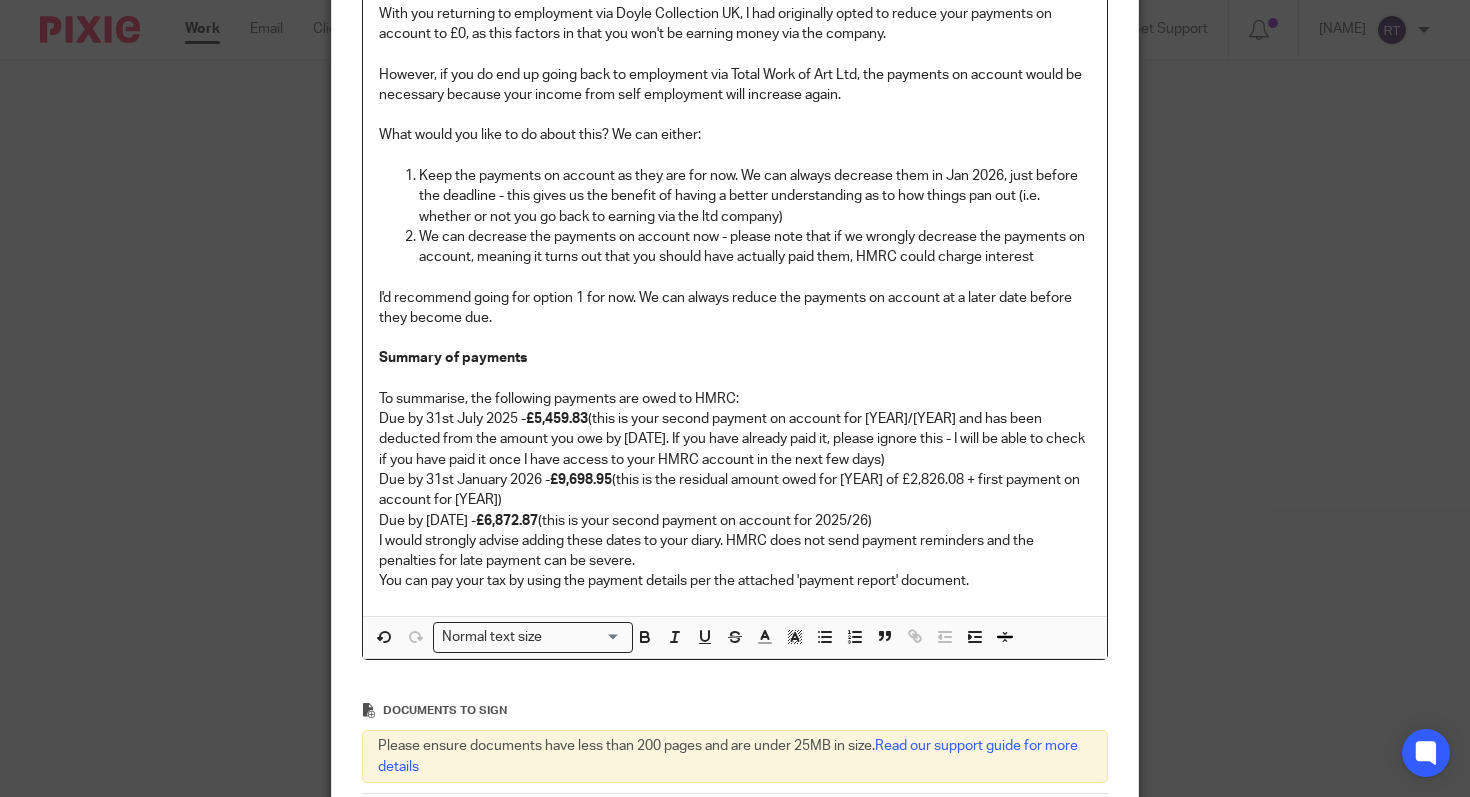 click on "To summarise, the following payments are owed to HMRC:" at bounding box center (735, 399) 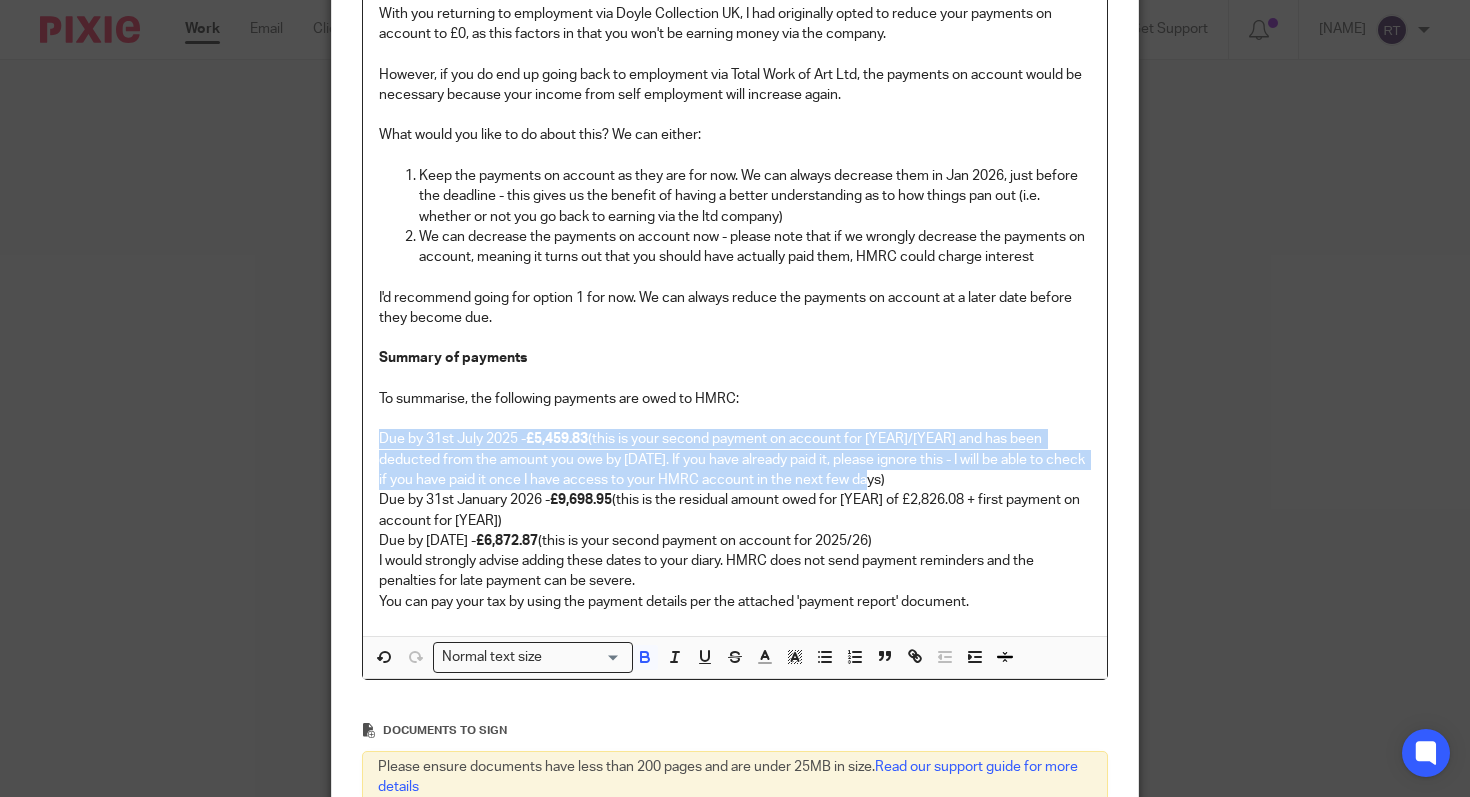 drag, startPoint x: 872, startPoint y: 481, endPoint x: 322, endPoint y: 447, distance: 551.0499 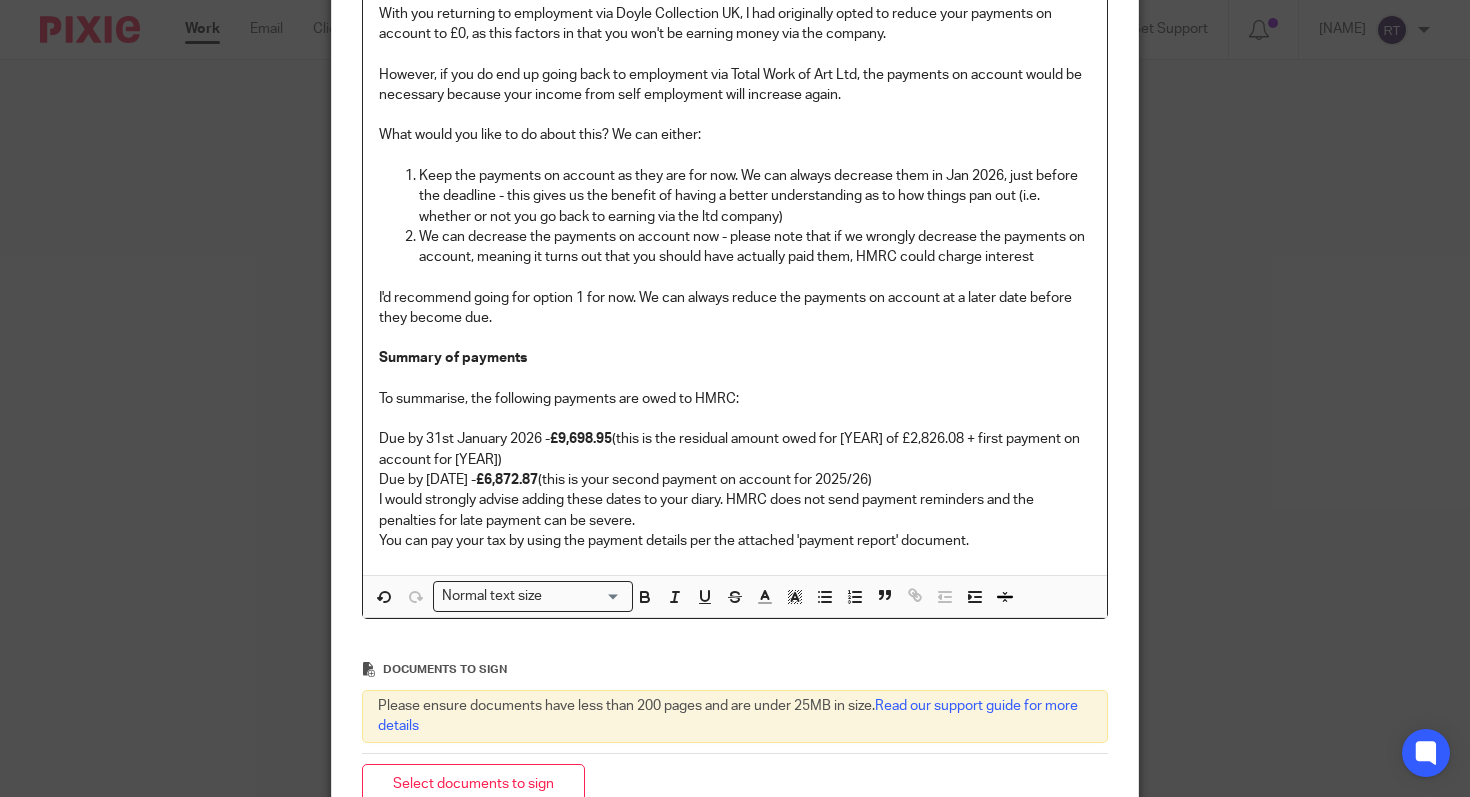 click on "£9,698.95" at bounding box center [581, 439] 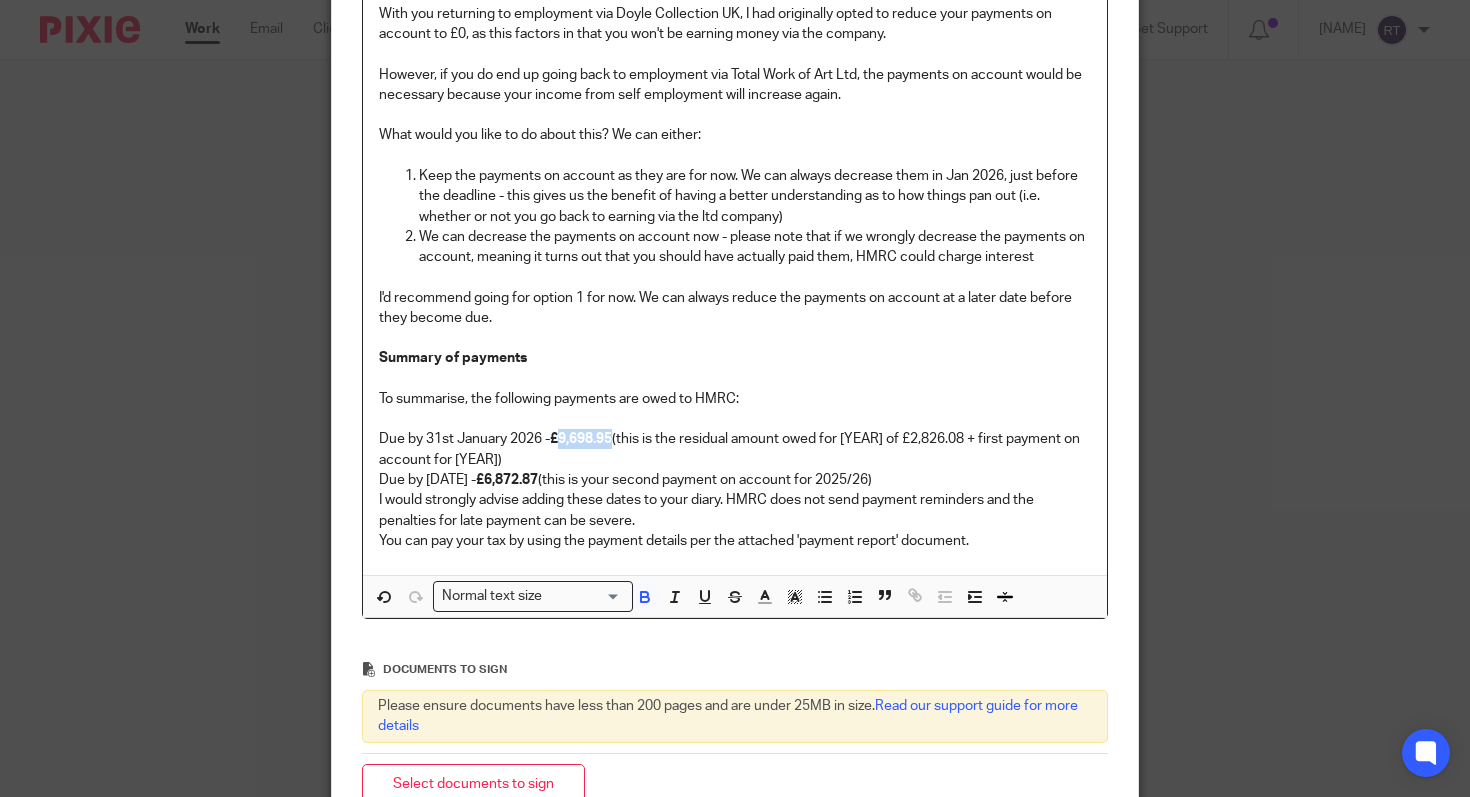 click on "£9,698.95" at bounding box center (581, 439) 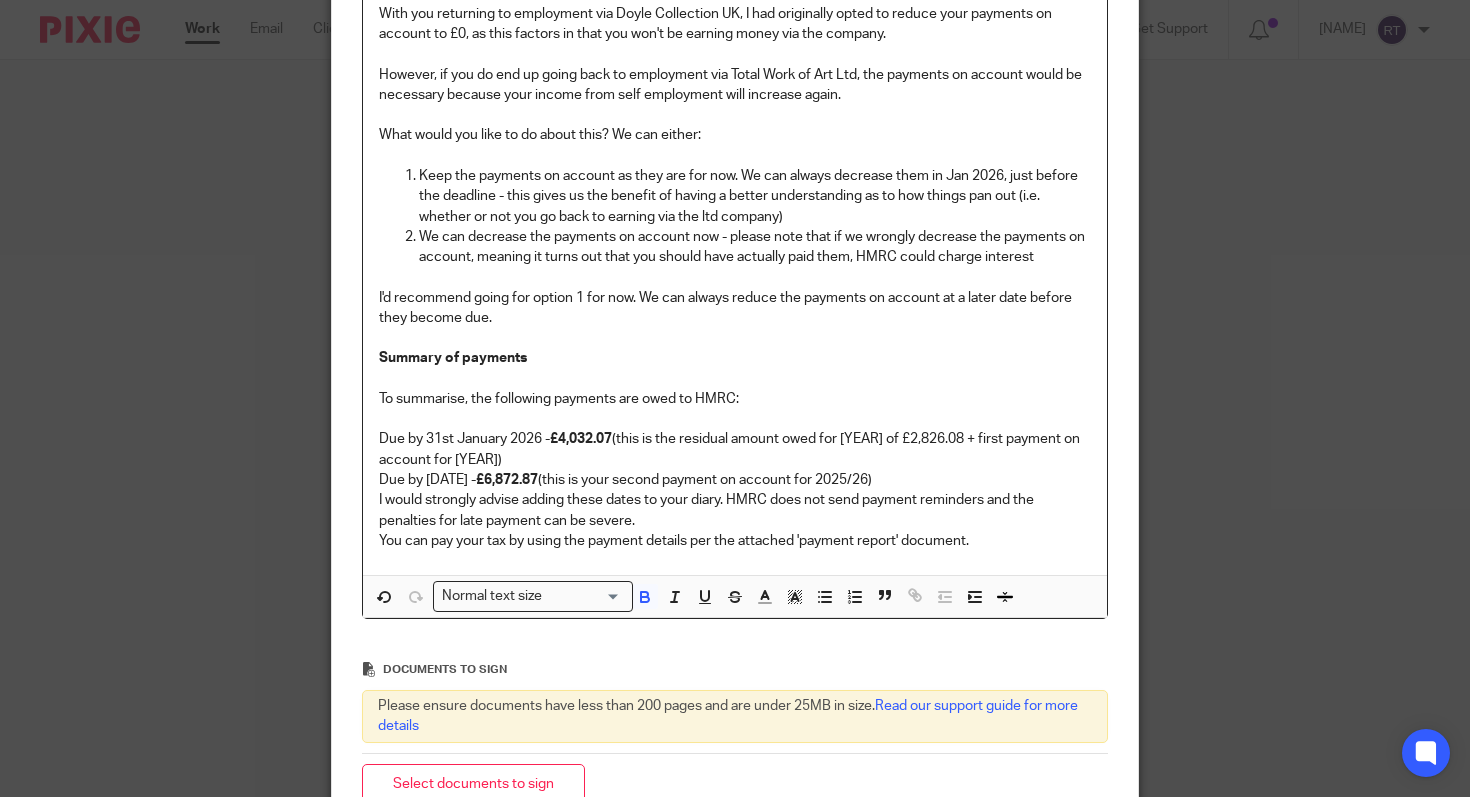 click on "Due by 31st January 2026 - £4,032.07 (this is the residual amount owed for 2024/25 of £2,826.08 + first payment on account for 2025/26)" at bounding box center [735, 449] 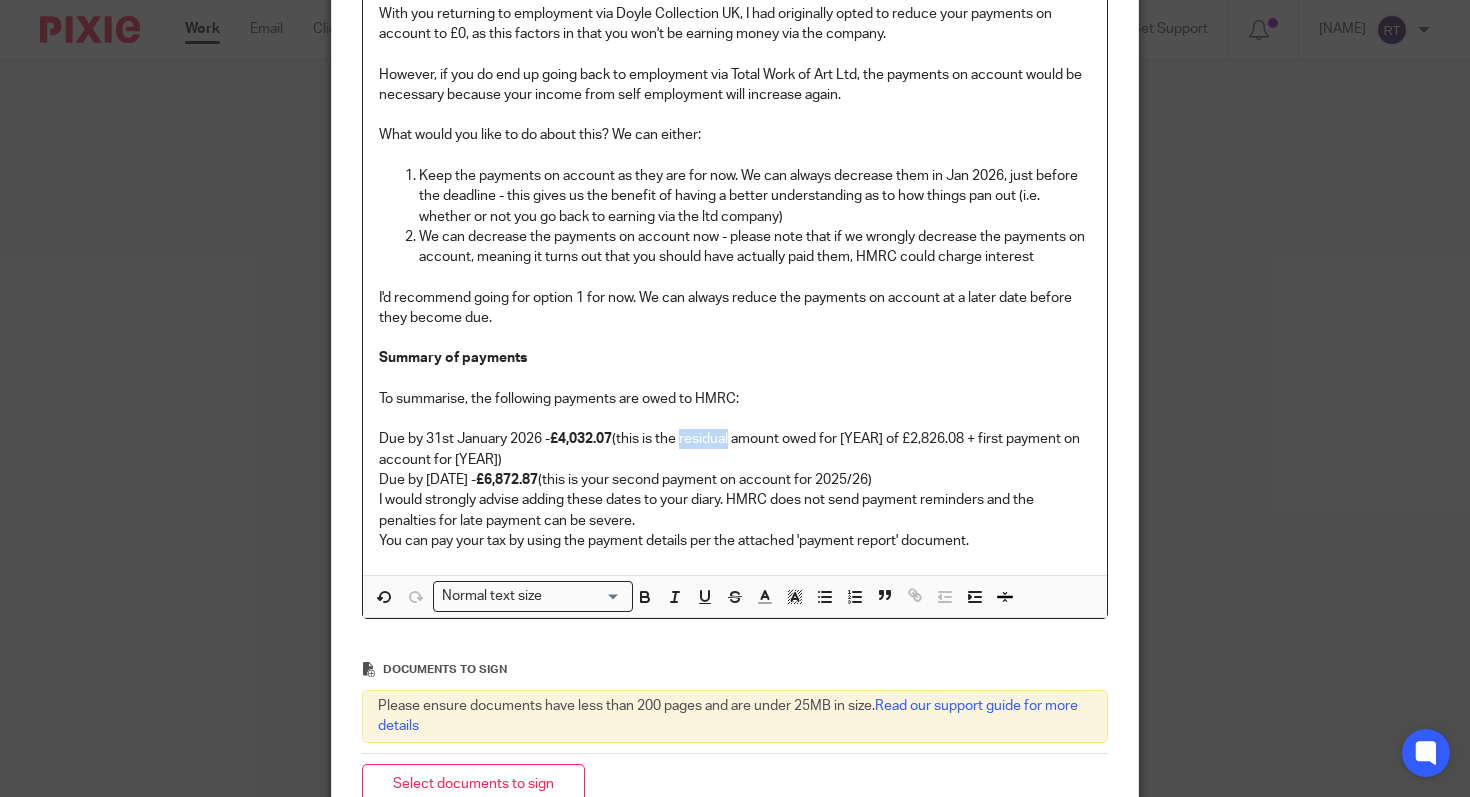 click on "Due by 31st January 2026 - £4,032.07 (this is the residual amount owed for 2024/25 of £2,826.08 + first payment on account for 2025/26)" at bounding box center [735, 449] 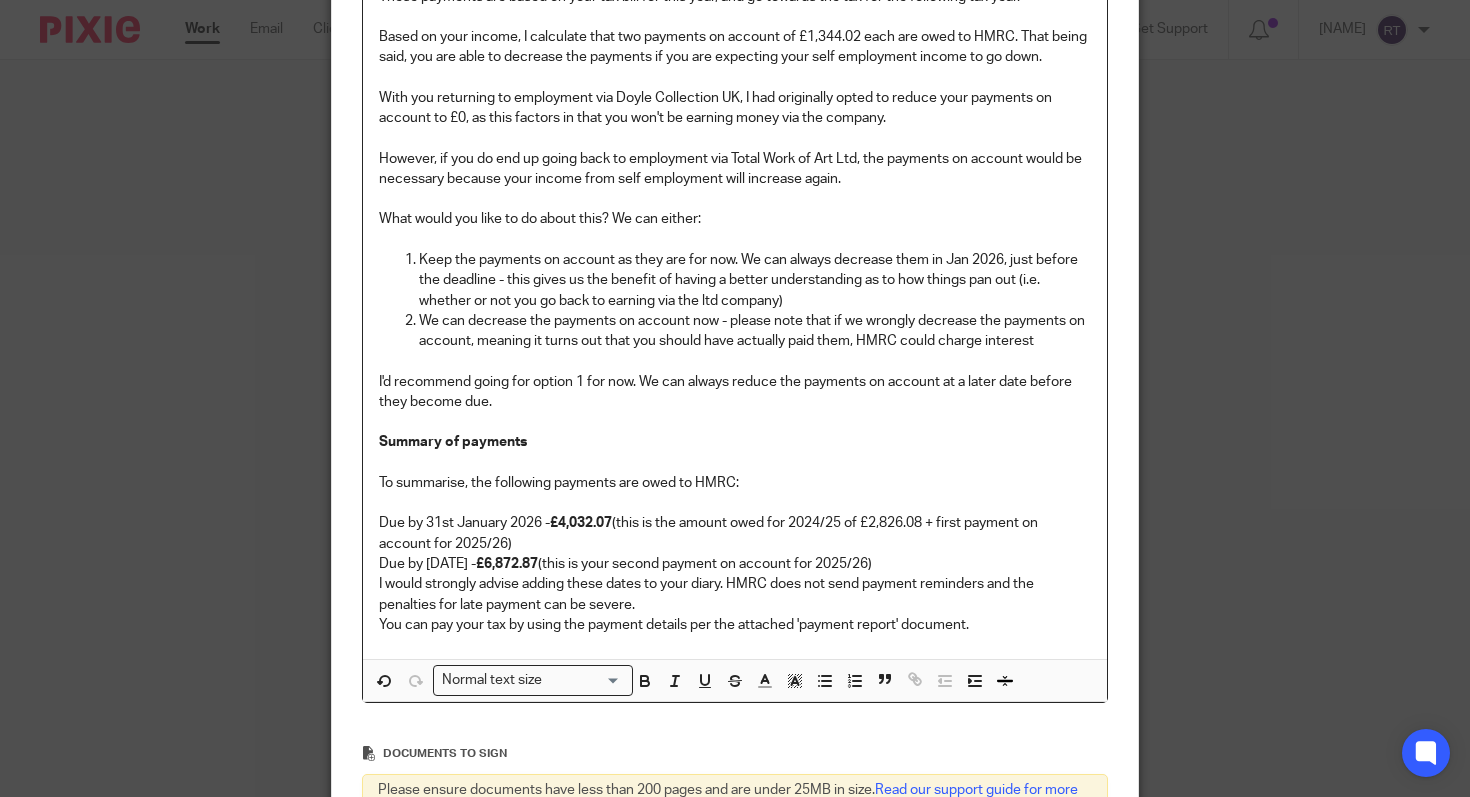 scroll, scrollTop: 879, scrollLeft: 0, axis: vertical 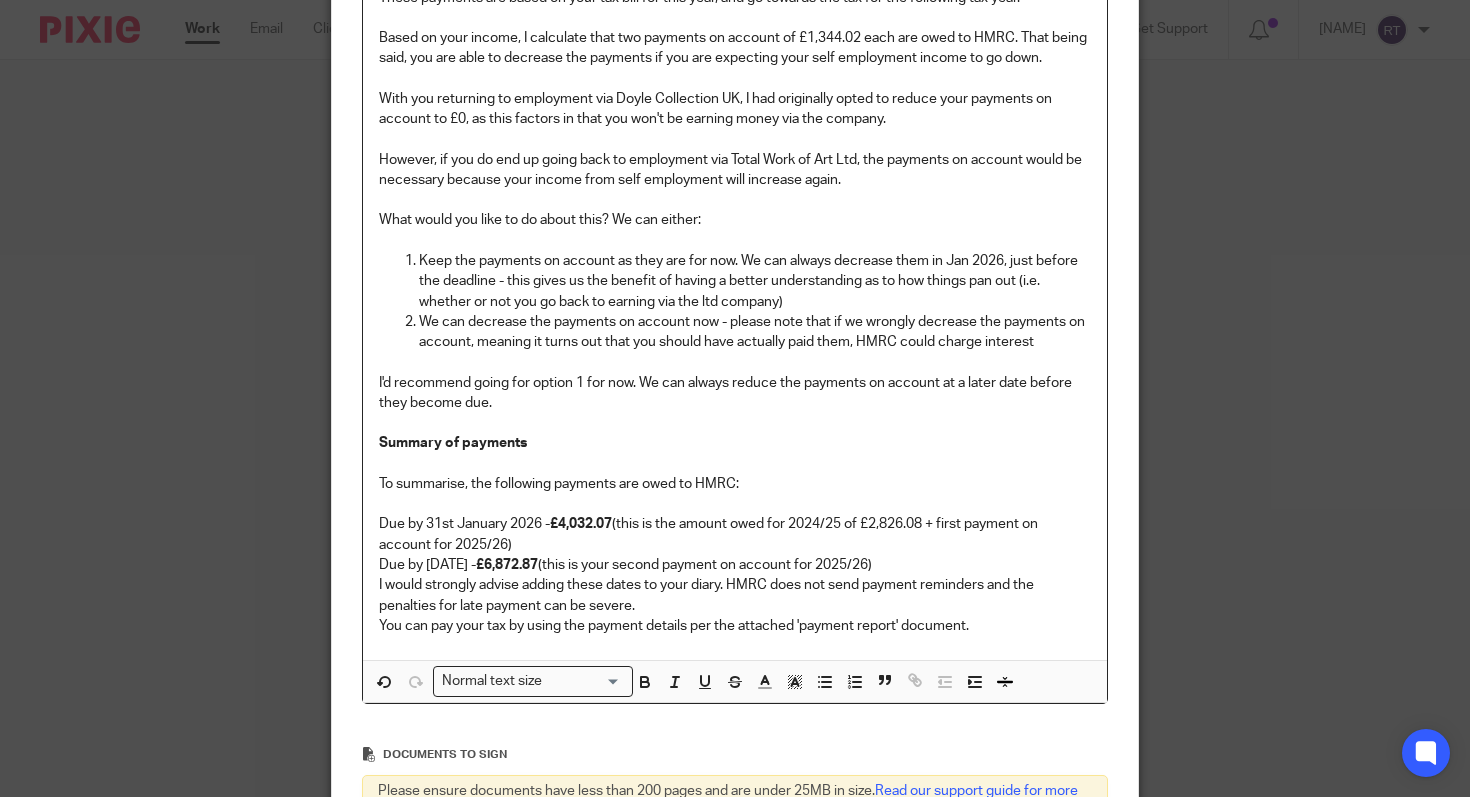 click on "Based on your income, I calculate that two payments on account of £1,344.02 each are owed to HMRC. That being said, you are able to decrease the payments if you are expecting your self employment income to go down." at bounding box center [735, 48] 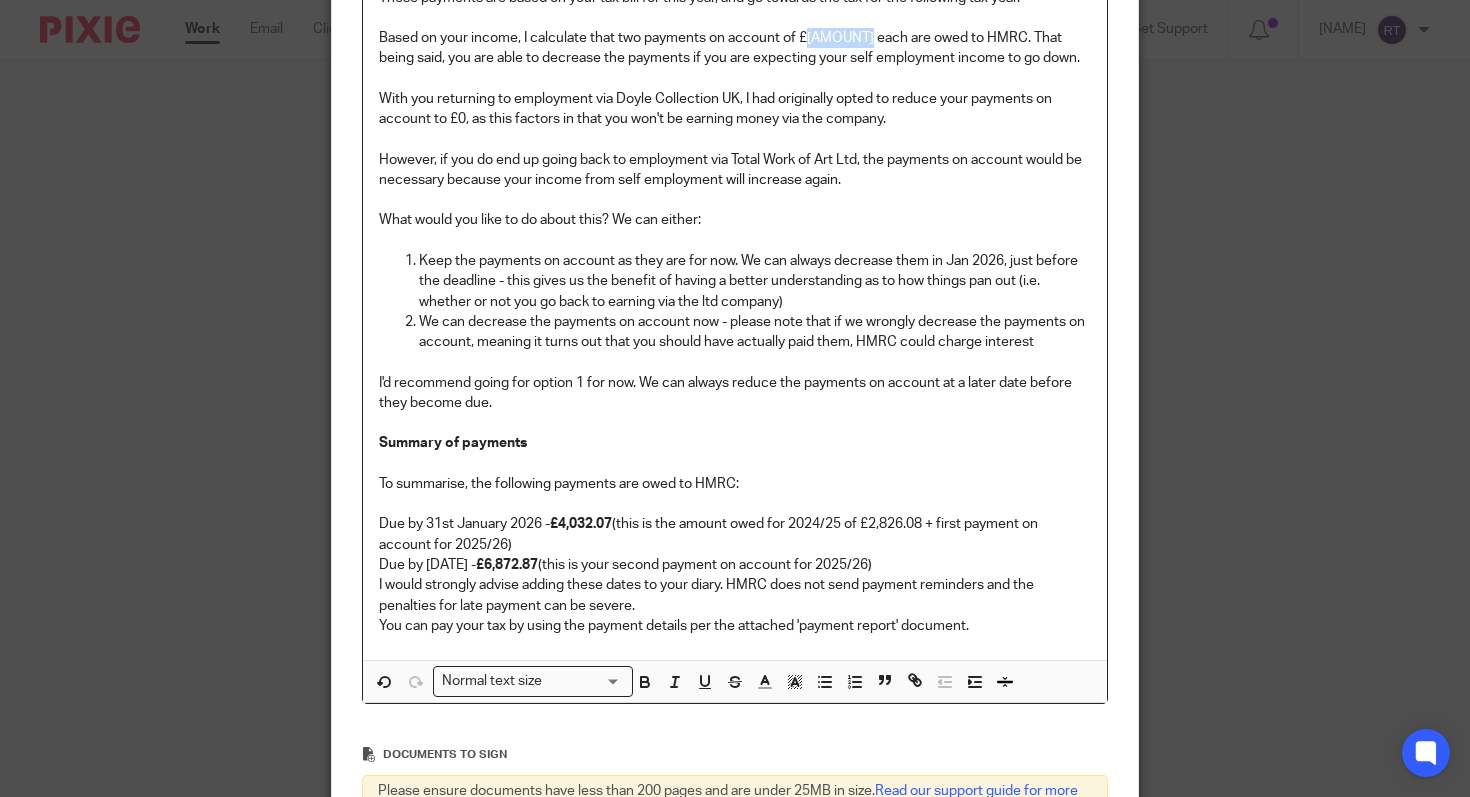 drag, startPoint x: 864, startPoint y: 37, endPoint x: 810, endPoint y: 37, distance: 54 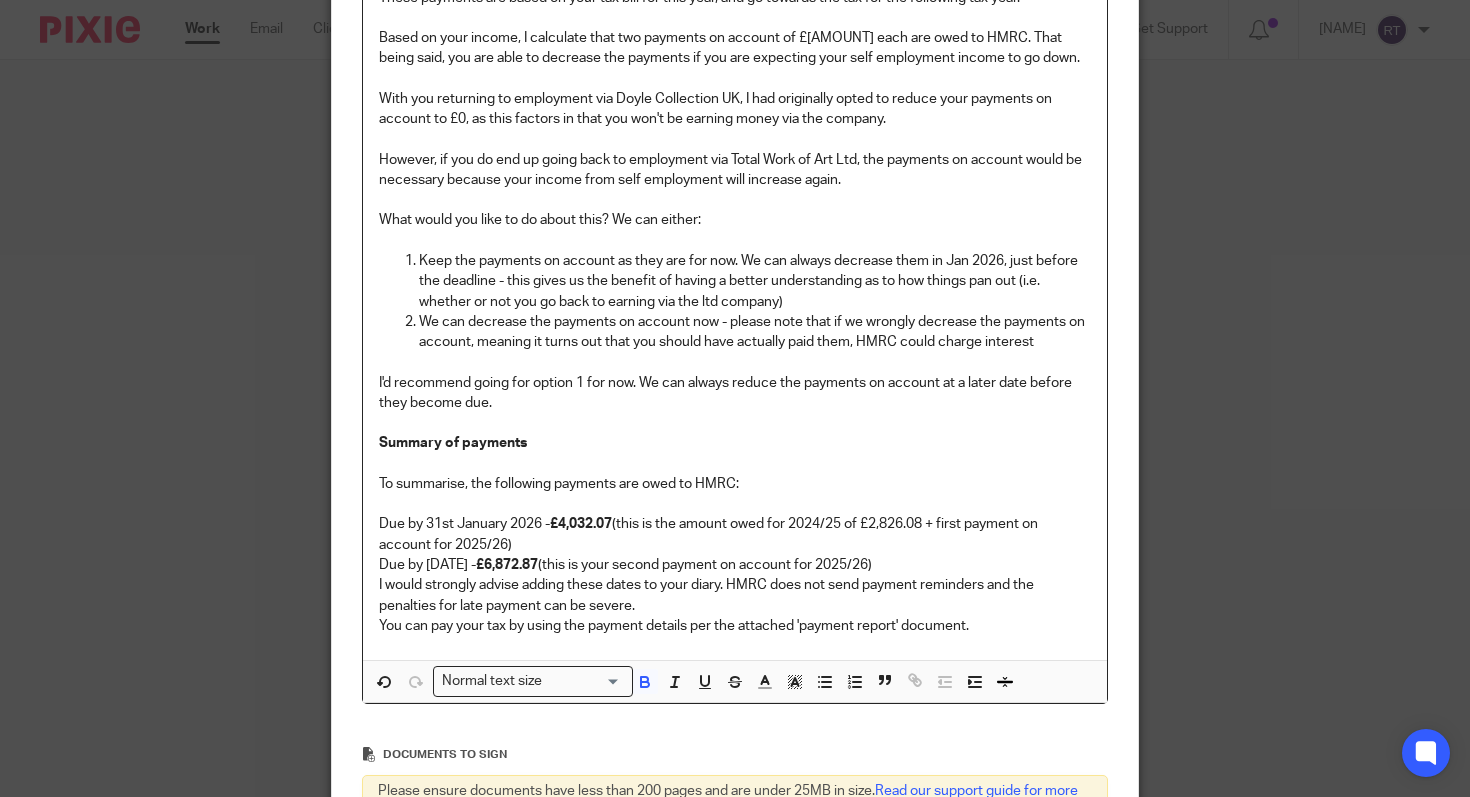 click on "£6,872.87" at bounding box center (507, 565) 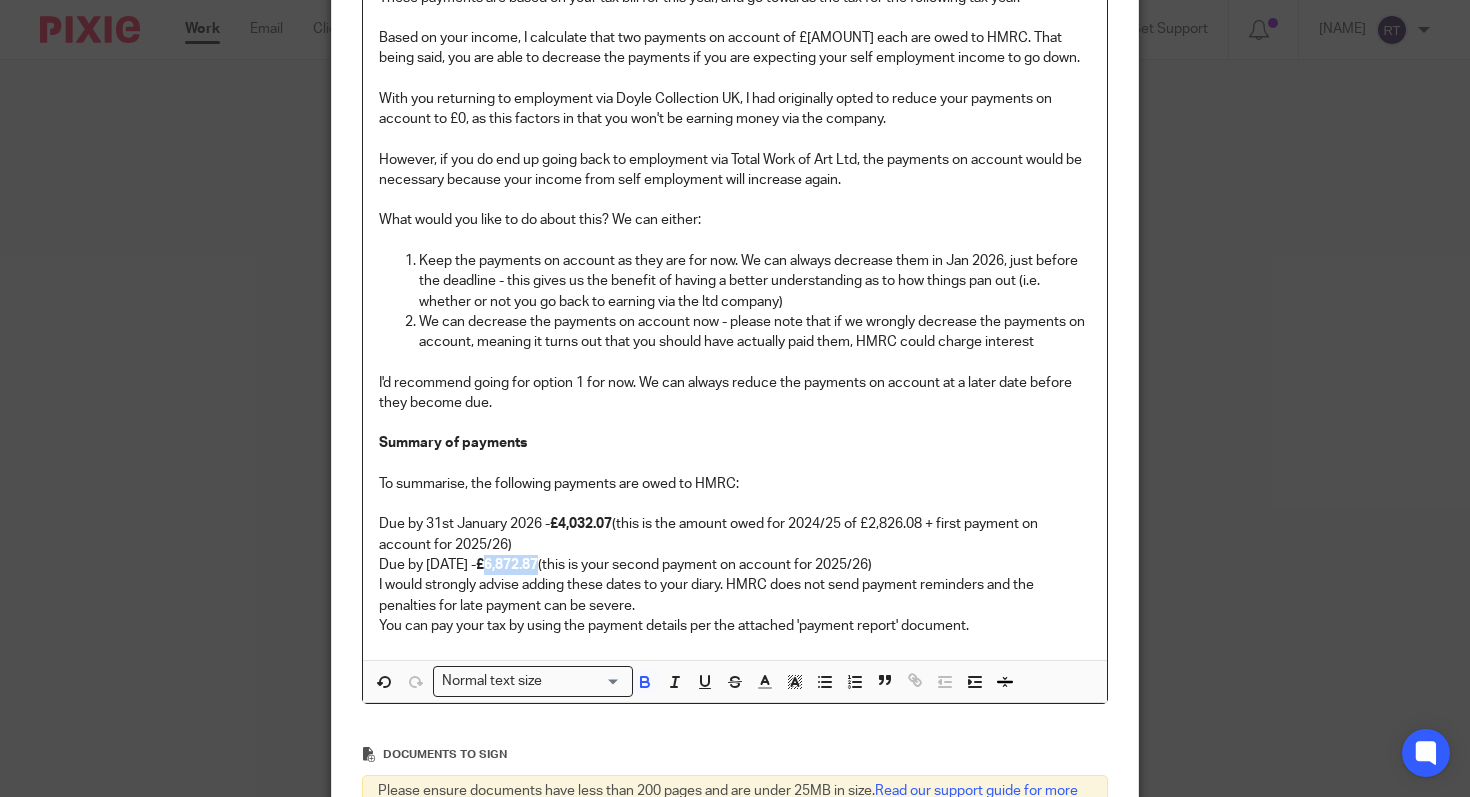 click on "£6,872.87" at bounding box center [507, 565] 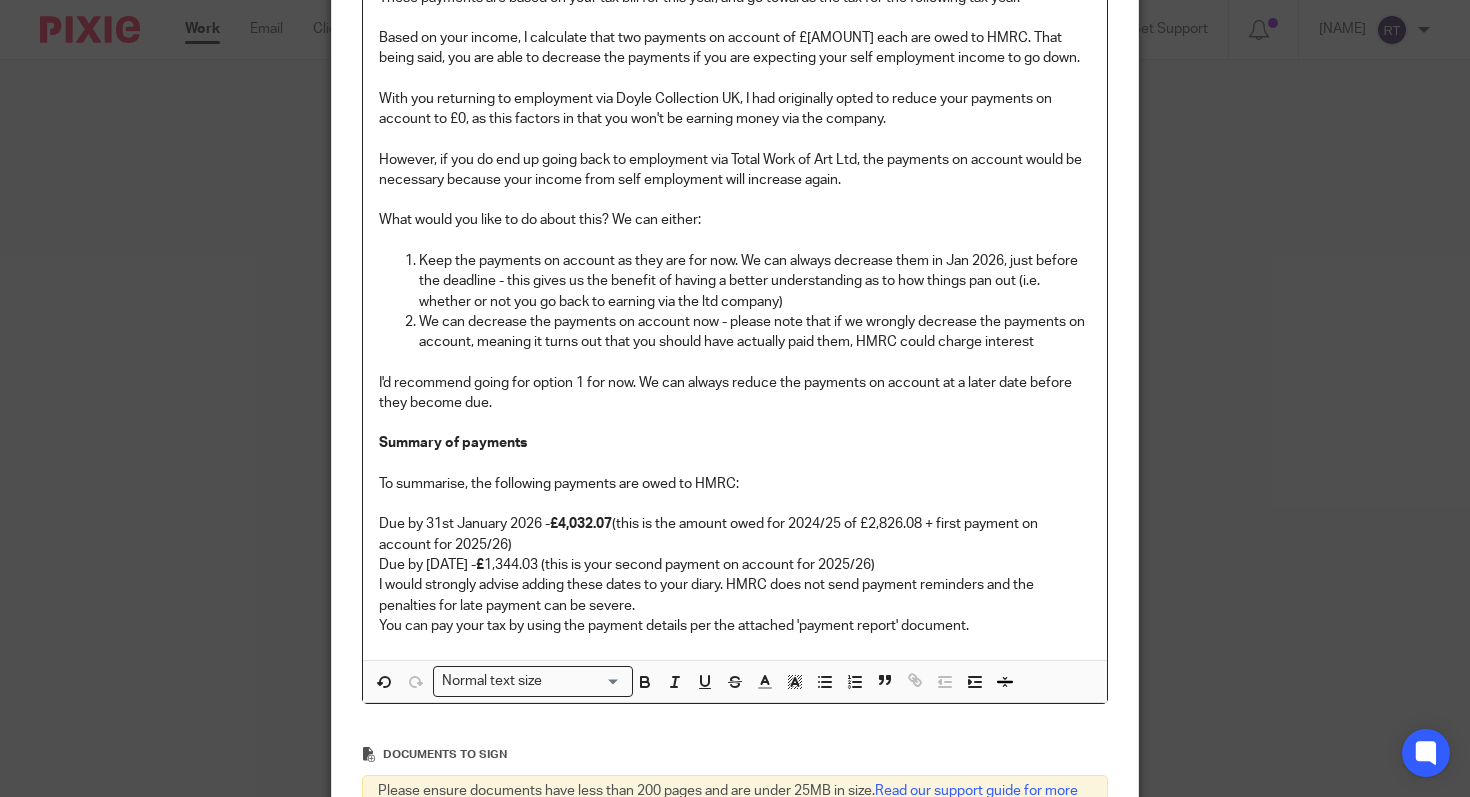 click on "Due by [MONTH] [DAY] [YEAR] - £ 1,344.03  (this is your second payment on account for [DATE]/26)" at bounding box center [735, 565] 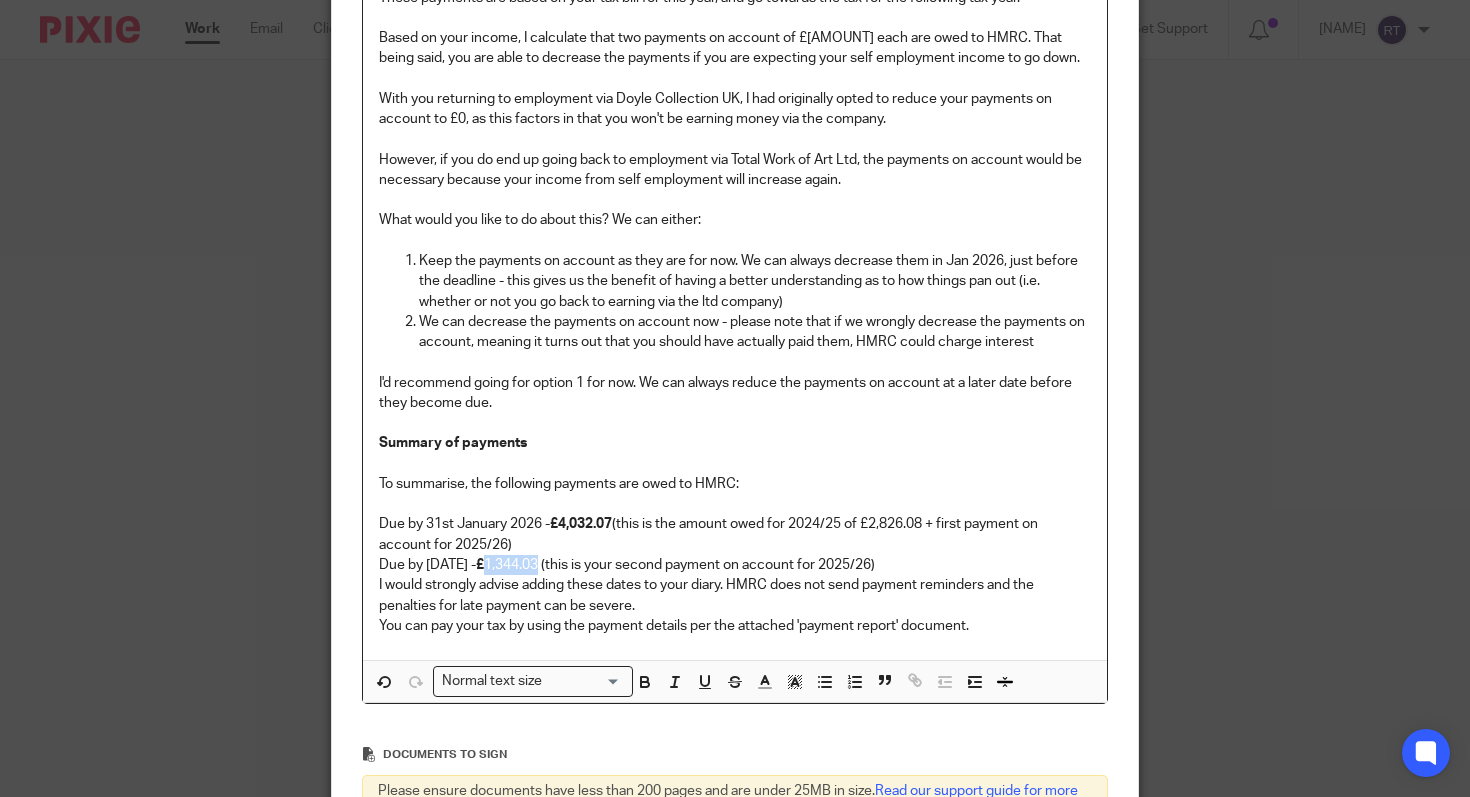click on "Due by [MONTH] [DAY] [YEAR] - £ 1,344.03  (this is your second payment on account for [DATE]/26)" at bounding box center (735, 565) 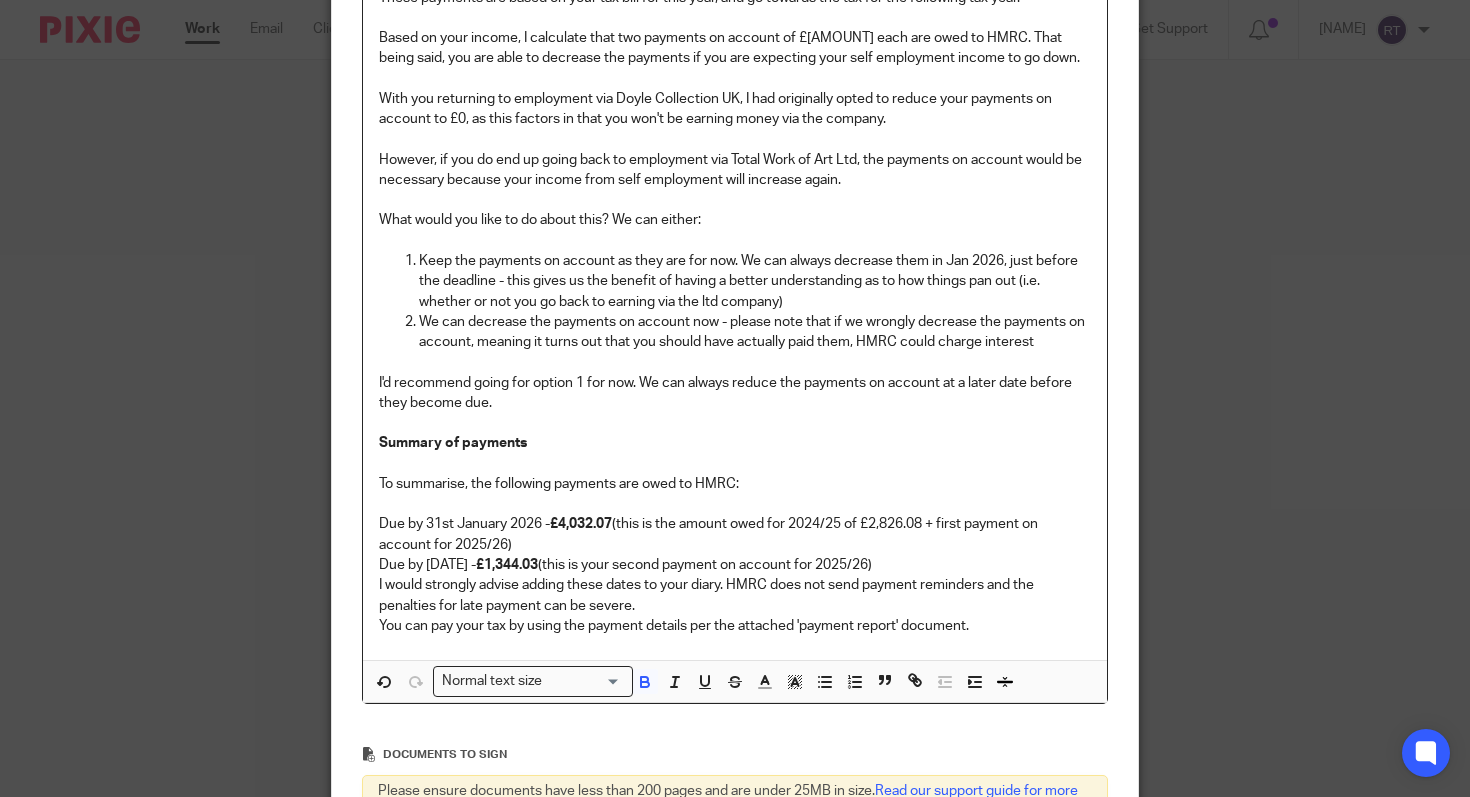 click on "Due by 31st July [YEAR] - £1,344.03 (this is your second payment on account for 2025/26)" at bounding box center [735, 565] 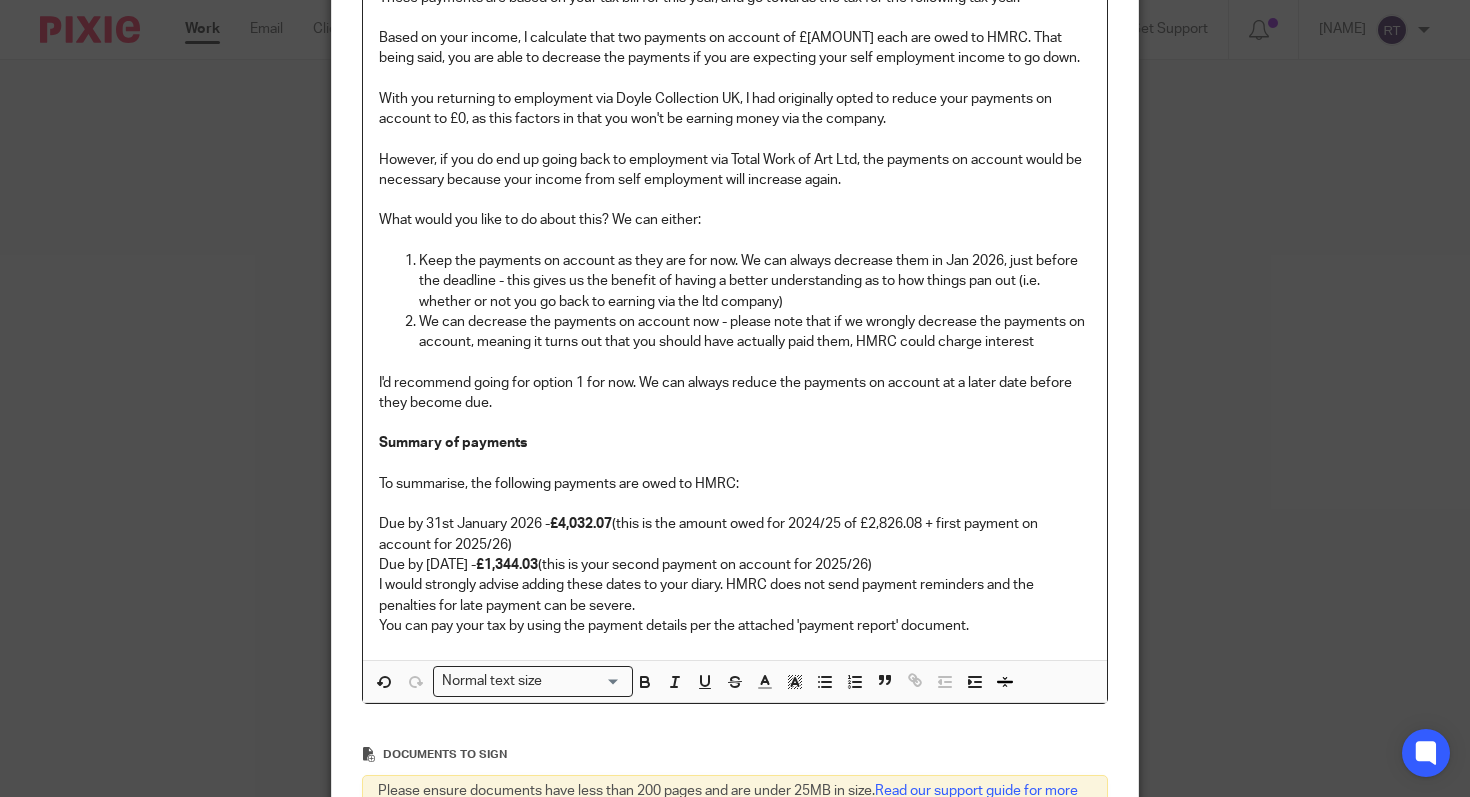click on "Due by 31st January 2026 - £4,032.07 (this is the amount owed for 2024/25 of £2,826.08 + first payment on account for 2025/26)" at bounding box center [735, 534] 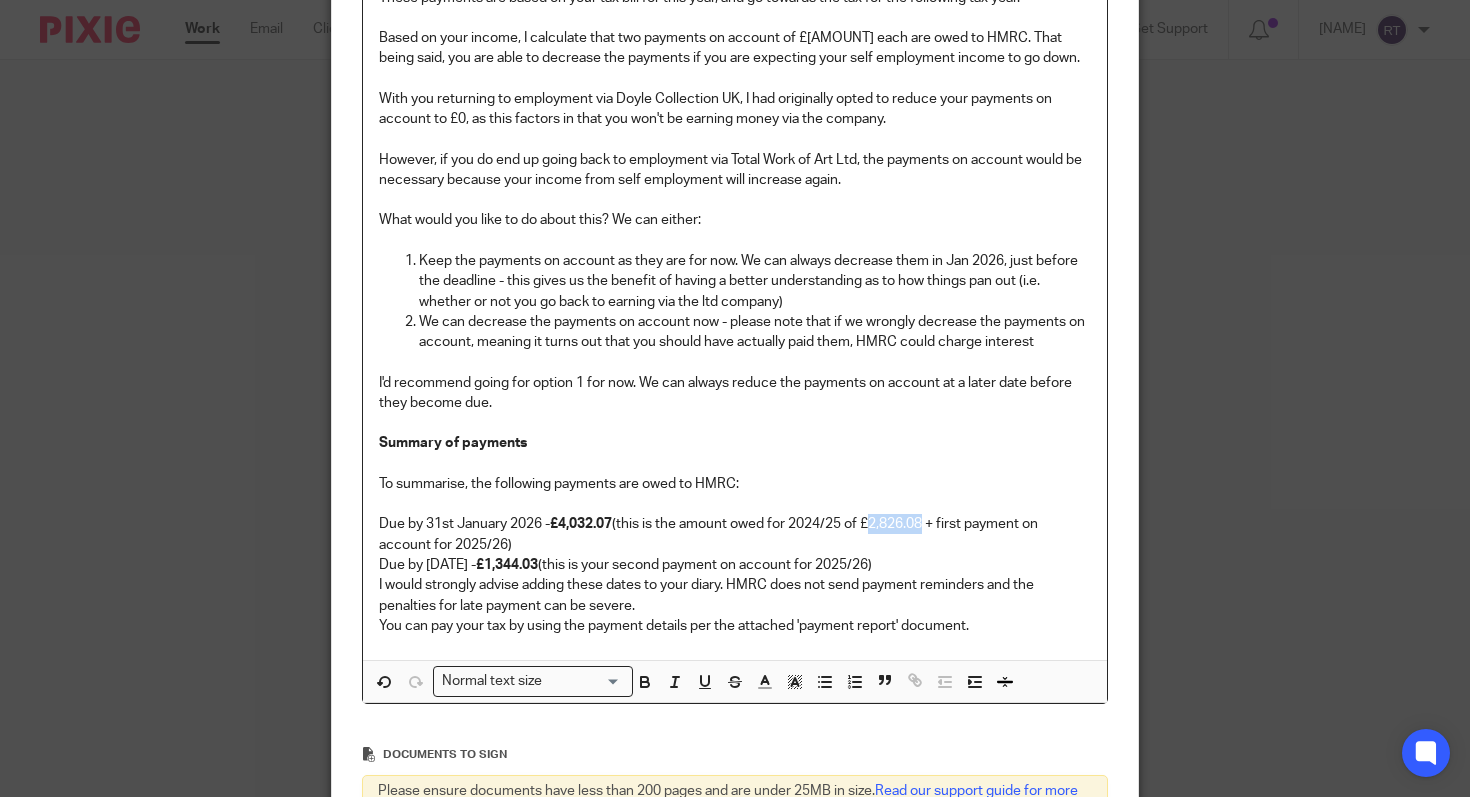 click on "Due by 31st January 2026 - £4,032.07 (this is the amount owed for 2024/25 of £2,826.08 + first payment on account for 2025/26)" at bounding box center [735, 534] 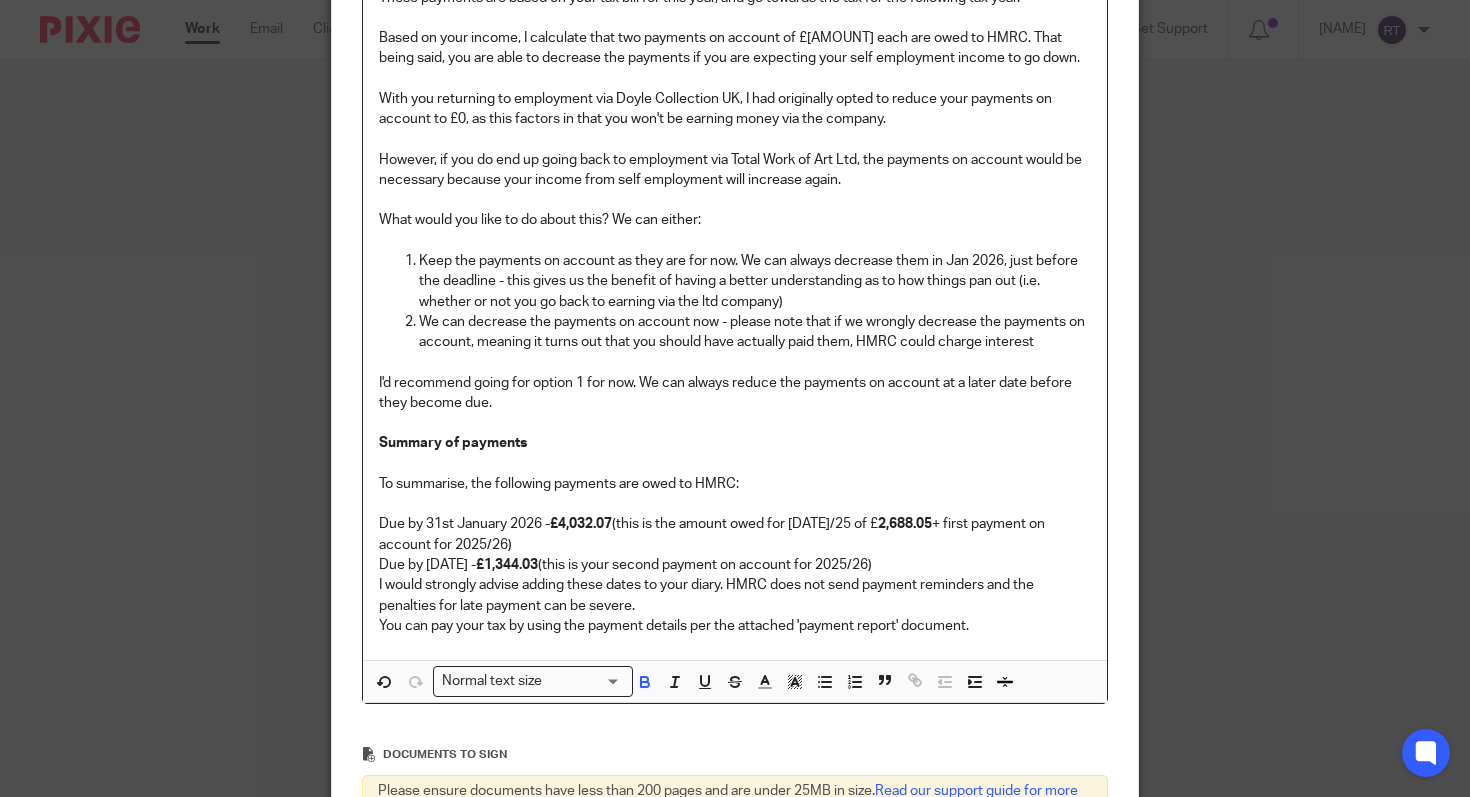 click on "2,688.05" at bounding box center (905, 524) 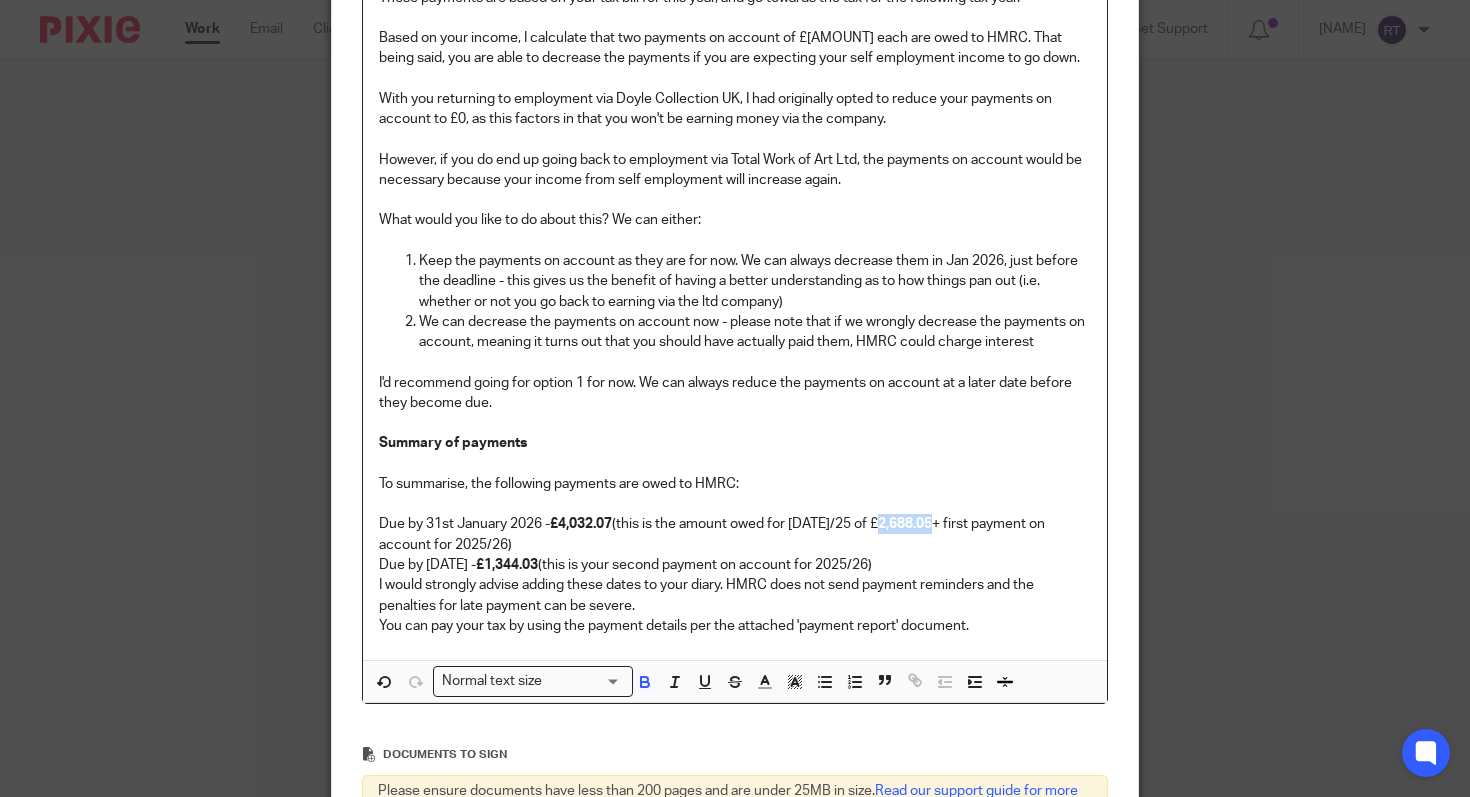 click on "2,688.05" at bounding box center [905, 524] 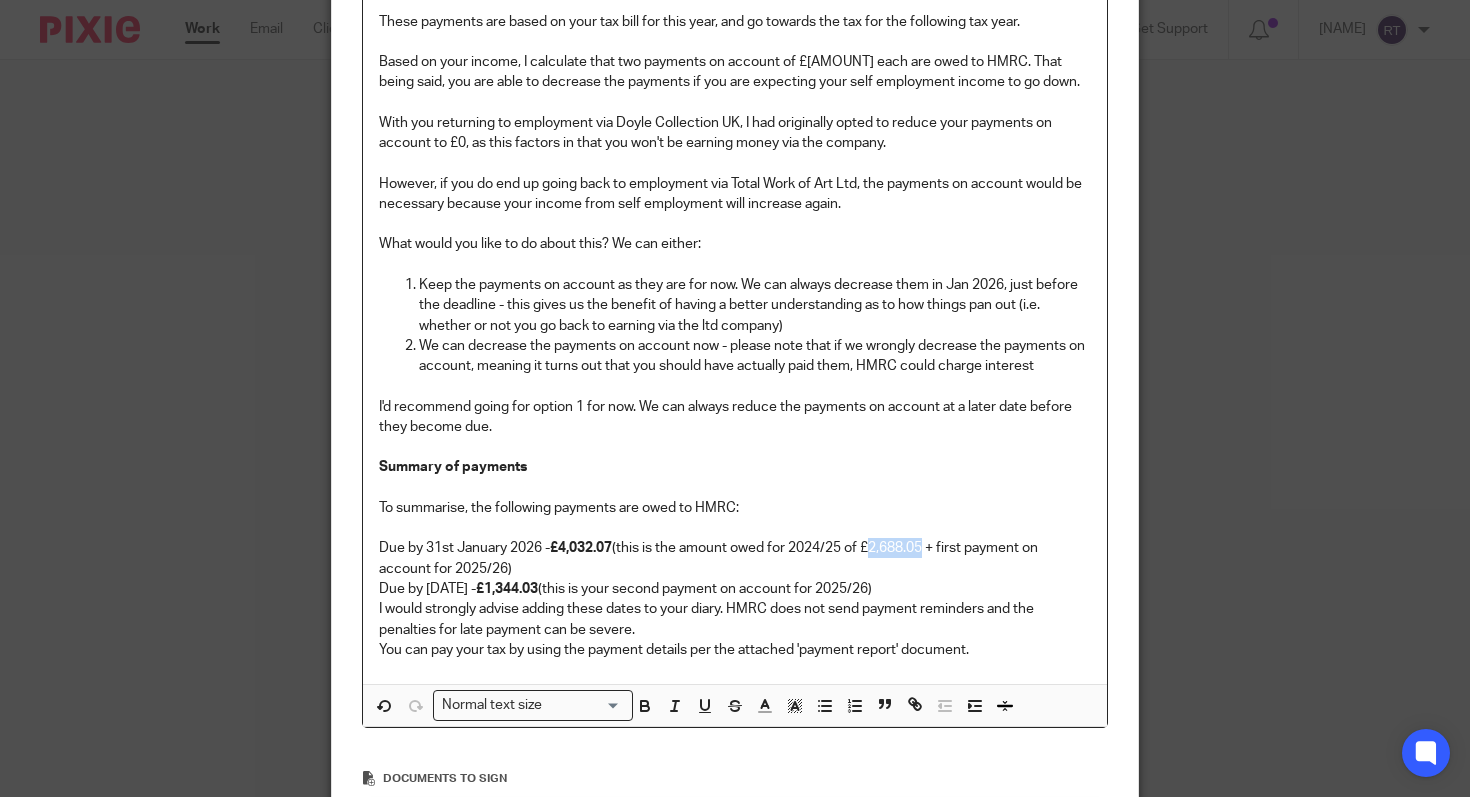 scroll, scrollTop: 860, scrollLeft: 0, axis: vertical 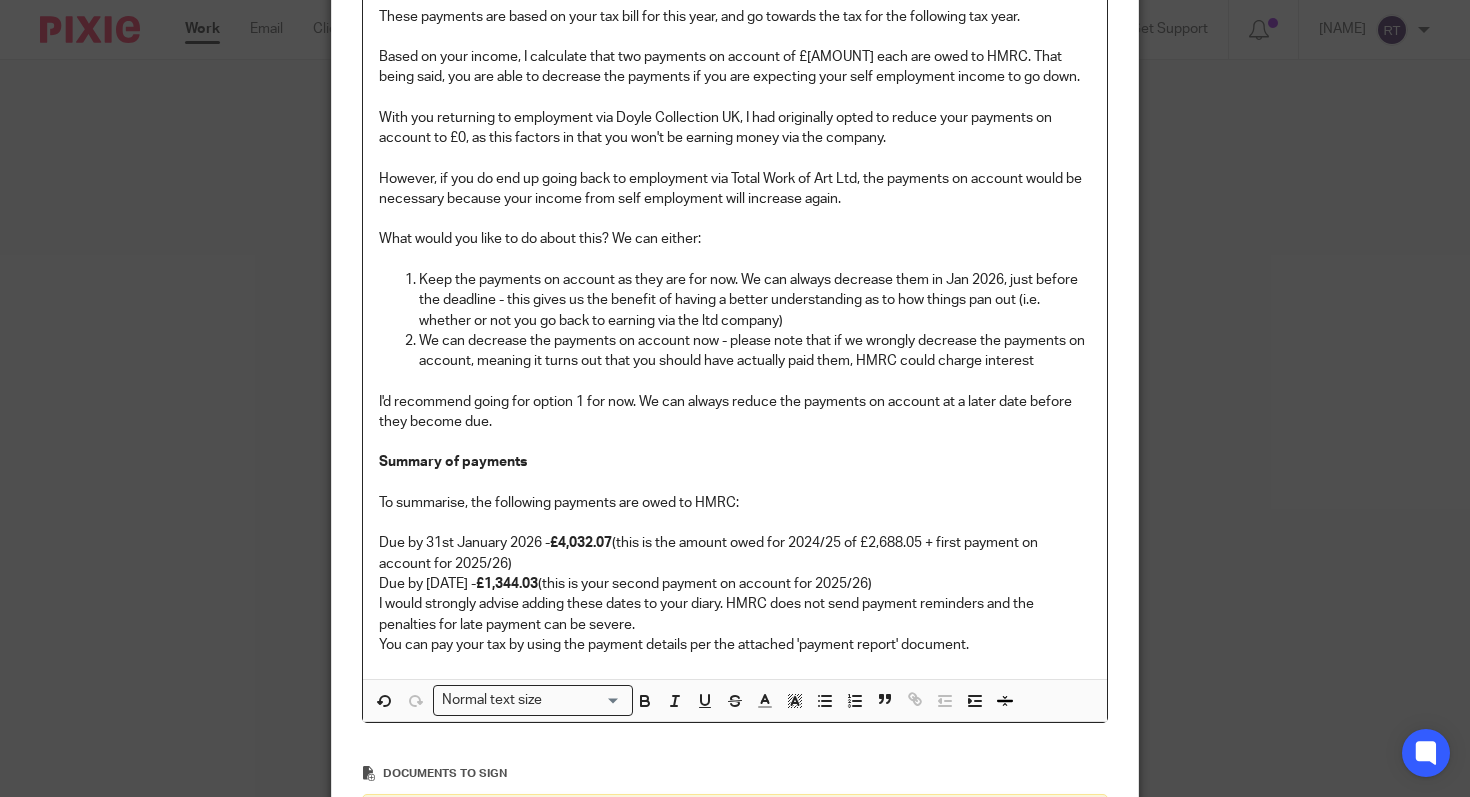 click on "Due by 31st January [YEAR] - £4,032.07 (this is the amount owed for 2024/25 of £2,688.05 + first payment on account for 2025/26)" at bounding box center [735, 553] 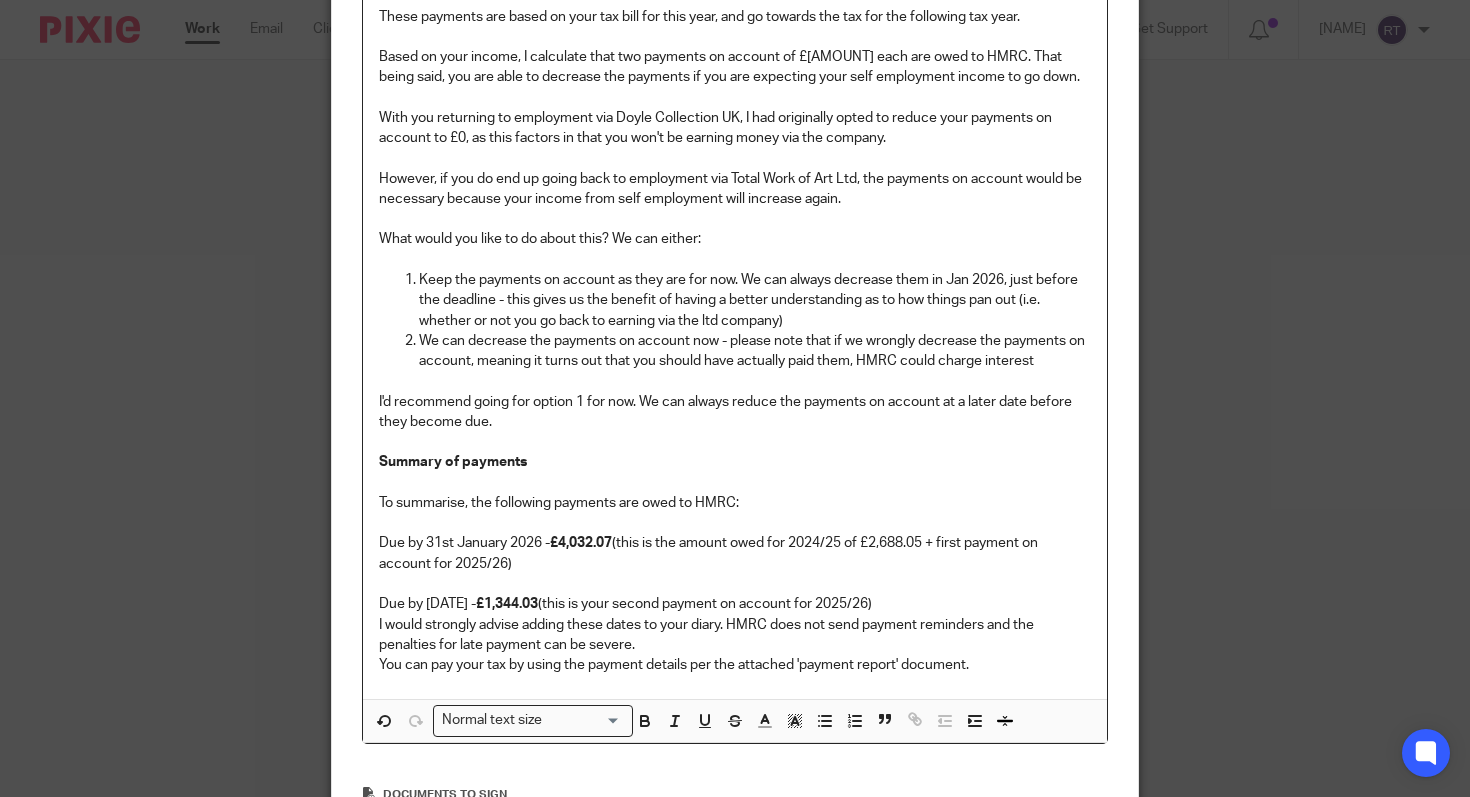 click on "Due by 31st July [YEAR] - £1,344.03 (this is your second payment on account for 2025/26)" at bounding box center (735, 604) 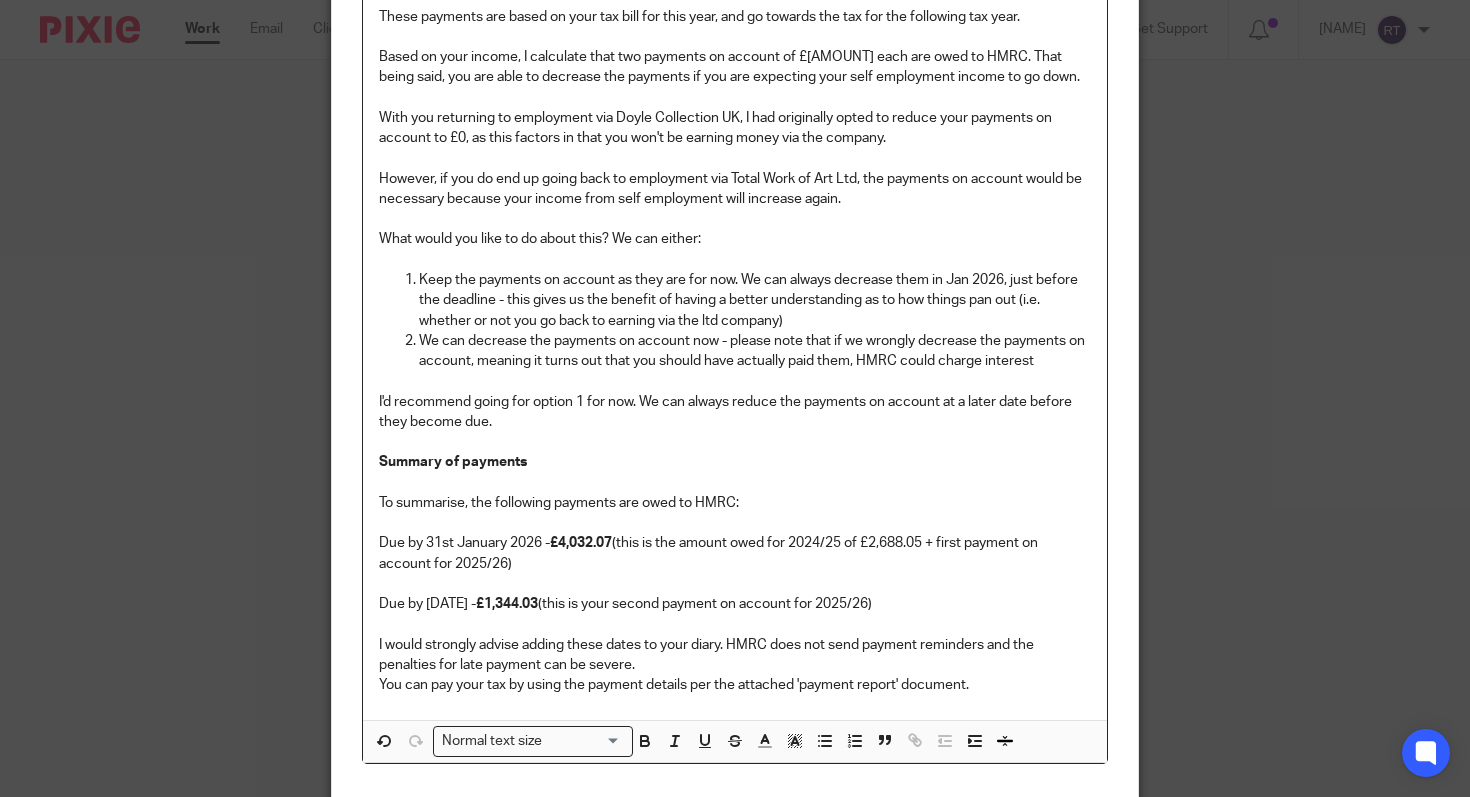 click on "I would strongly advise adding these dates to your diary. HMRC does not send payment reminders and the penalties for late payment can be severe." at bounding box center [735, 655] 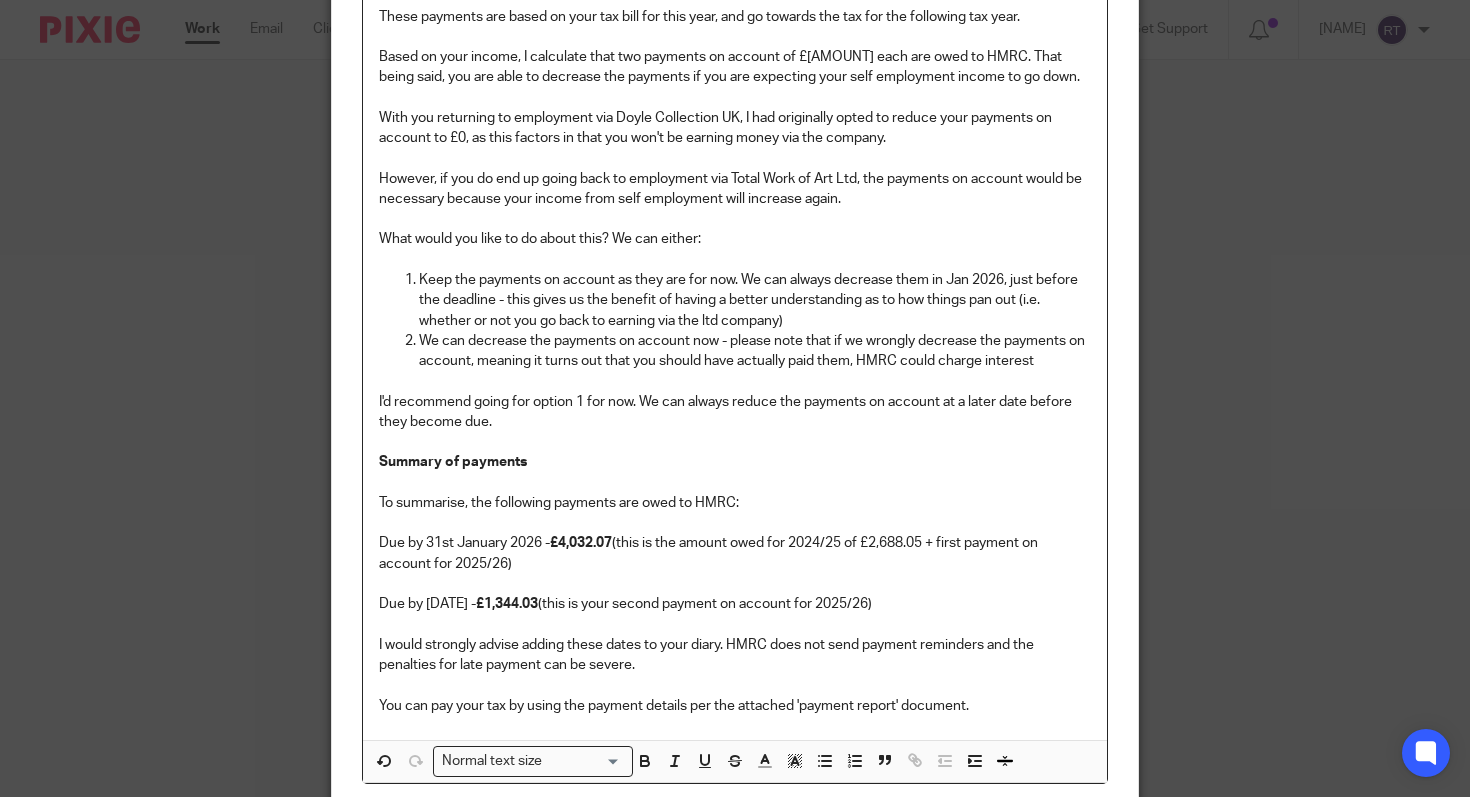 scroll, scrollTop: 1086, scrollLeft: 0, axis: vertical 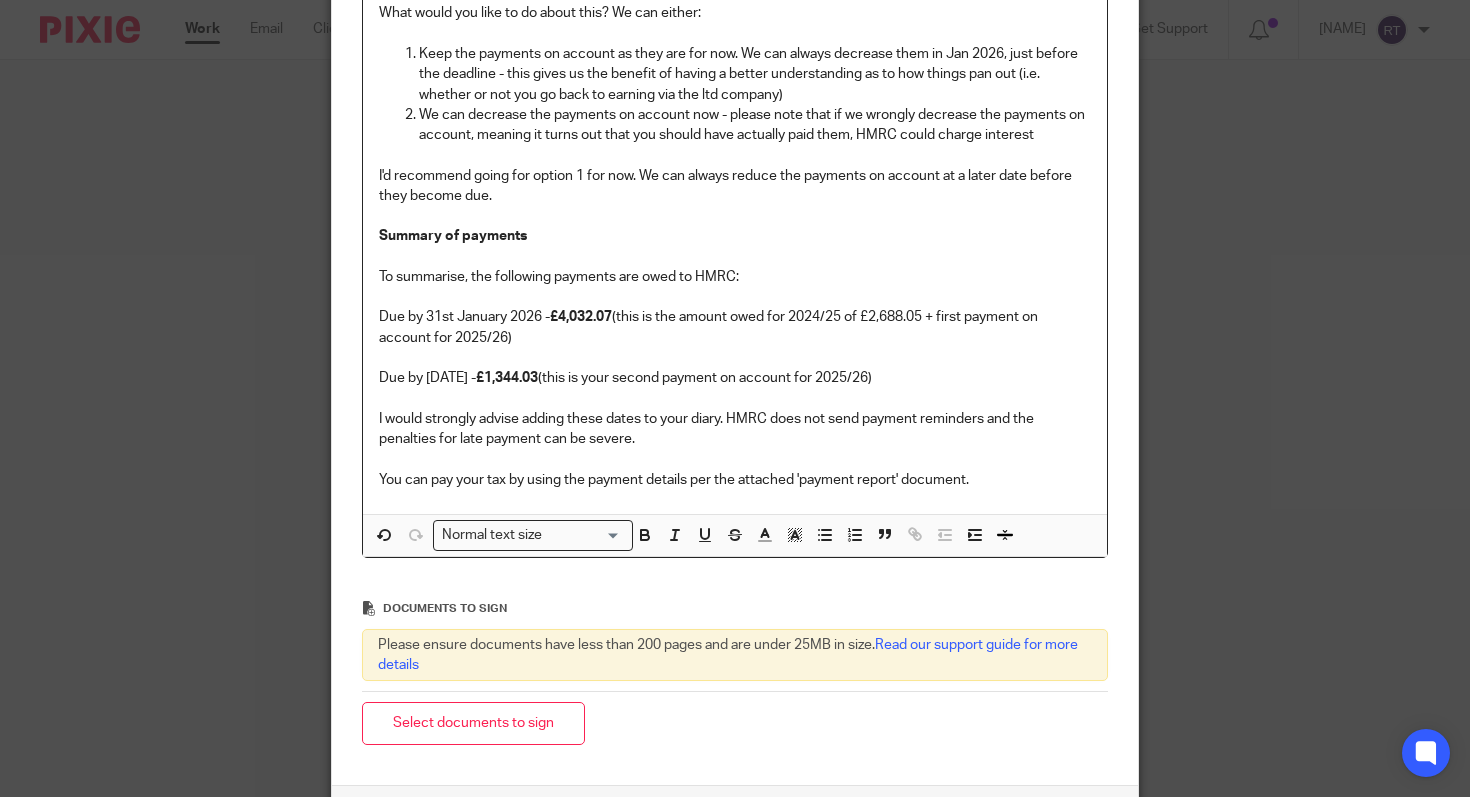 click on "You can pay your tax by using the payment details per the attached 'payment report' document." at bounding box center [735, 480] 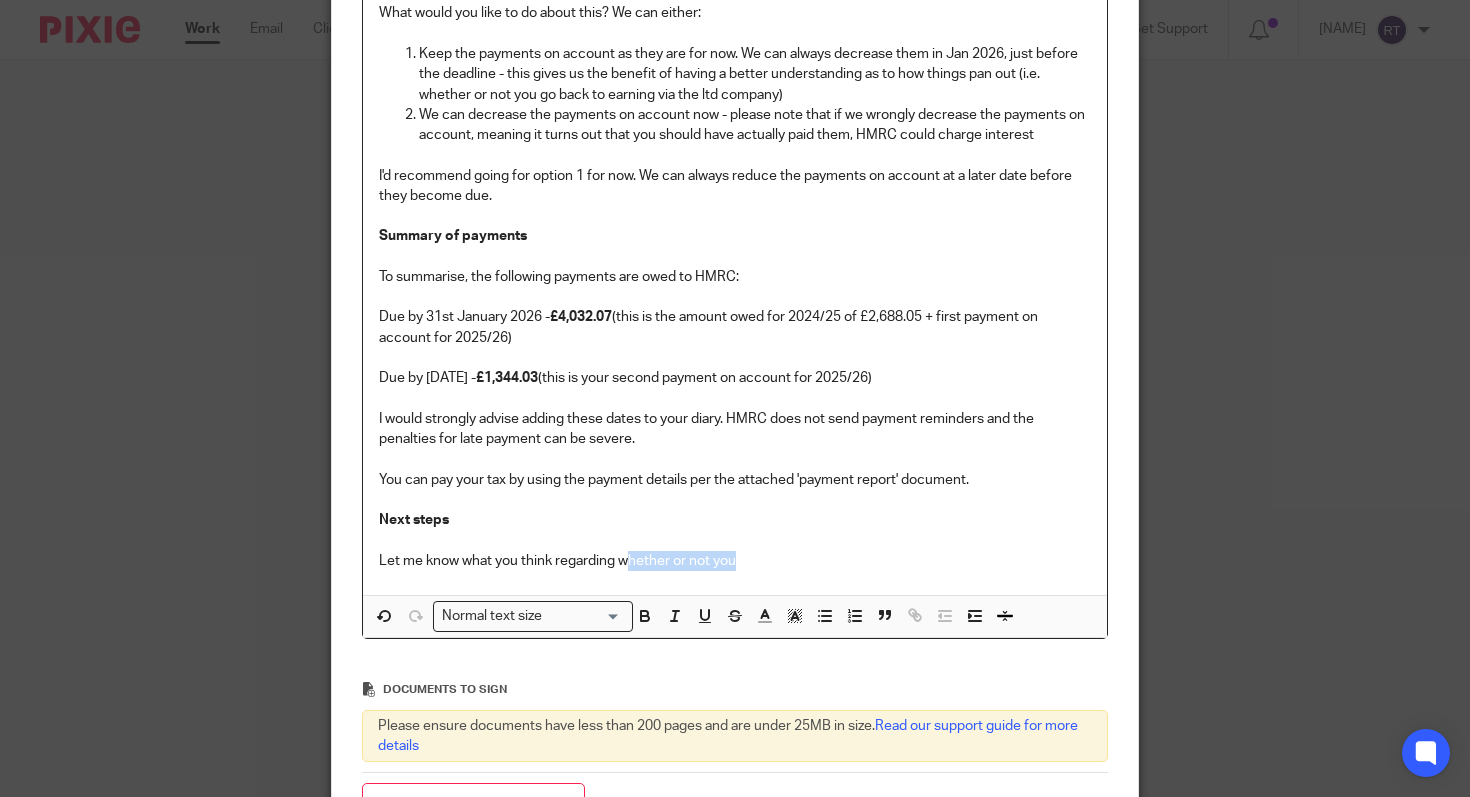 drag, startPoint x: 624, startPoint y: 566, endPoint x: 899, endPoint y: 582, distance: 275.46506 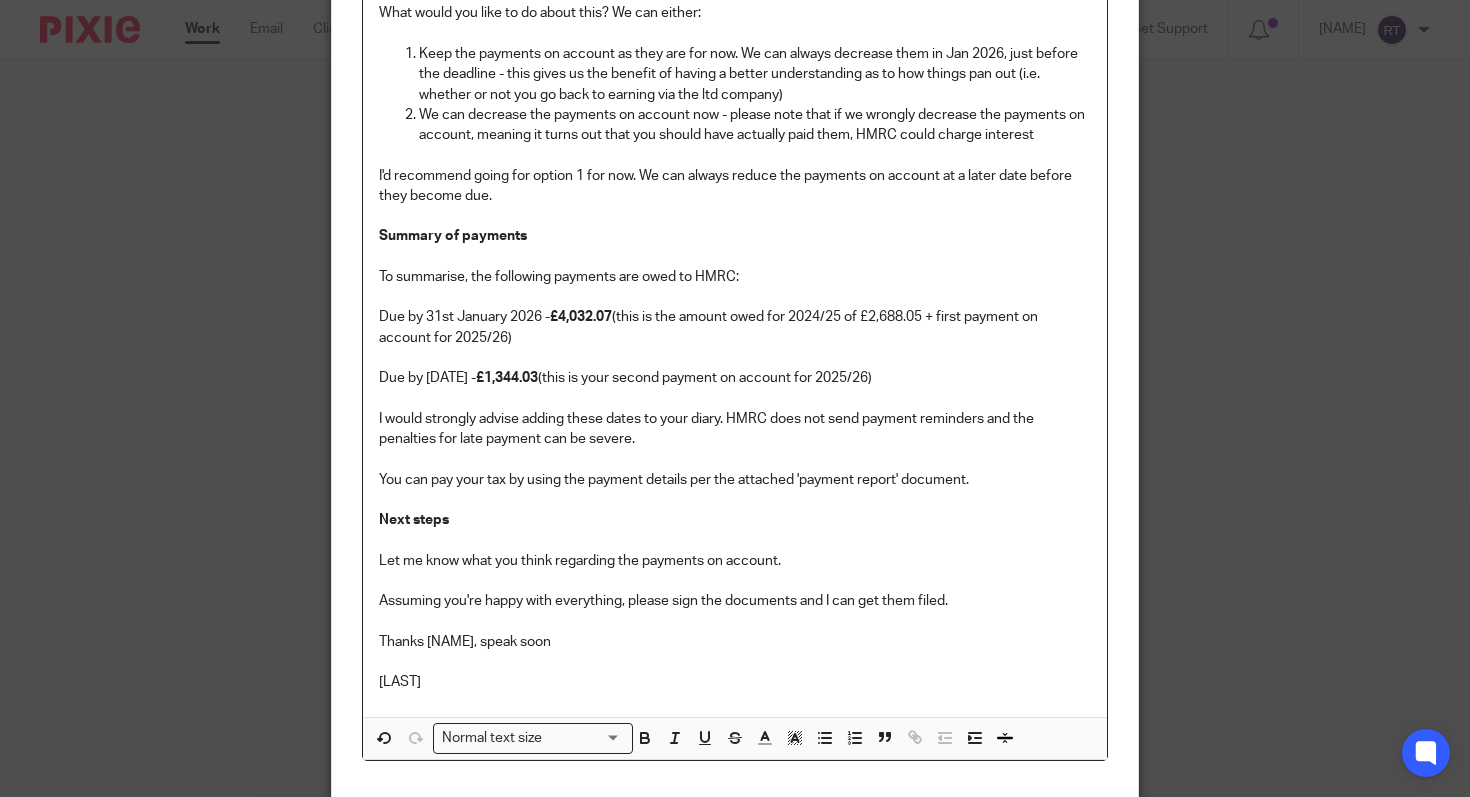 scroll, scrollTop: 0, scrollLeft: 0, axis: both 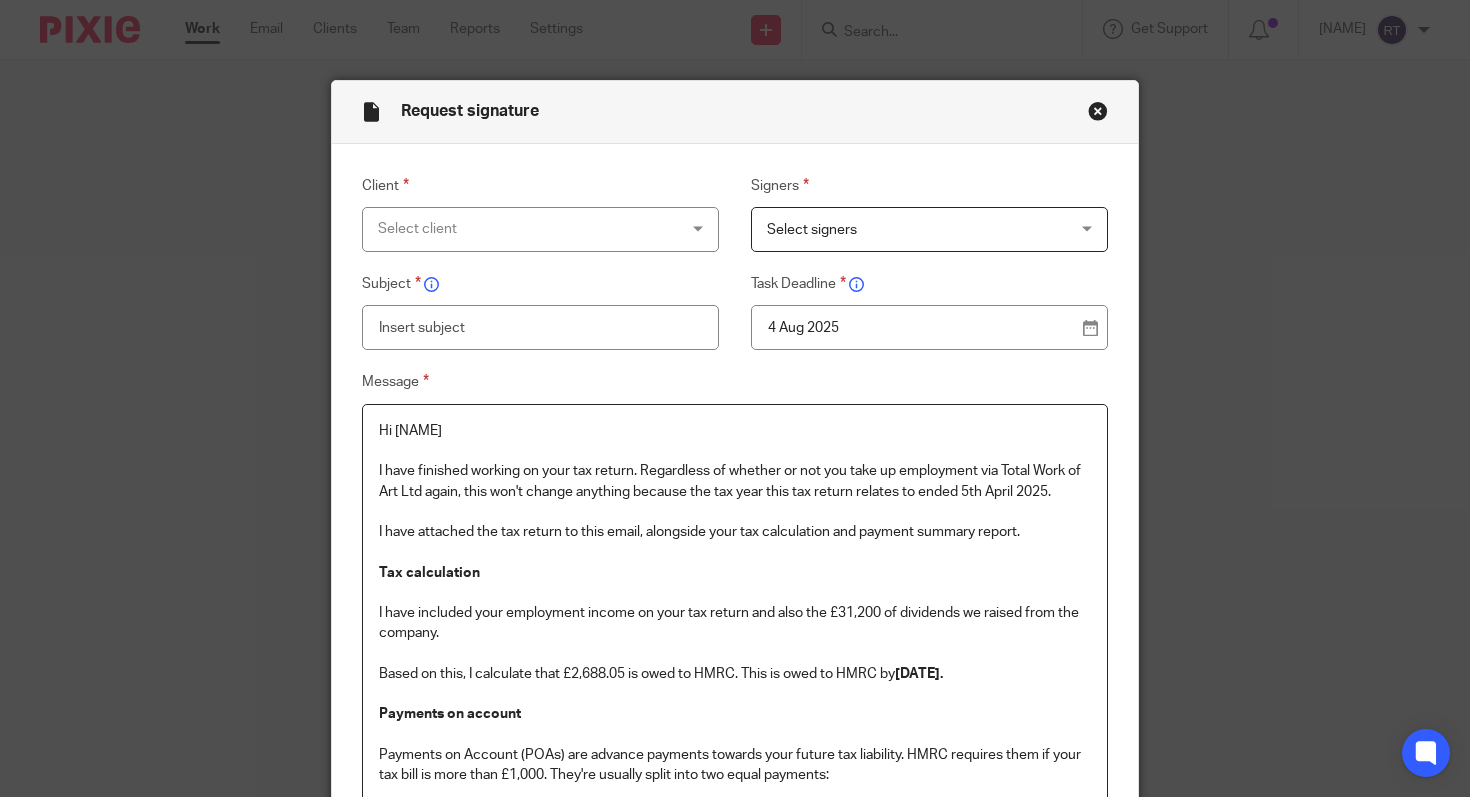 click on "I have finished working on your tax return. Regardless of whether or not you take up employment via Total Work of Art Ltd again, this won't change anything because the tax year this tax return relates to ended 5th April 2025." at bounding box center [735, 481] 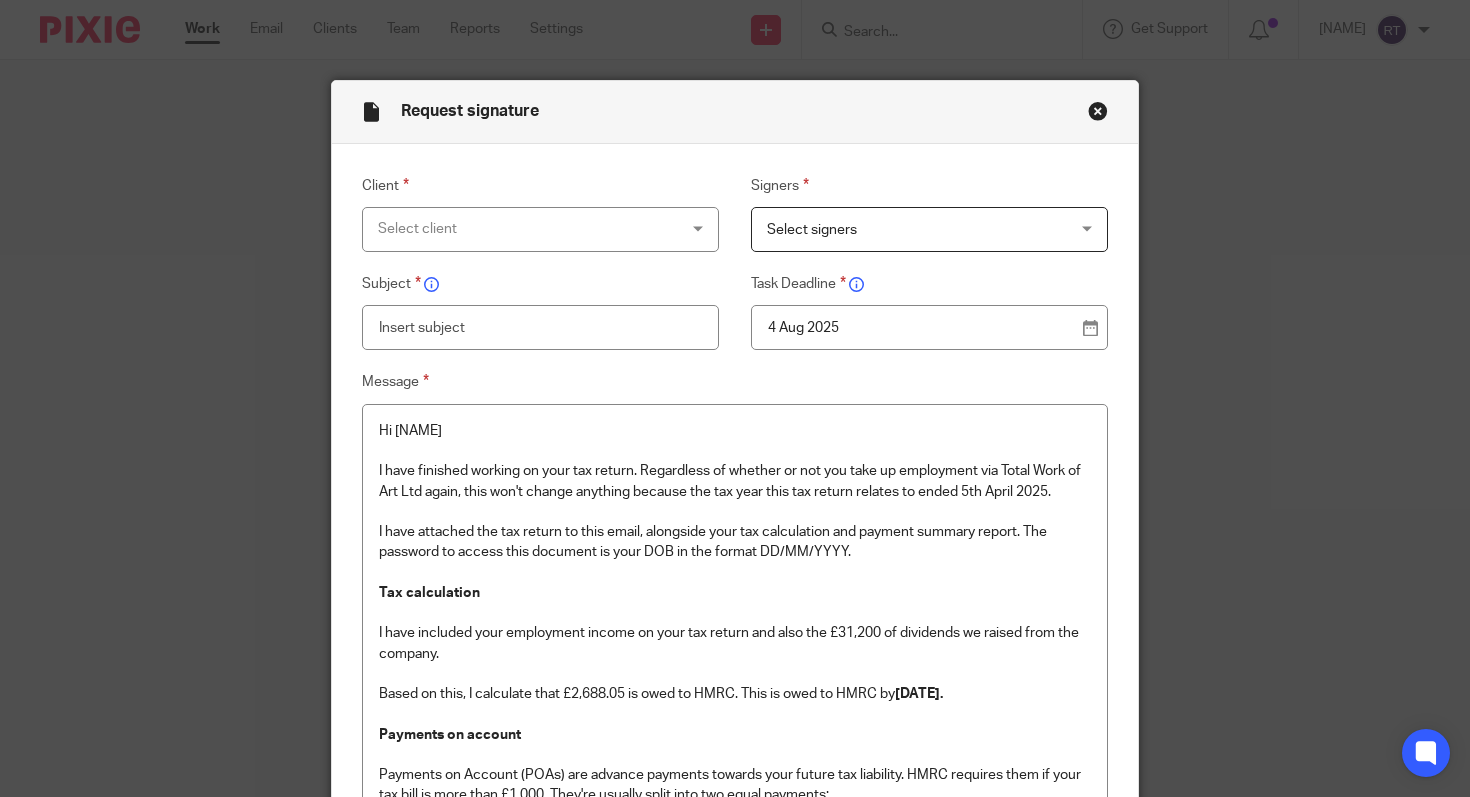 click on "Select client" at bounding box center [514, 229] 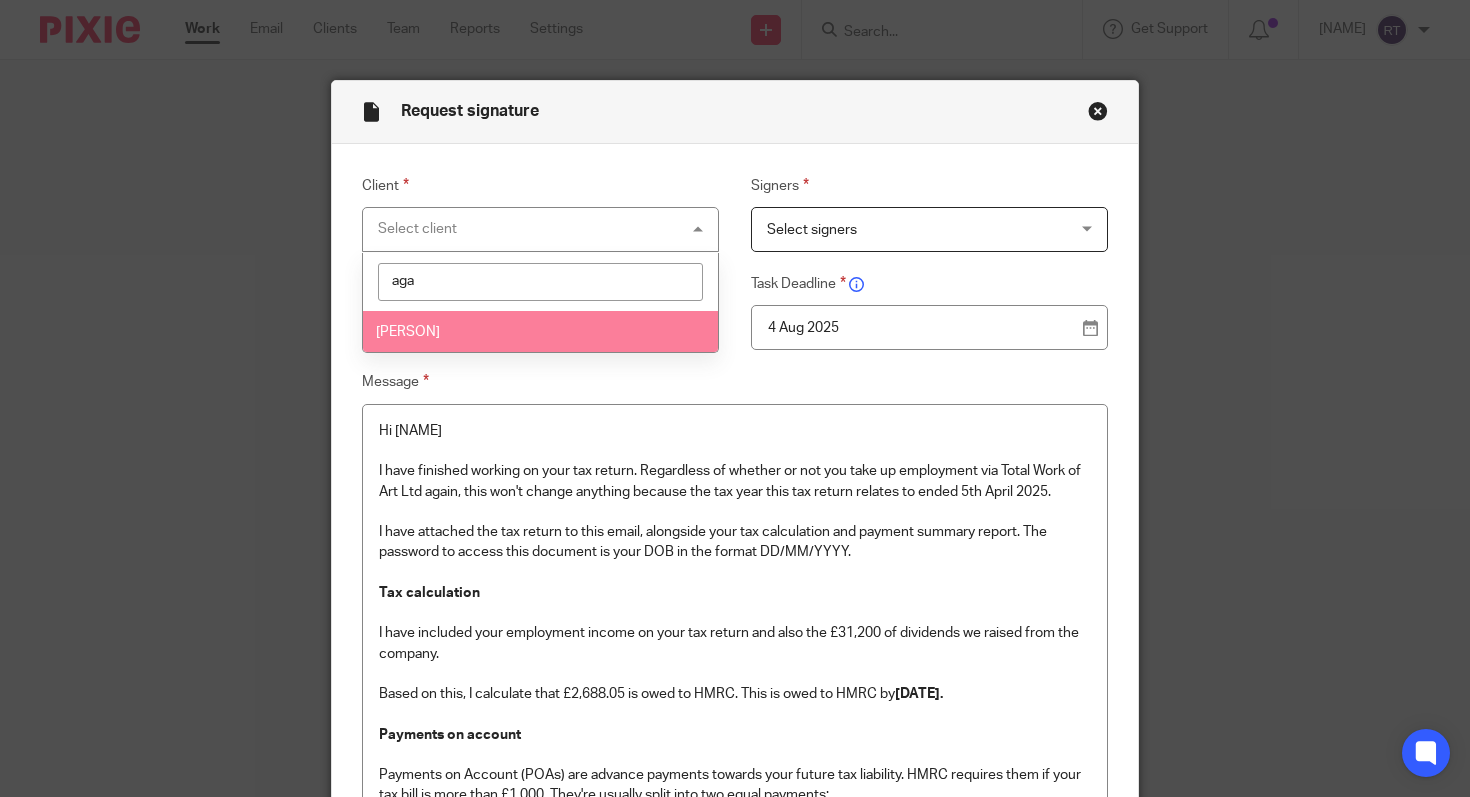 type on "aga" 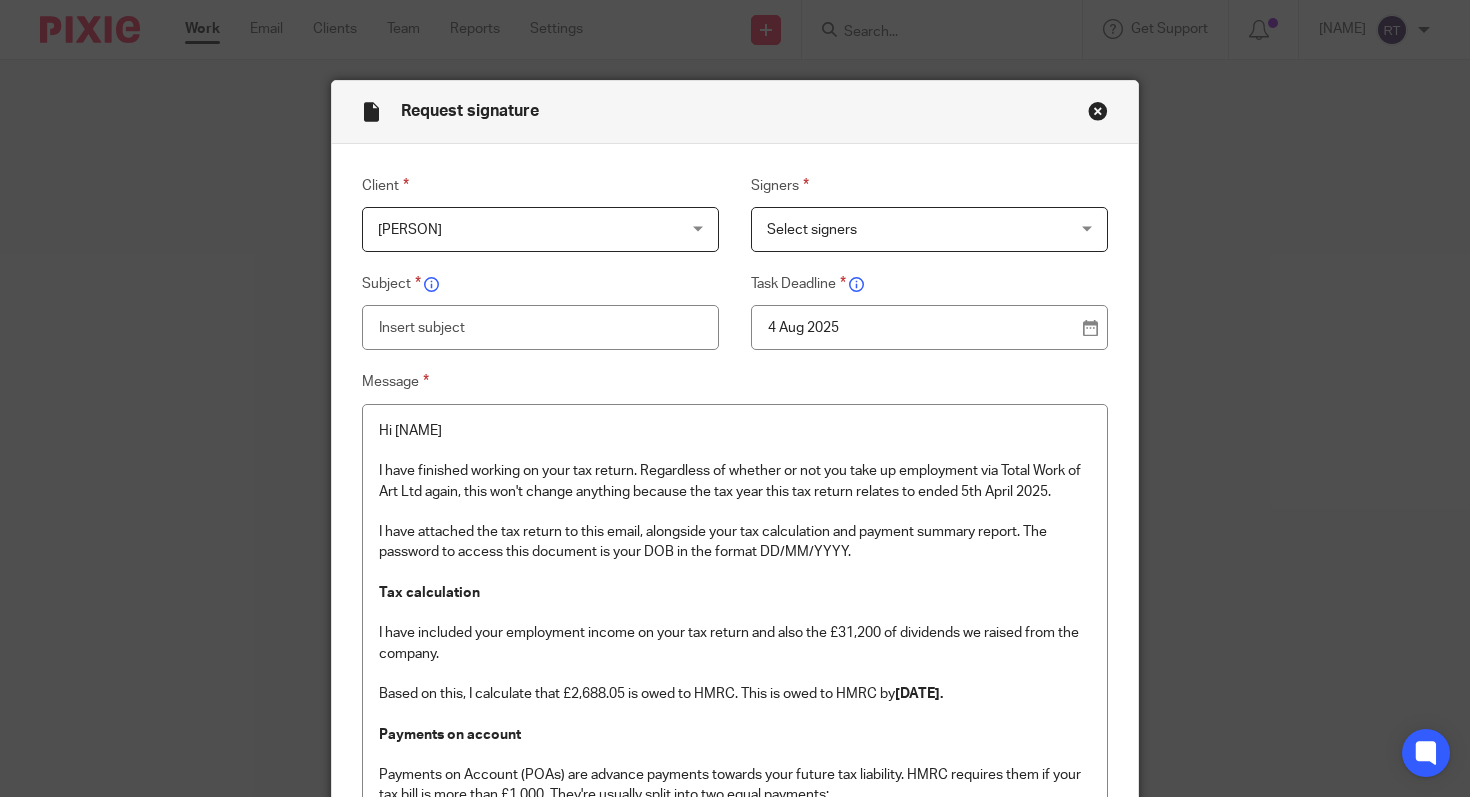 click on "Select signers" at bounding box center [812, 230] 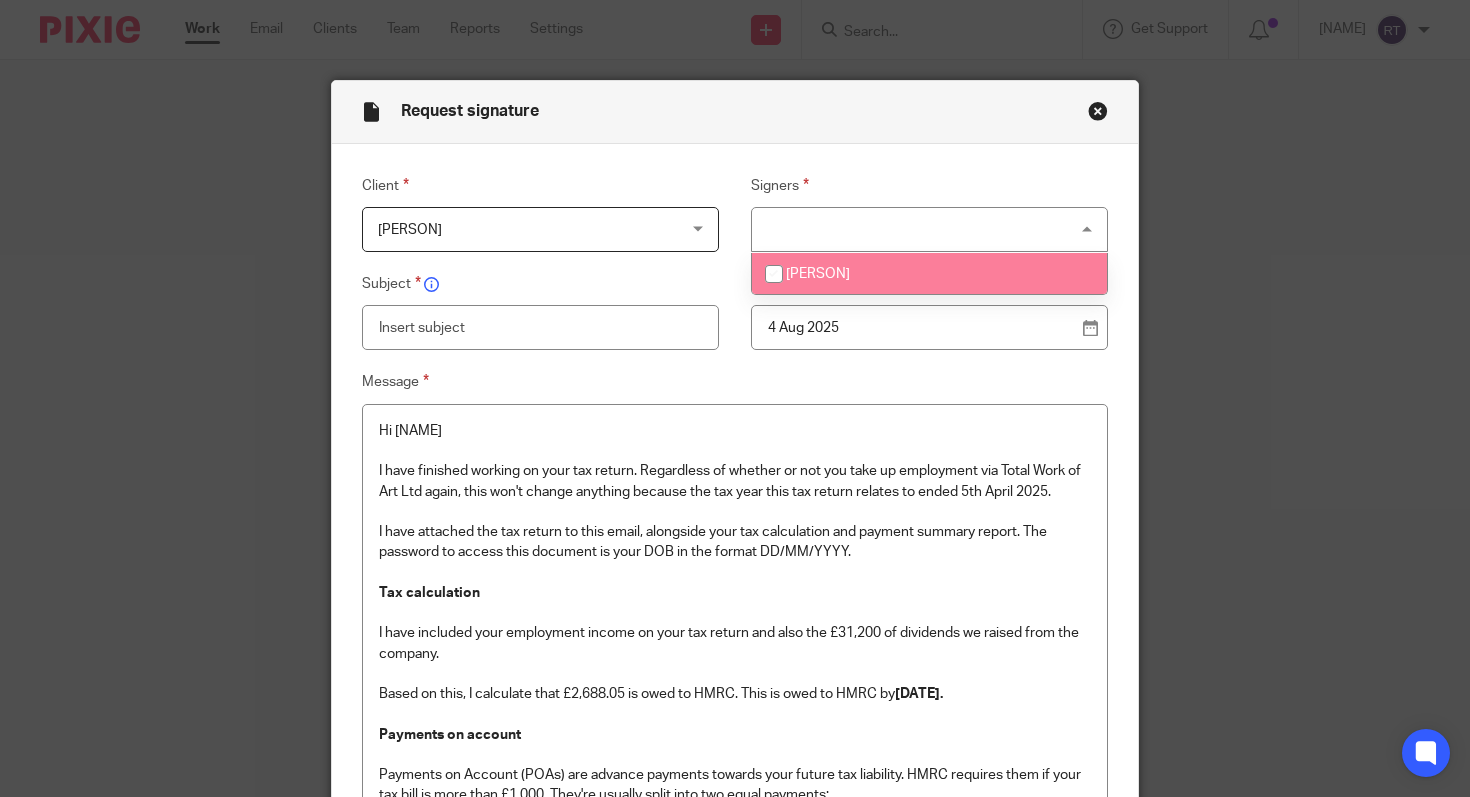 drag, startPoint x: 810, startPoint y: 265, endPoint x: 771, endPoint y: 270, distance: 39.319206 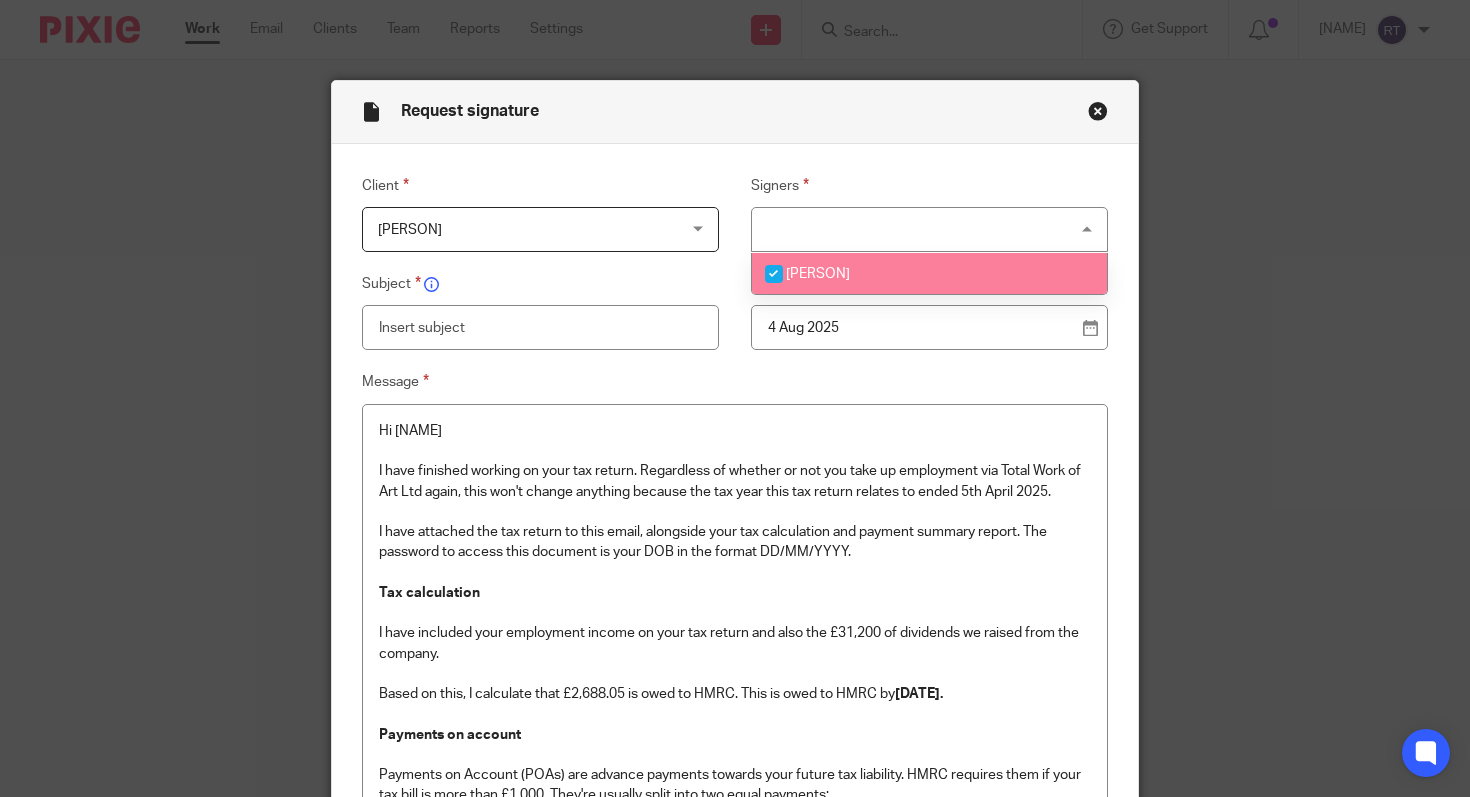 checkbox on "true" 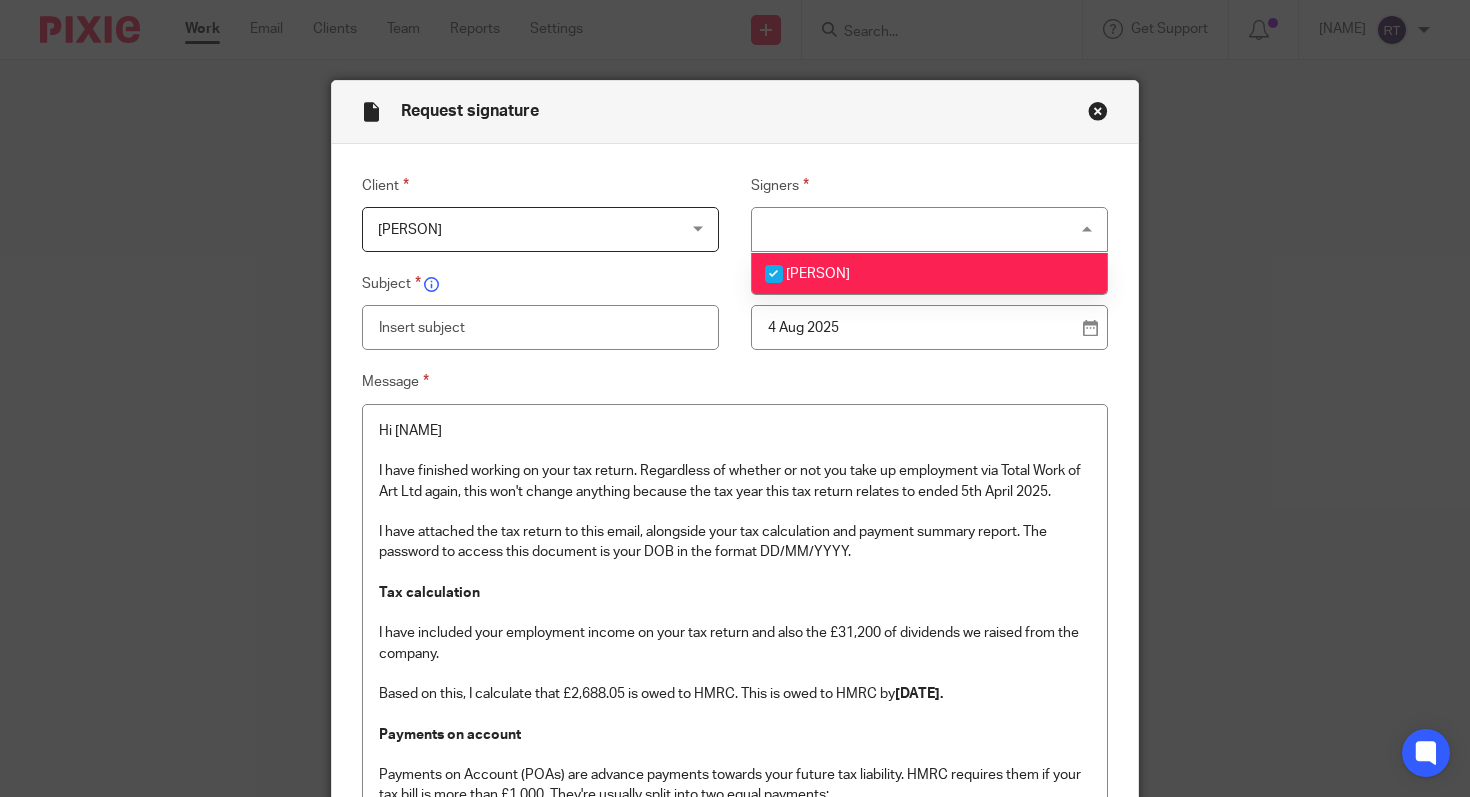 click at bounding box center [541, 327] 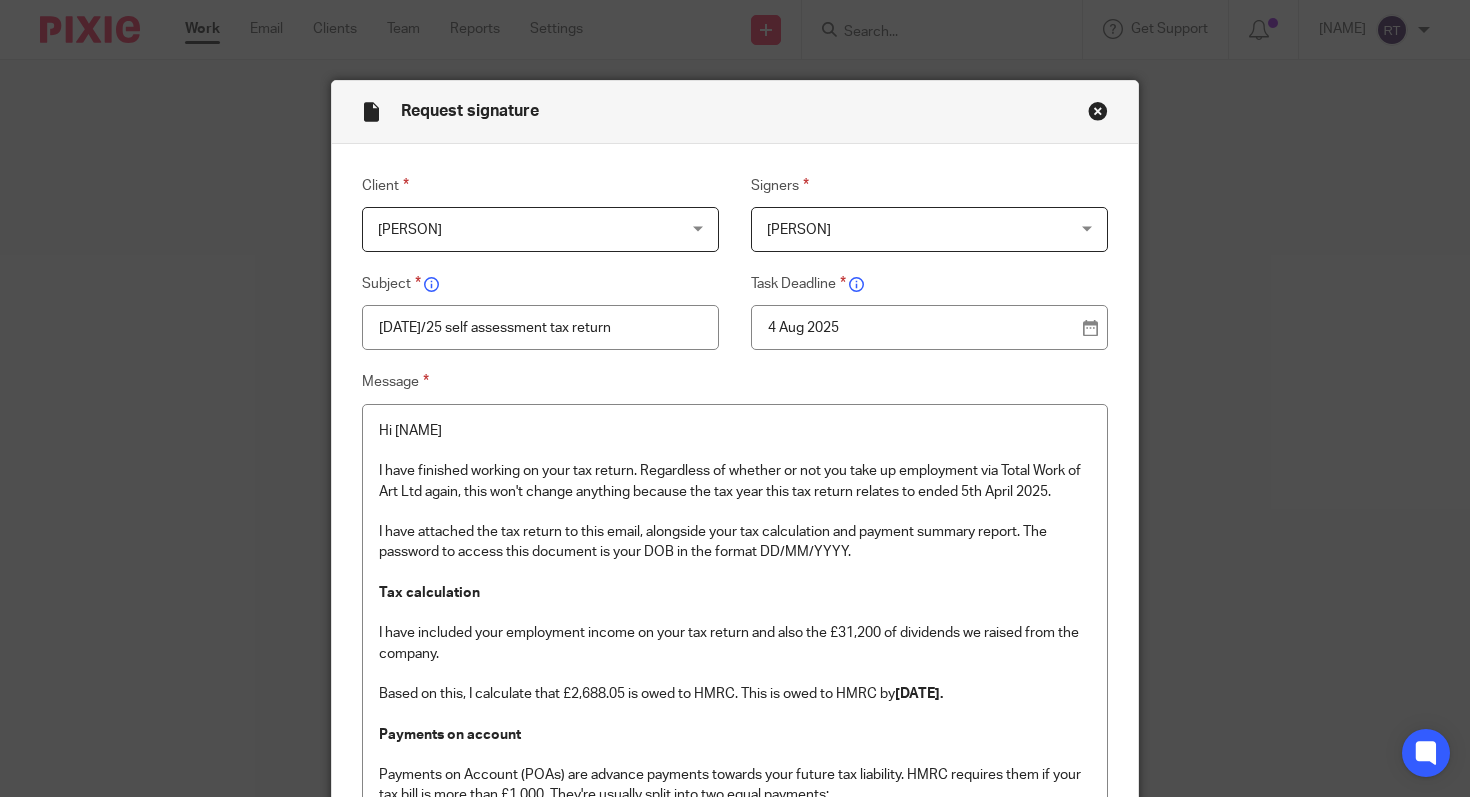 type on "[DATE]/25 self assessment tax return" 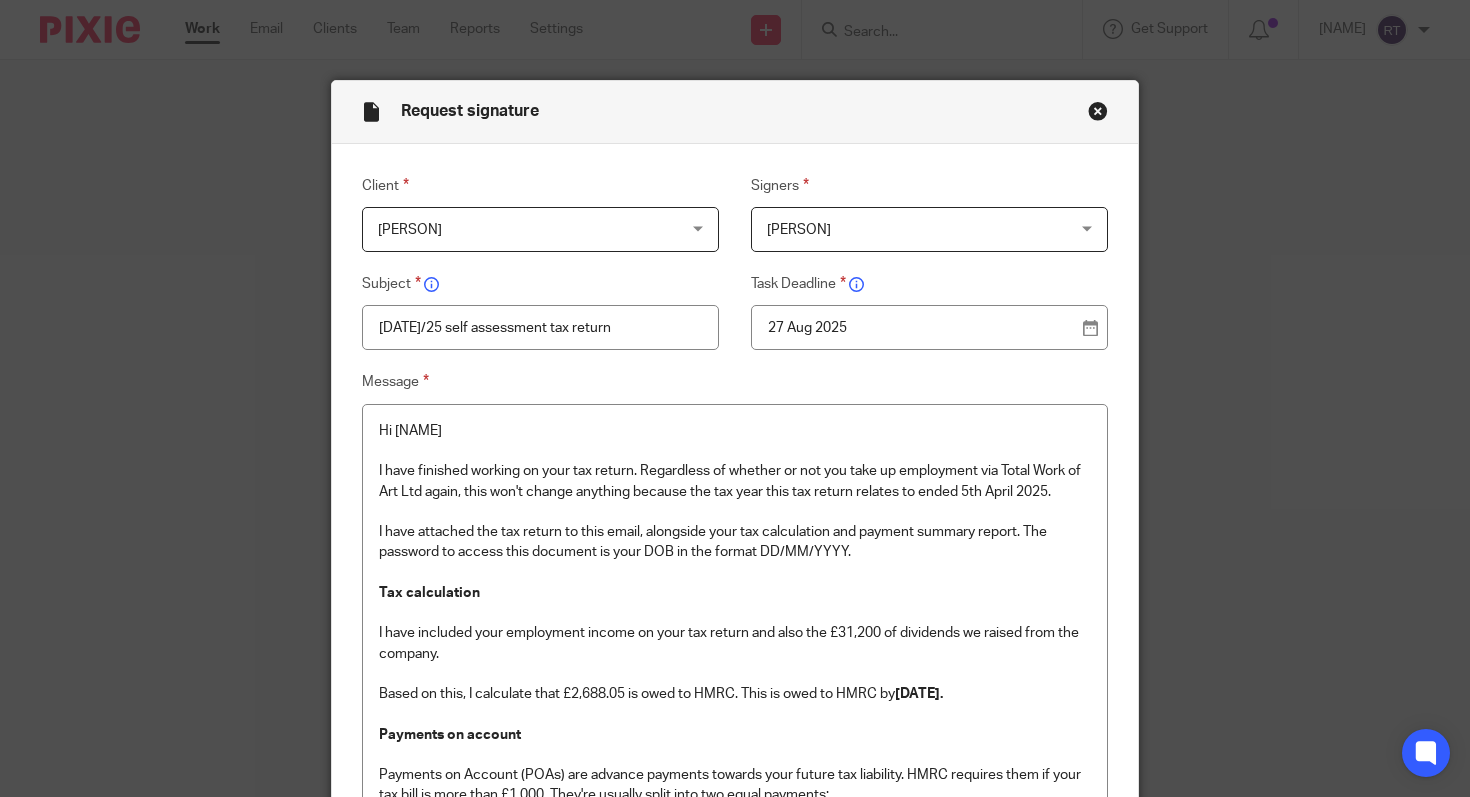scroll, scrollTop: 1483, scrollLeft: 0, axis: vertical 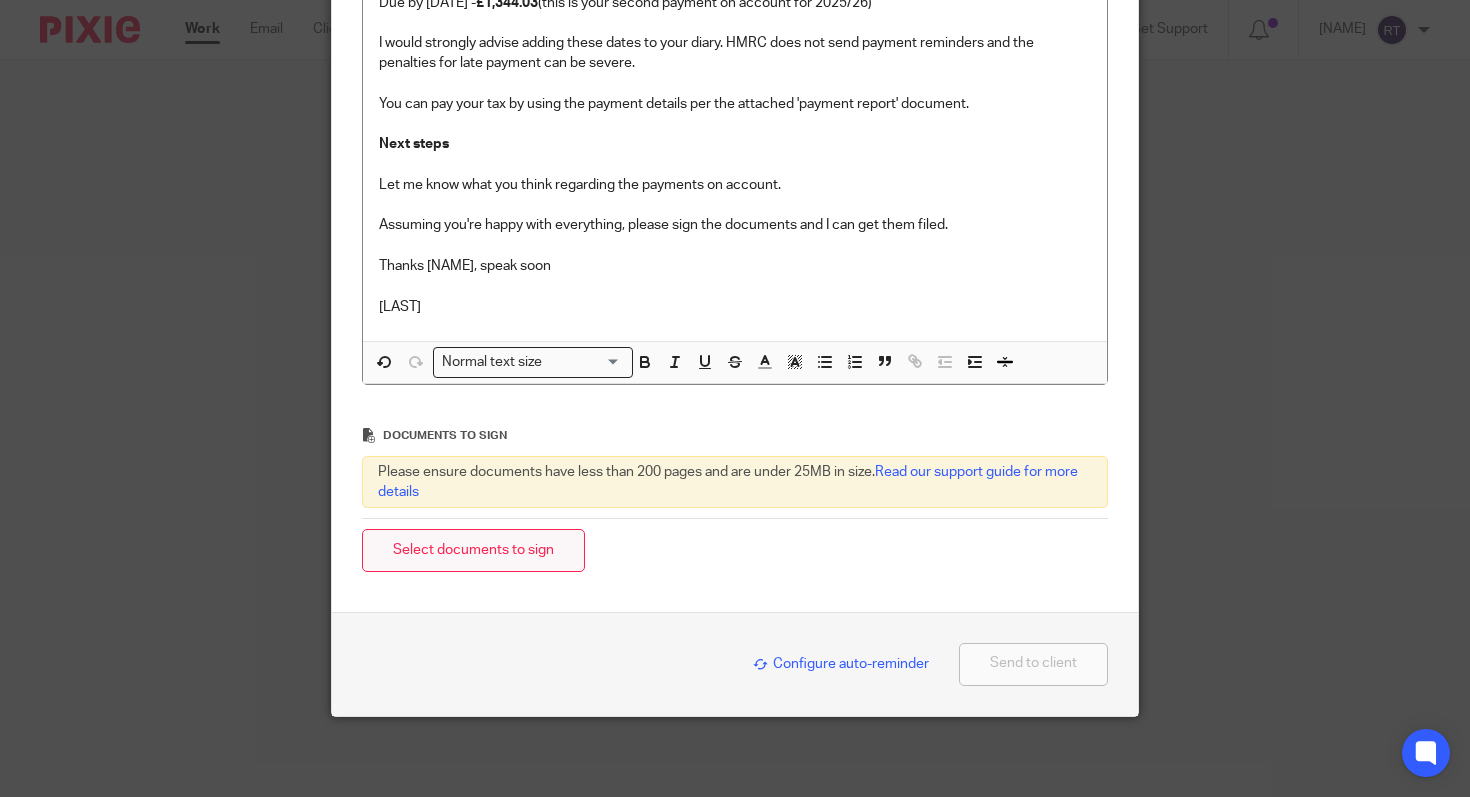 click on "Select documents to sign" at bounding box center [473, 550] 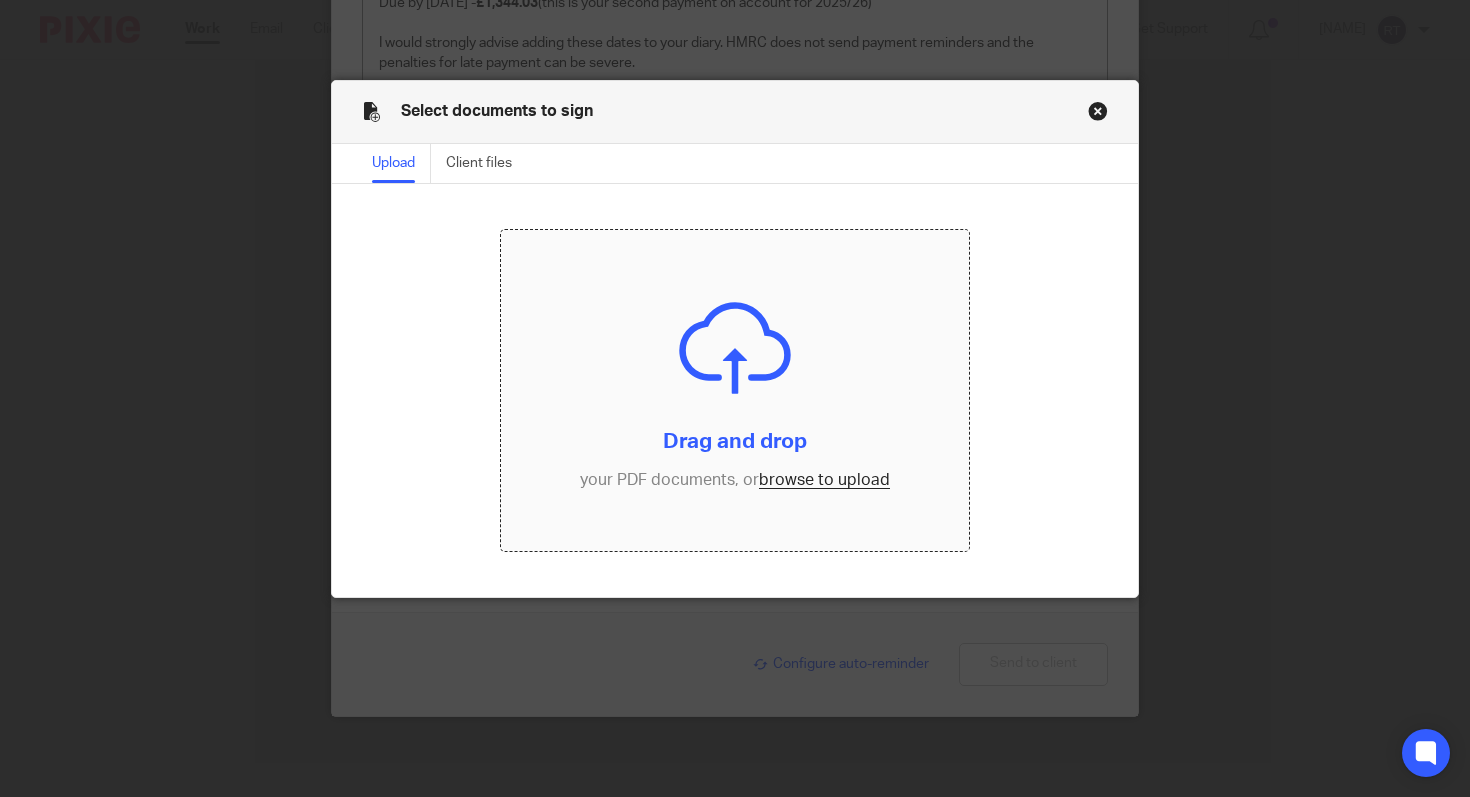 click at bounding box center (735, 391) 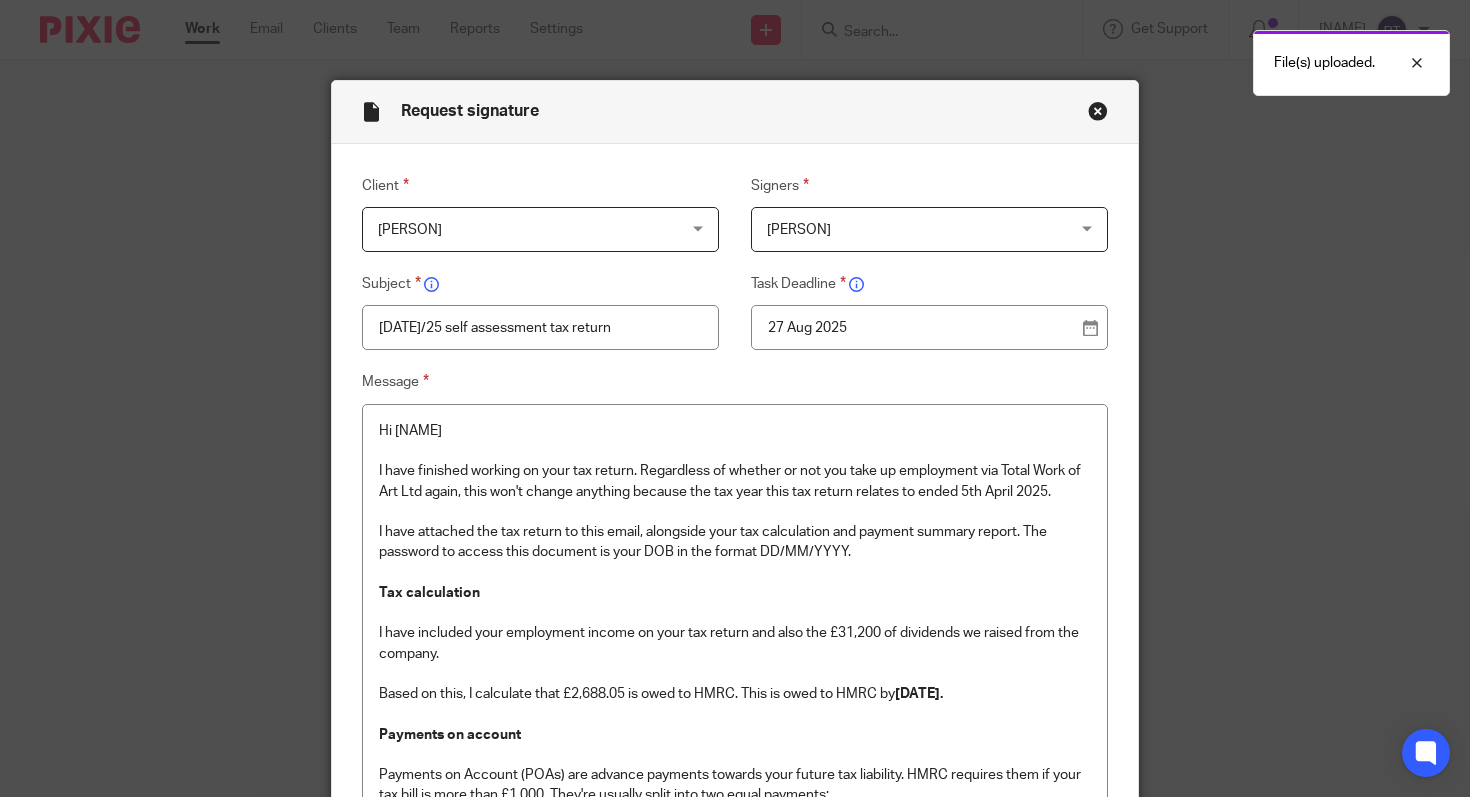 scroll, scrollTop: 1627, scrollLeft: 0, axis: vertical 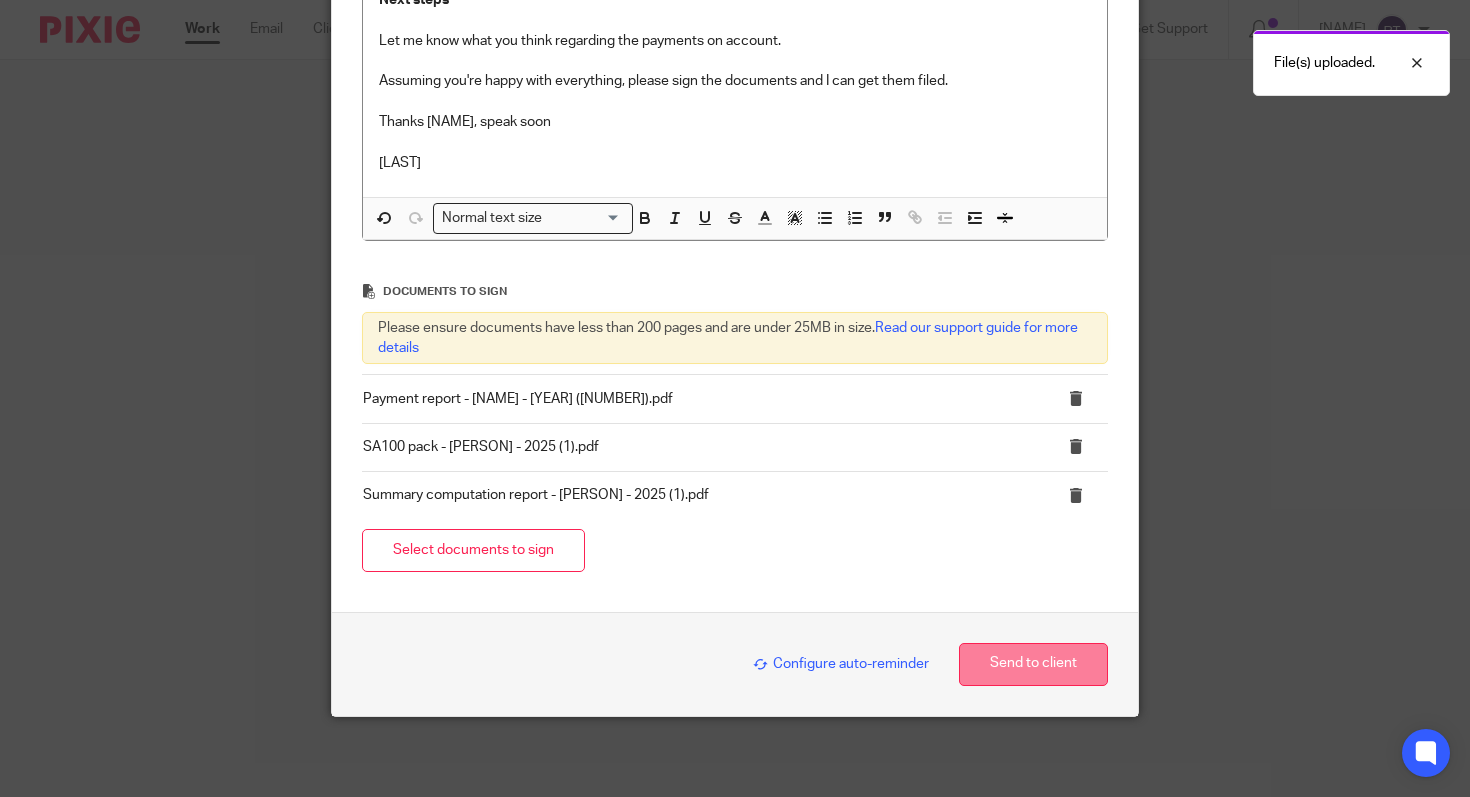 click on "Send to client" at bounding box center [1033, 664] 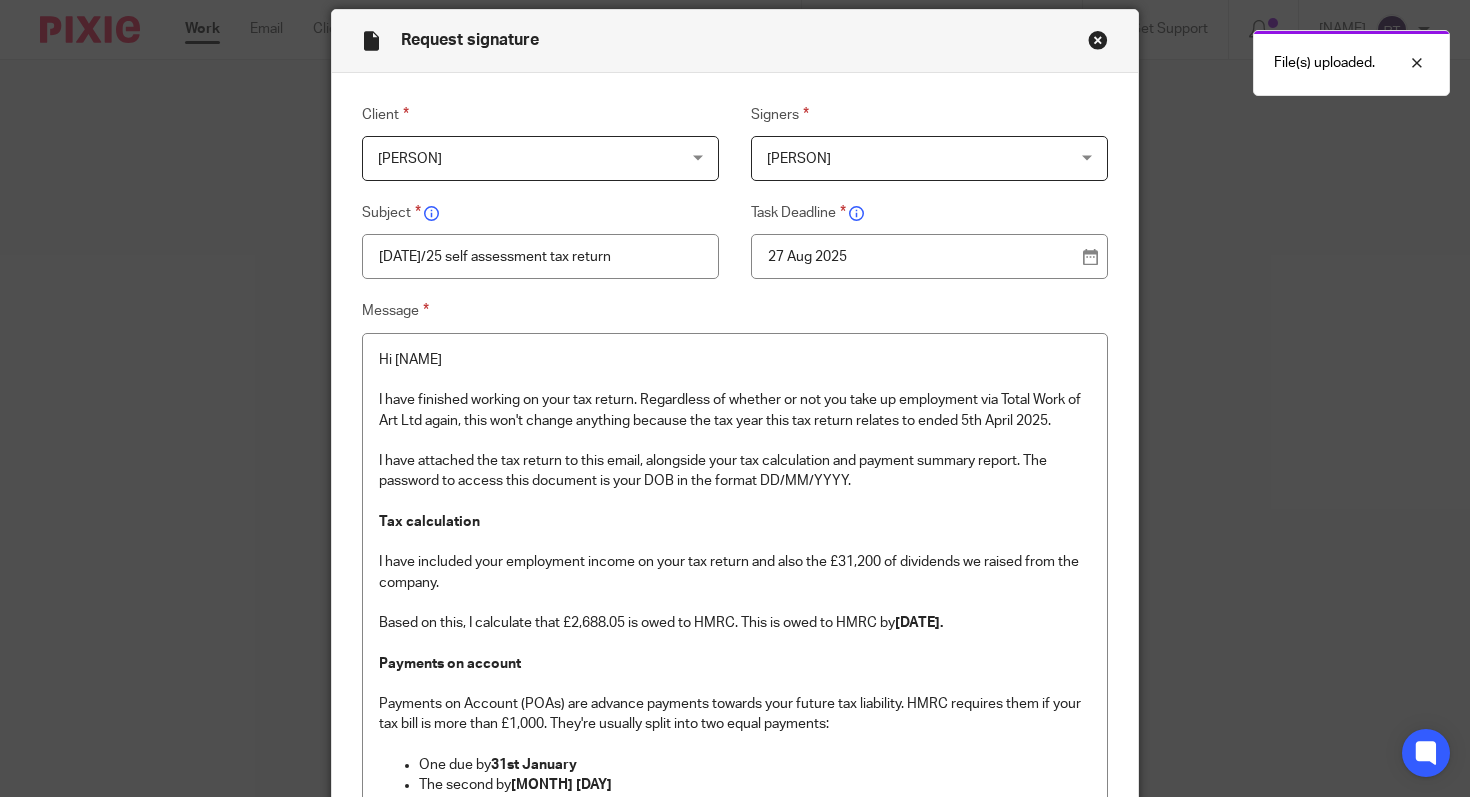 scroll, scrollTop: 0, scrollLeft: 0, axis: both 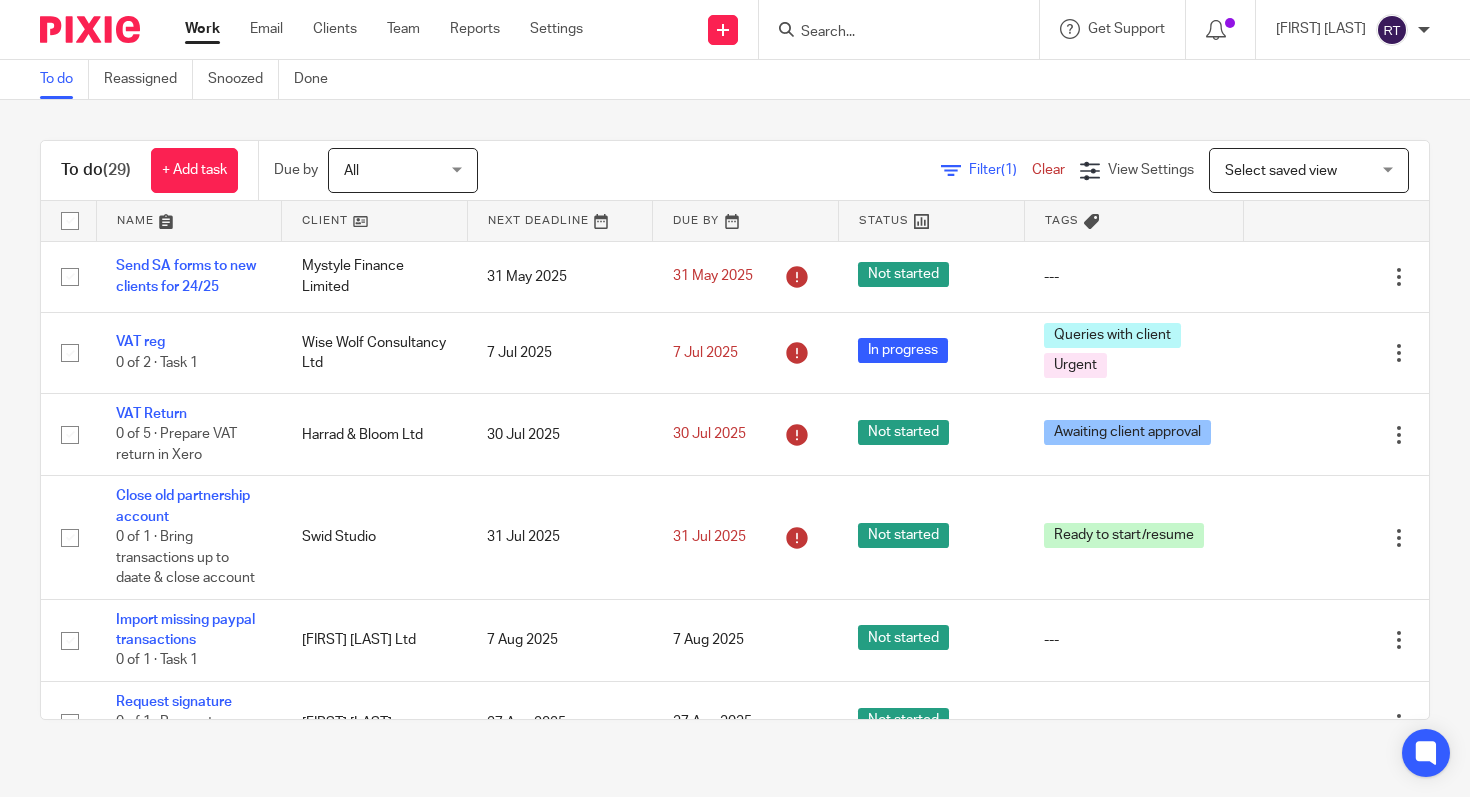 click at bounding box center (889, 33) 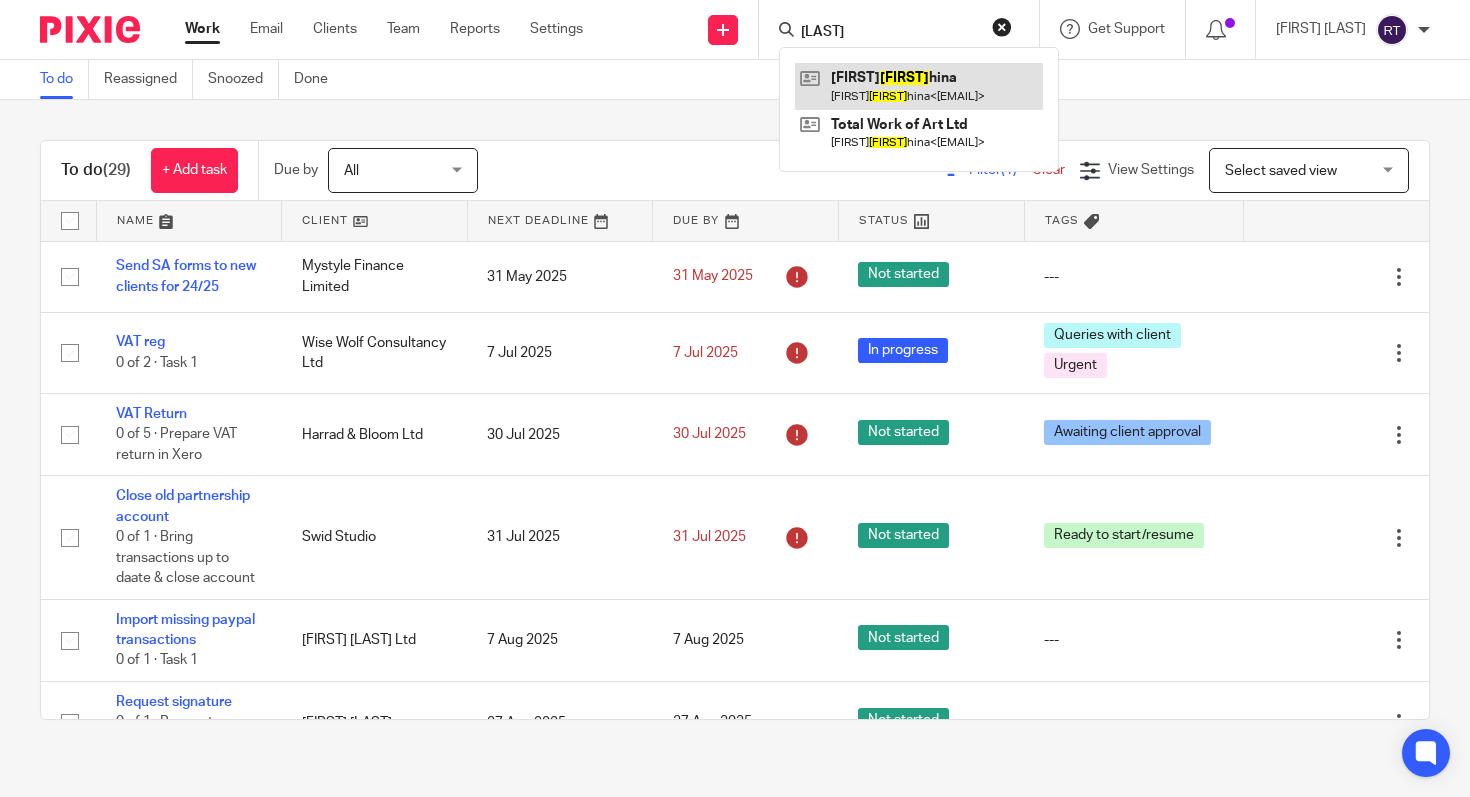 type on "malu" 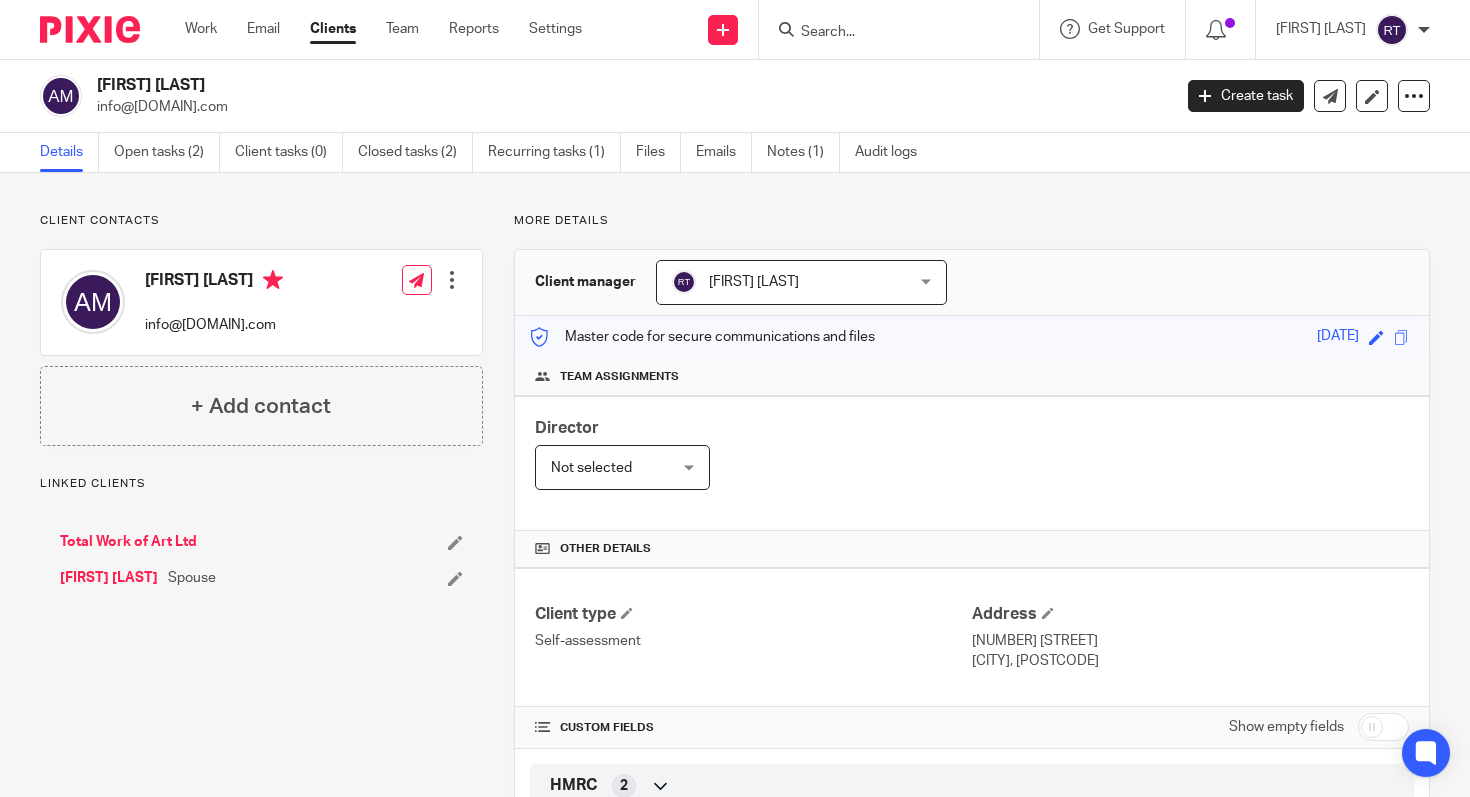 scroll, scrollTop: 0, scrollLeft: 0, axis: both 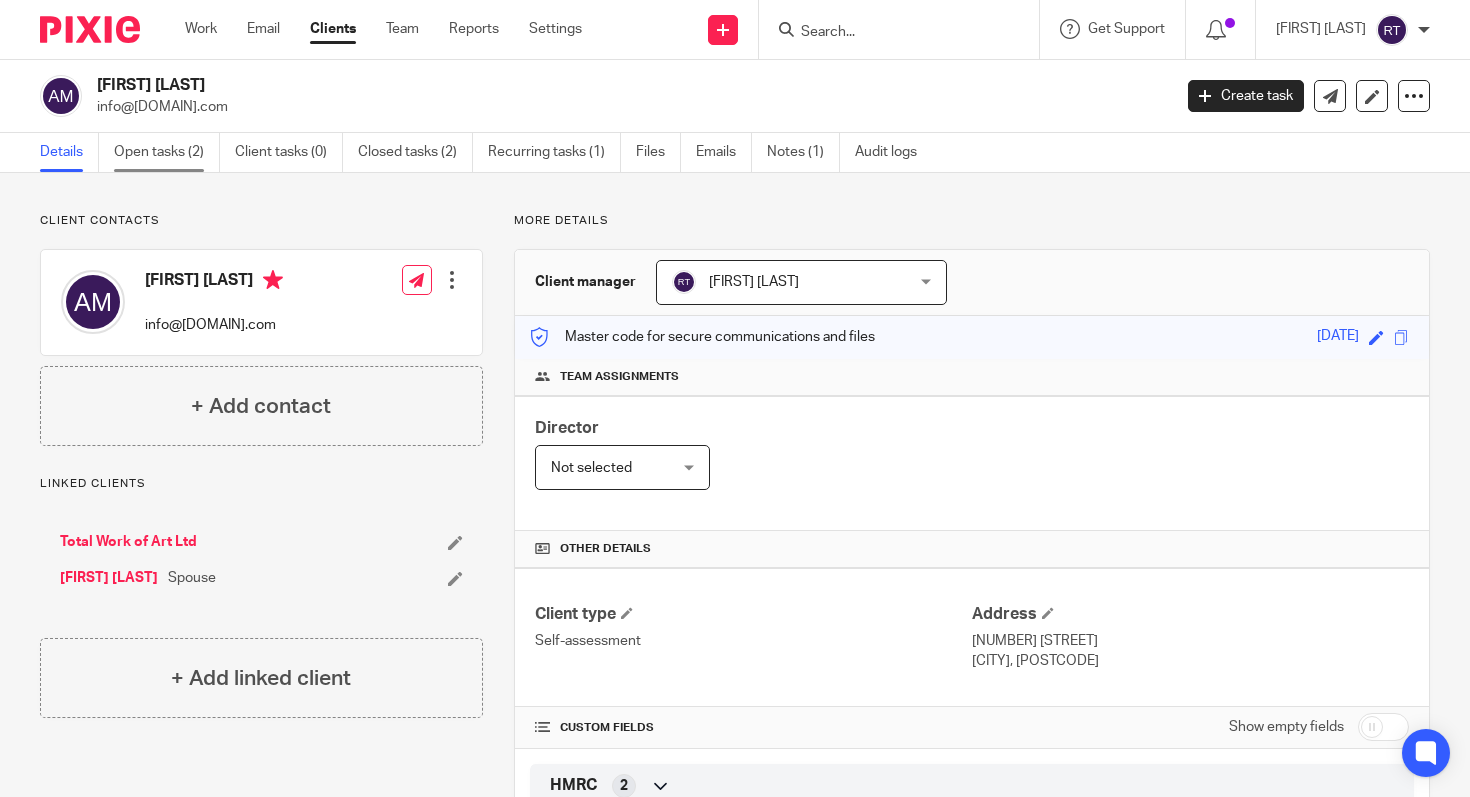 click on "Open tasks (2)" at bounding box center [167, 152] 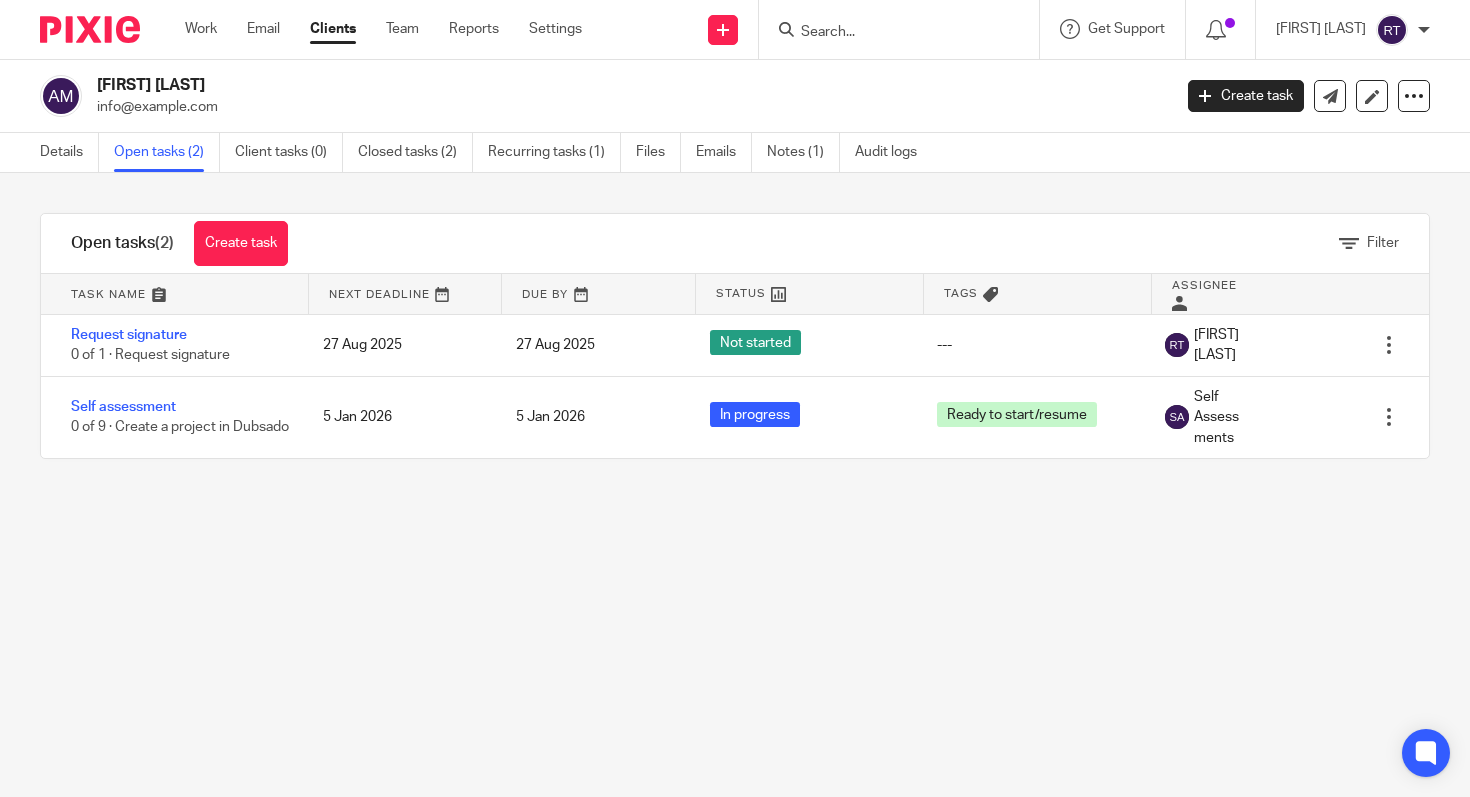 scroll, scrollTop: 0, scrollLeft: 0, axis: both 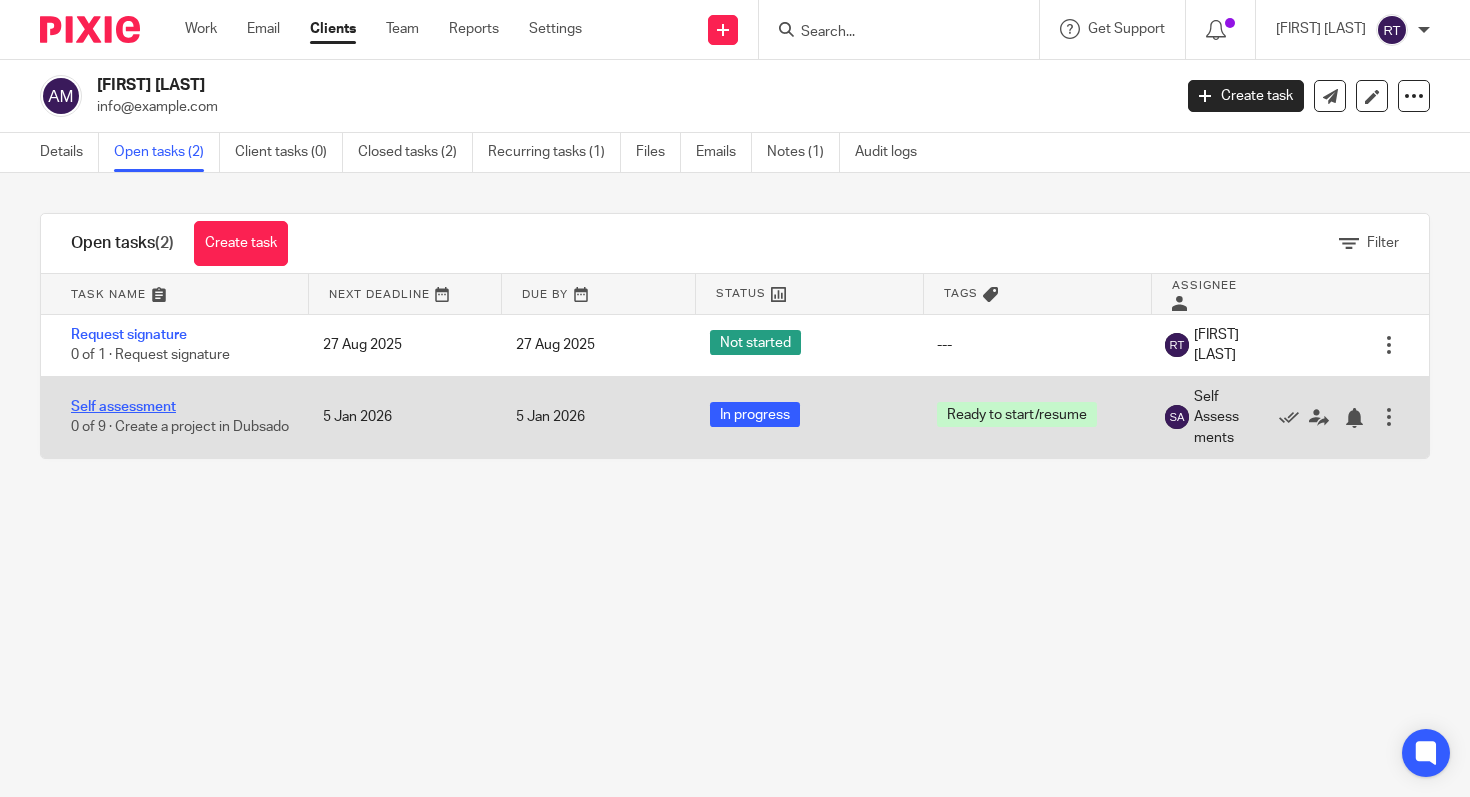click on "Self assessment" at bounding box center [123, 407] 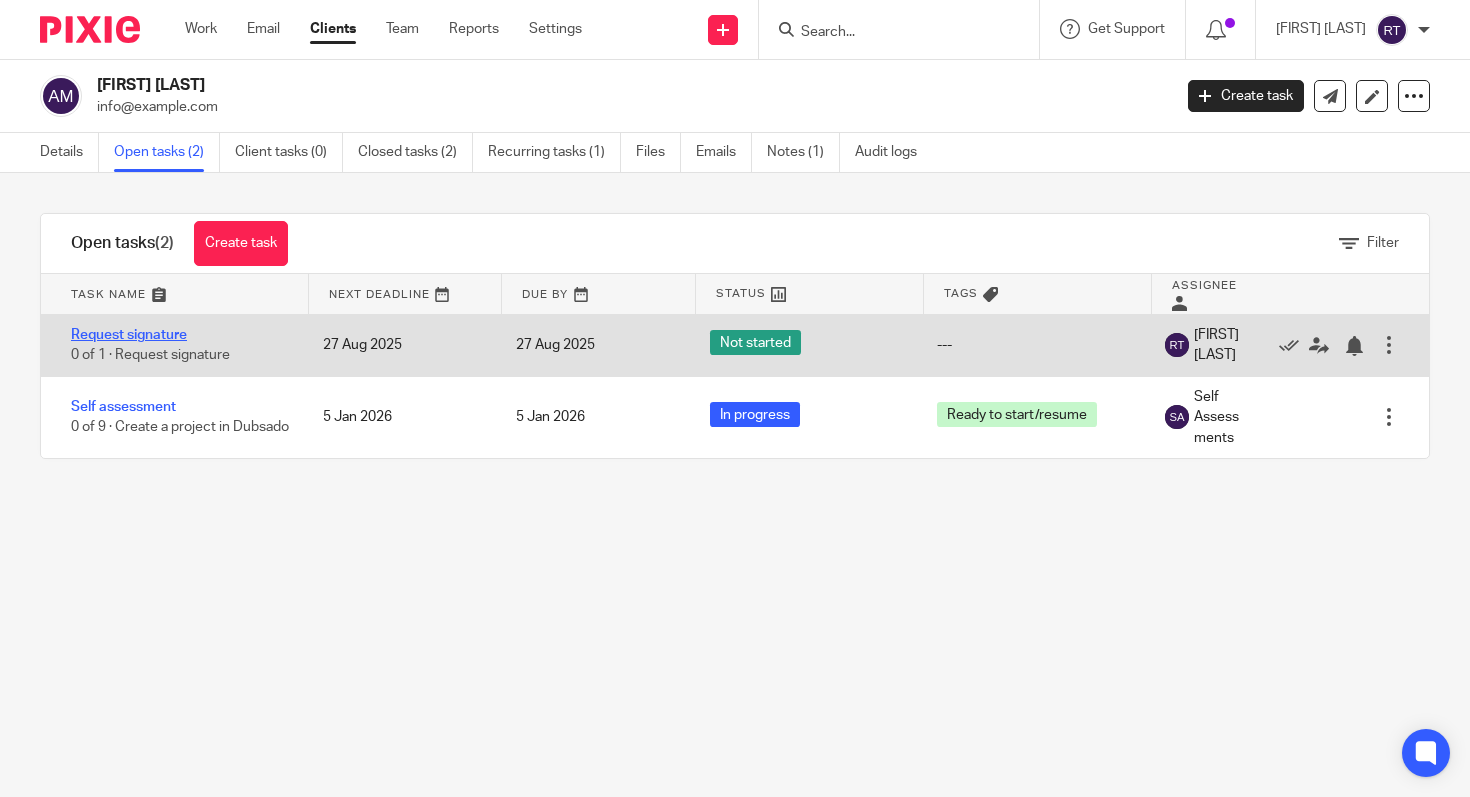 click on "Request signature" at bounding box center [129, 335] 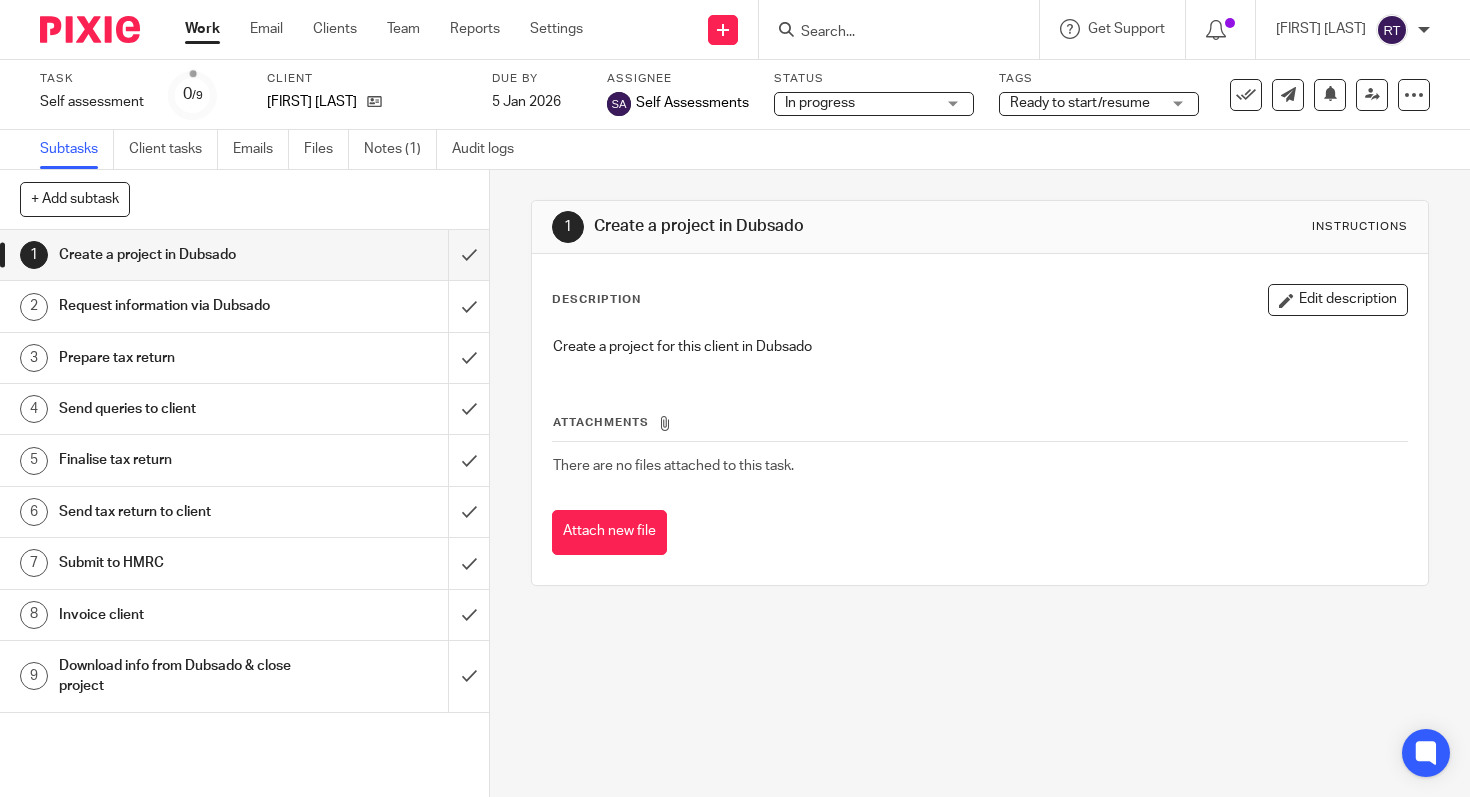 scroll, scrollTop: 0, scrollLeft: 0, axis: both 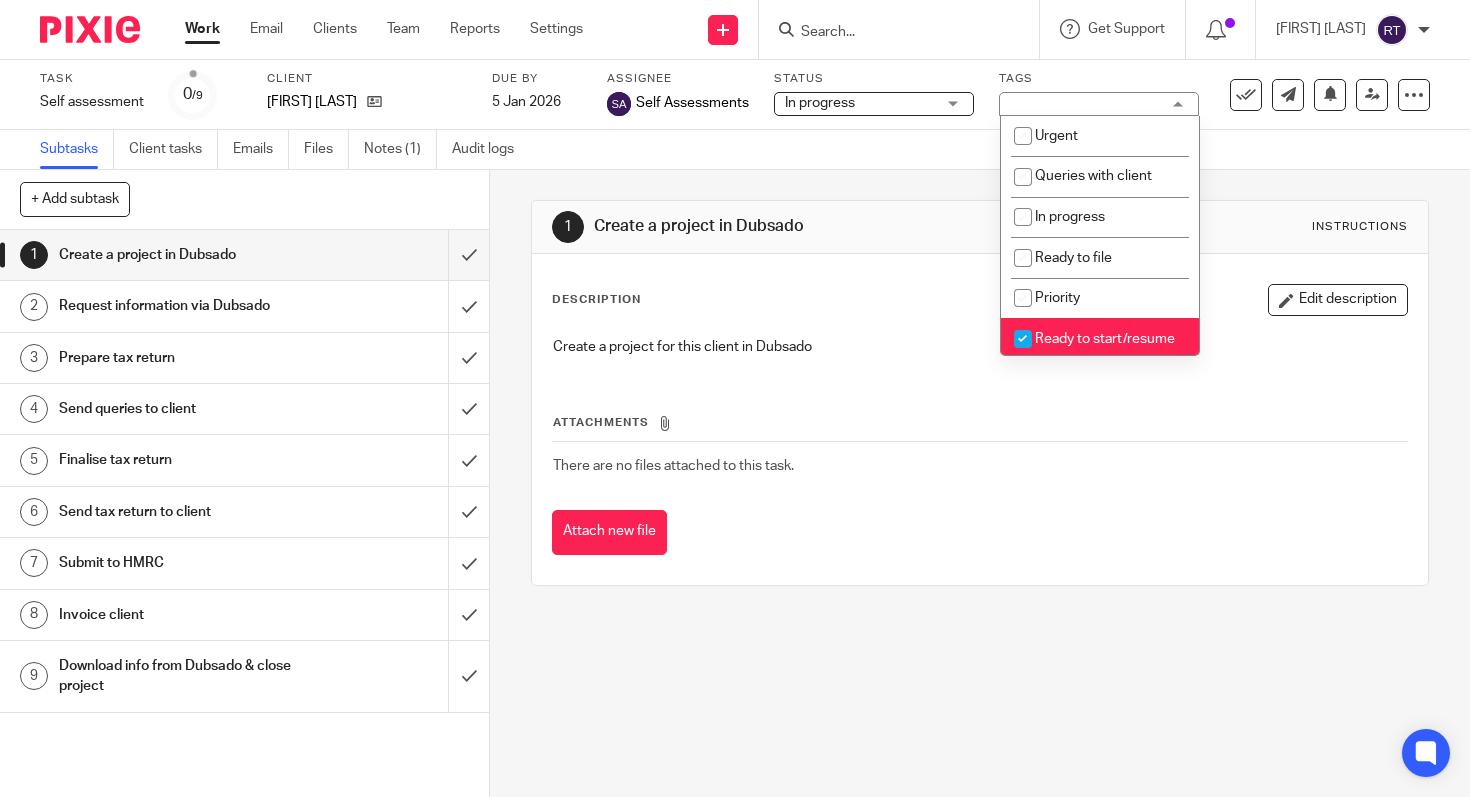 click on "Ready to start/resume" at bounding box center (1105, 339) 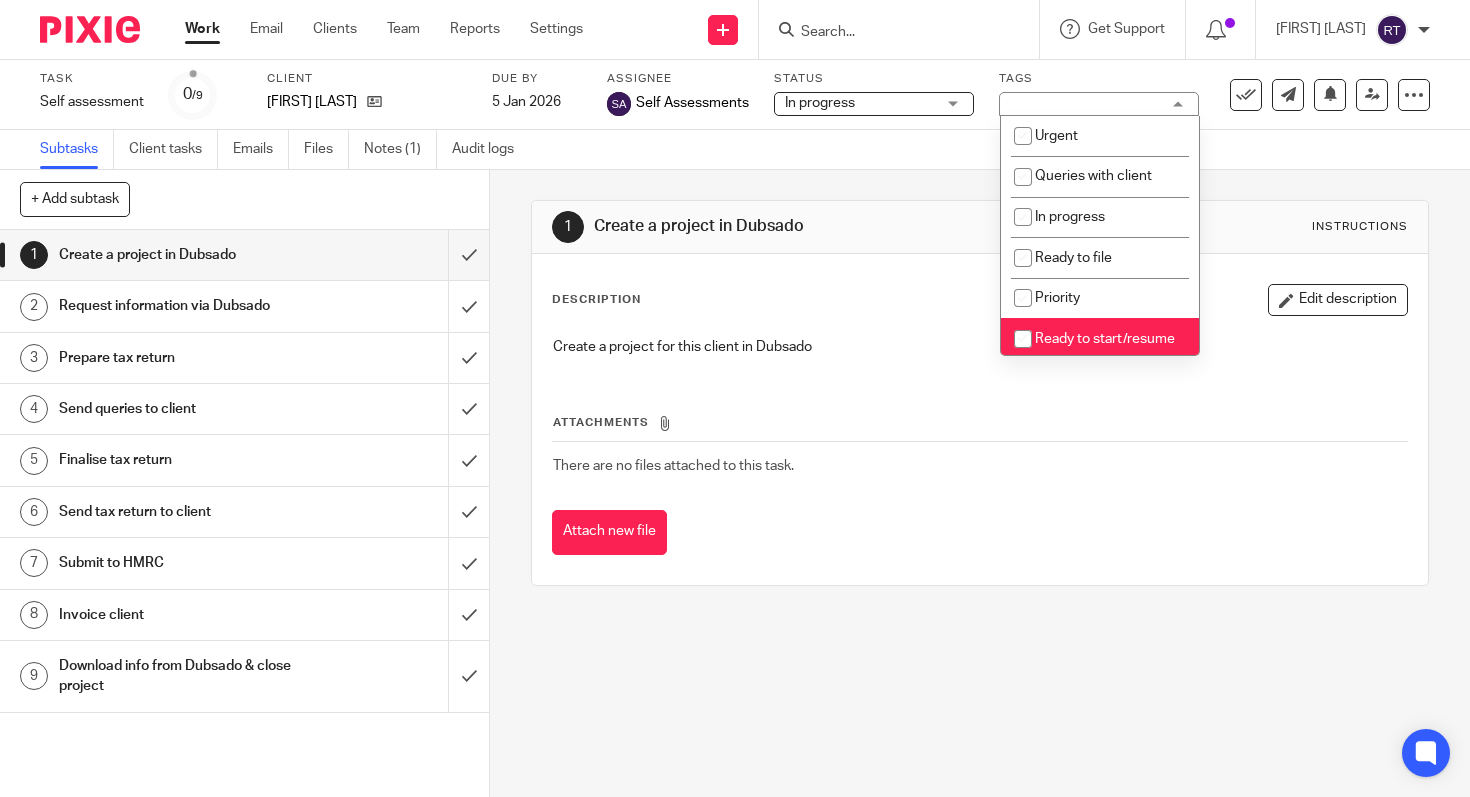 checkbox on "false" 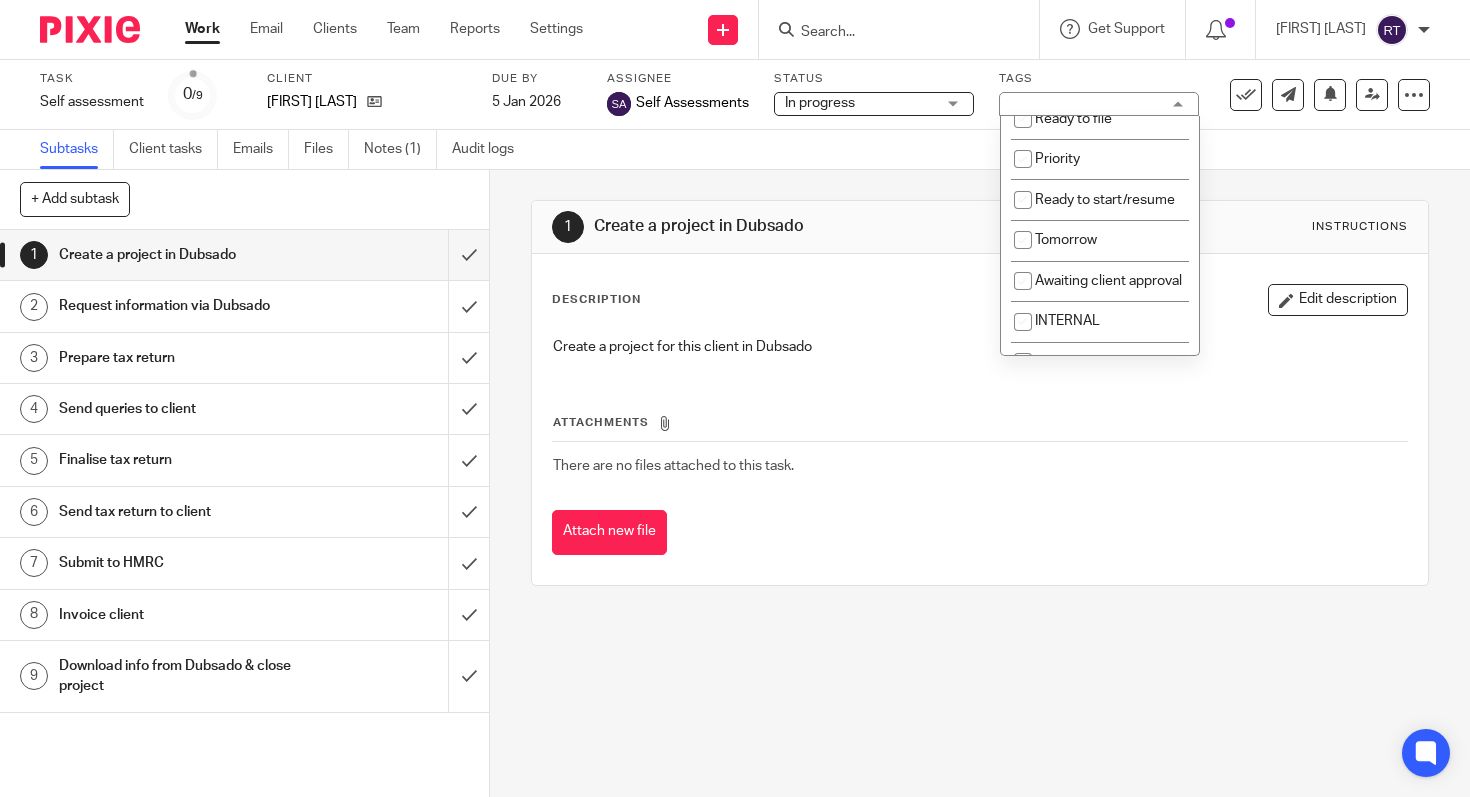 scroll, scrollTop: 143, scrollLeft: 0, axis: vertical 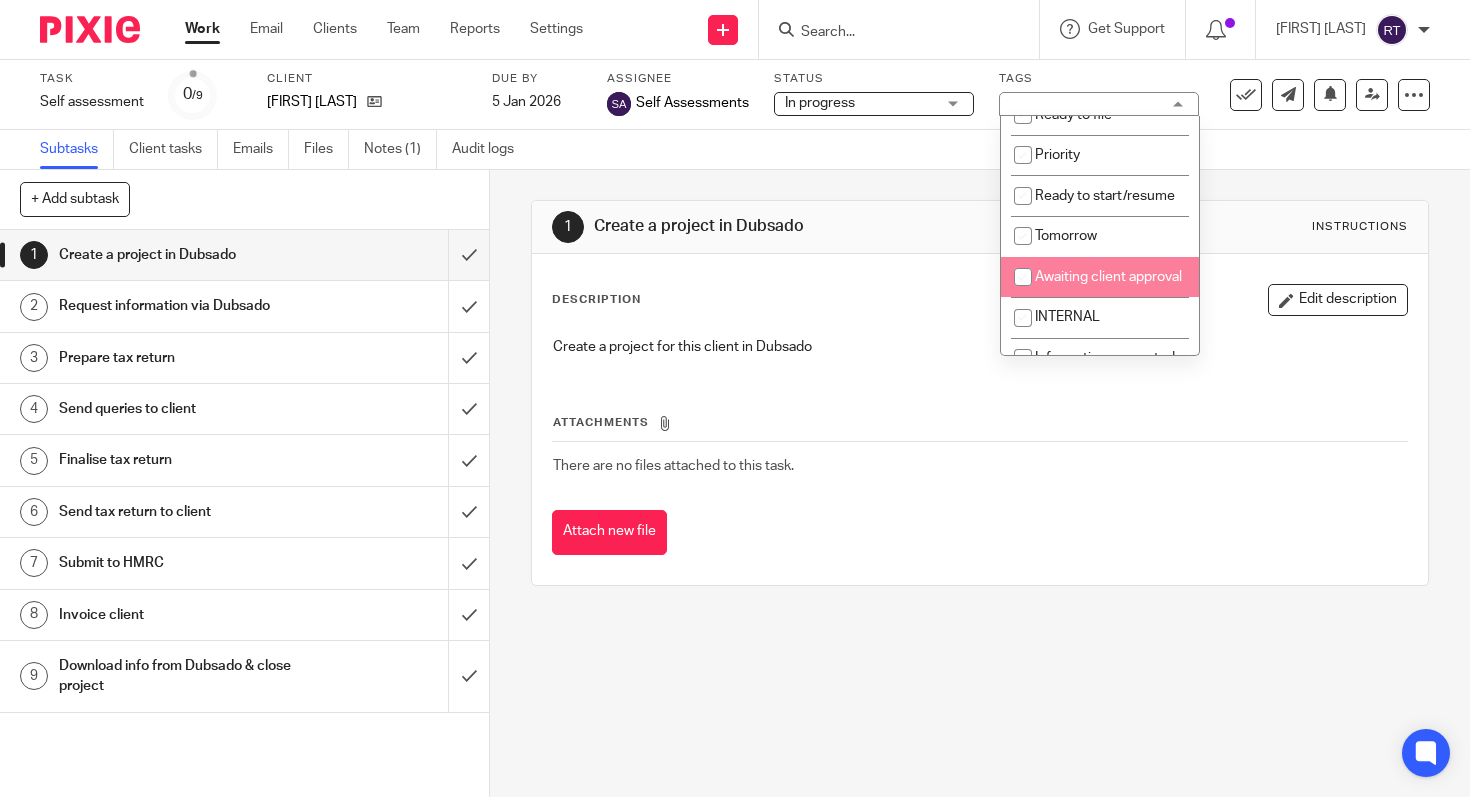 click on "Awaiting client approval" at bounding box center [1108, 277] 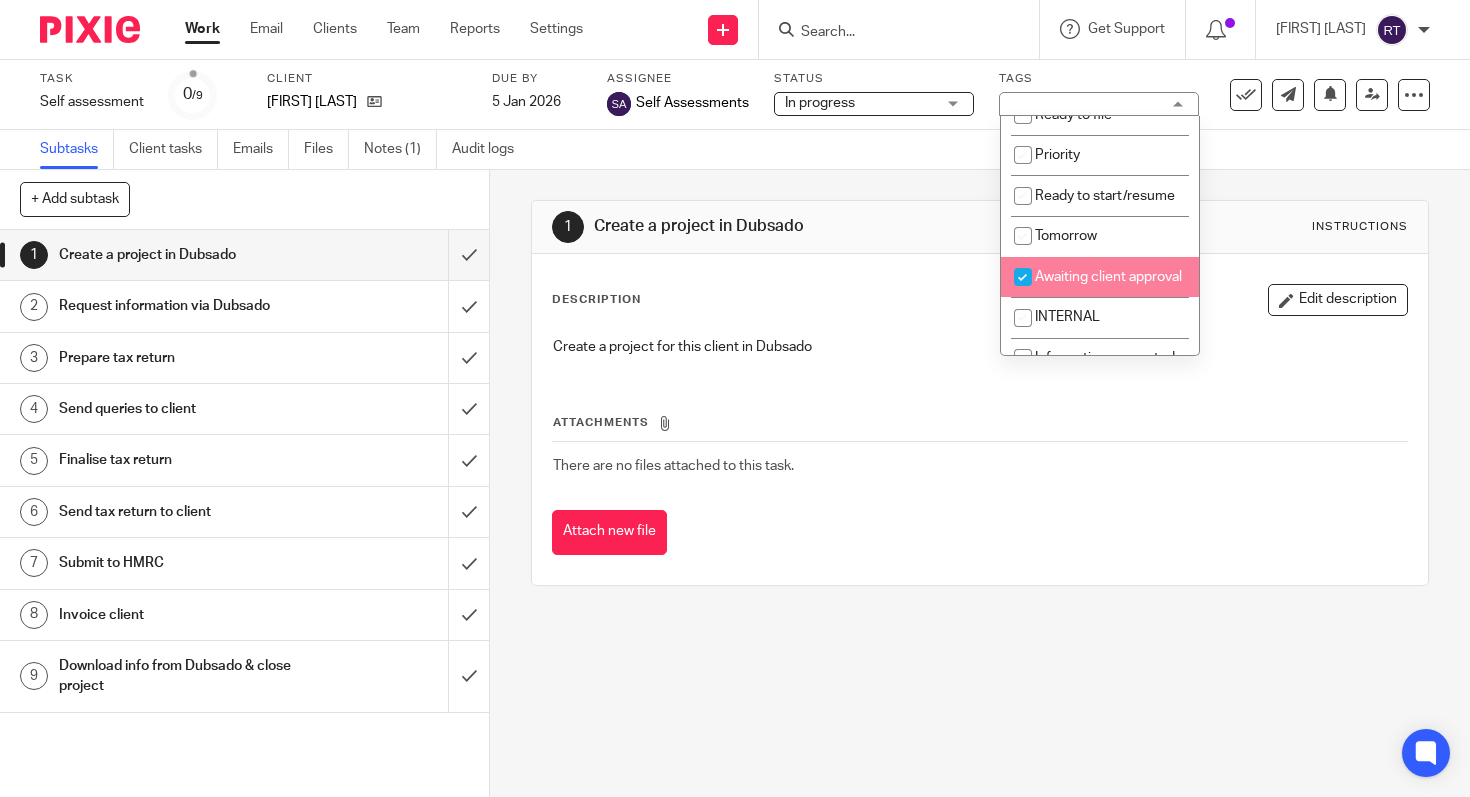 checkbox on "true" 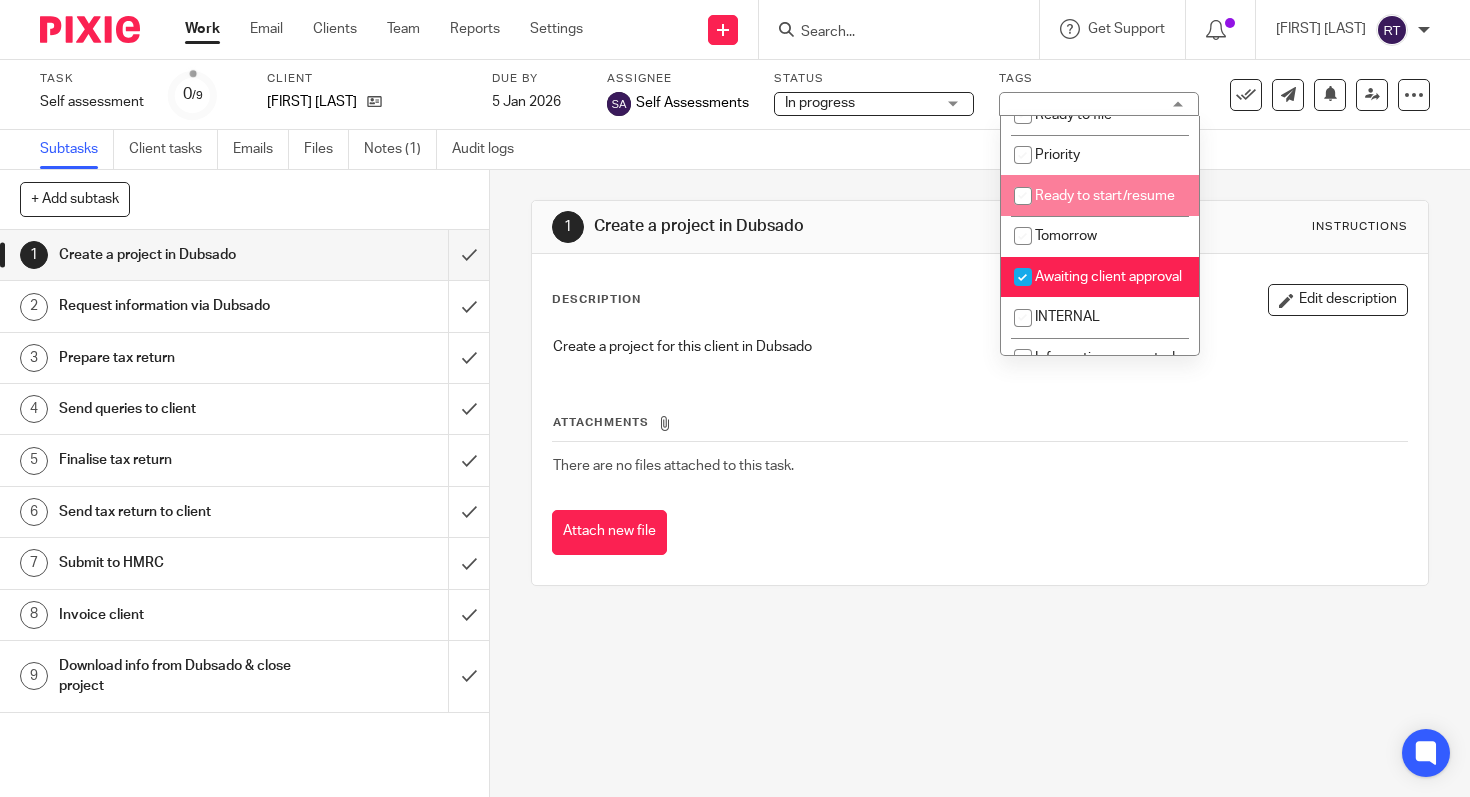 click on "Work" at bounding box center [202, 29] 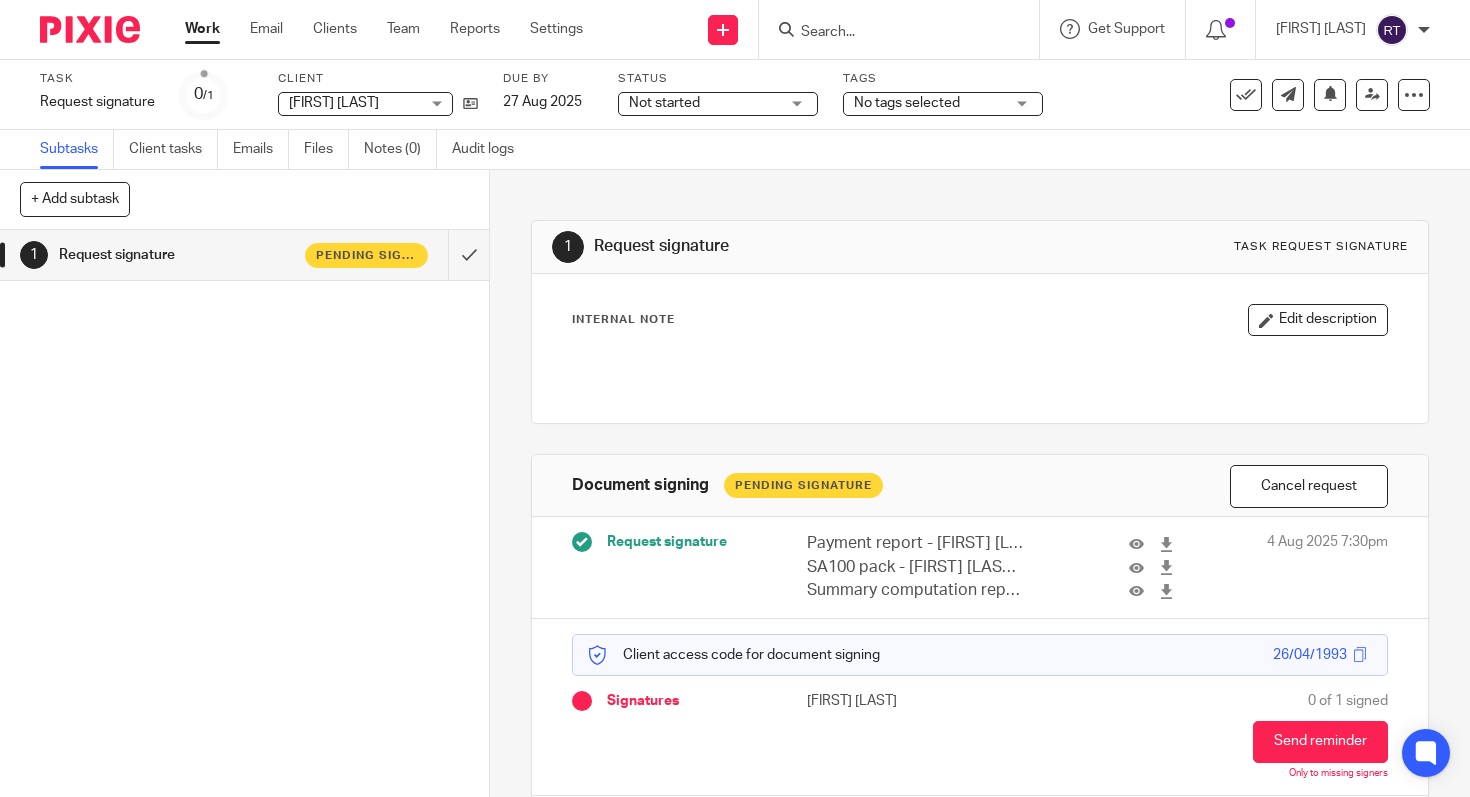 scroll, scrollTop: 0, scrollLeft: 0, axis: both 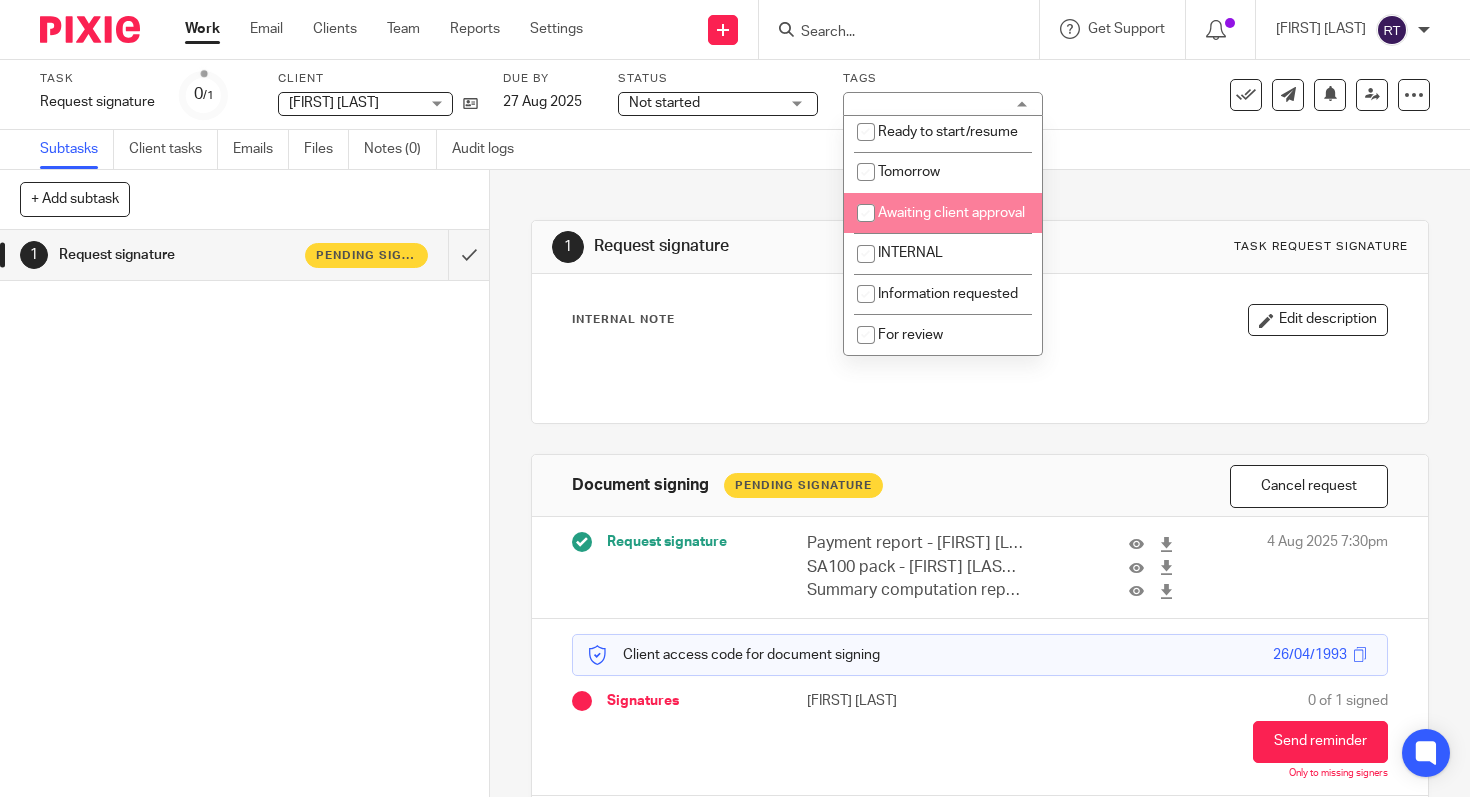 click on "Awaiting client approval" at bounding box center [951, 213] 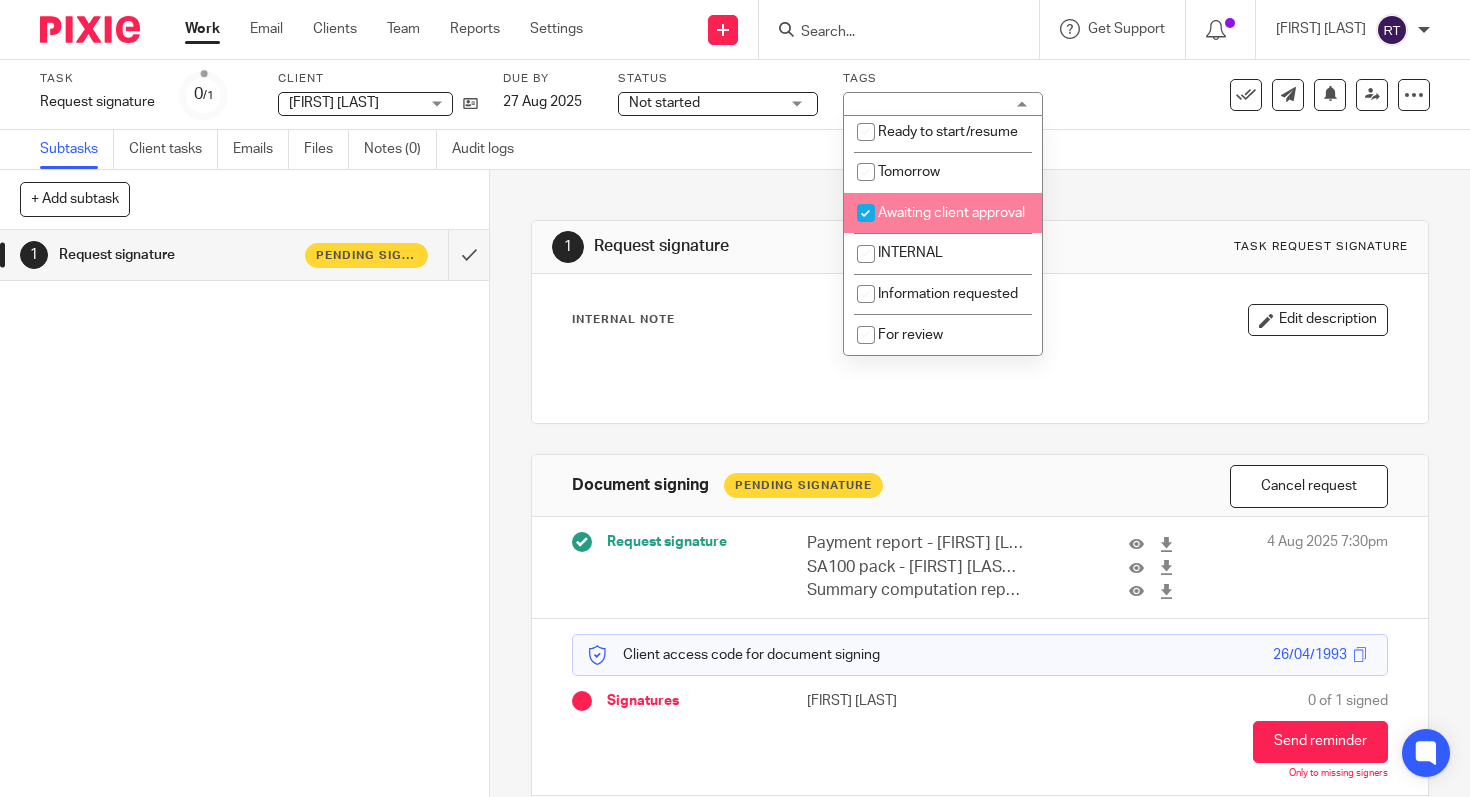 checkbox on "true" 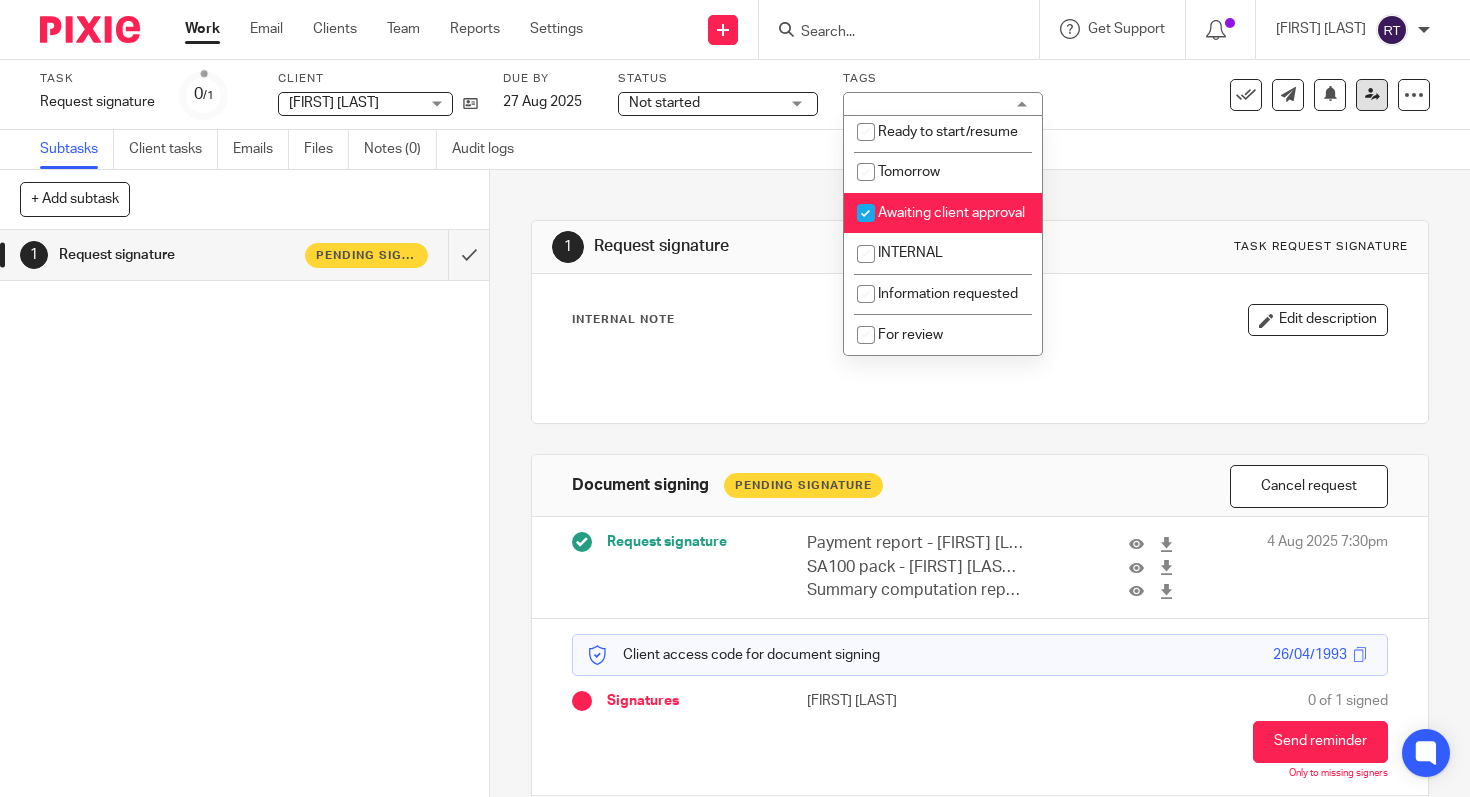 click at bounding box center (1372, 94) 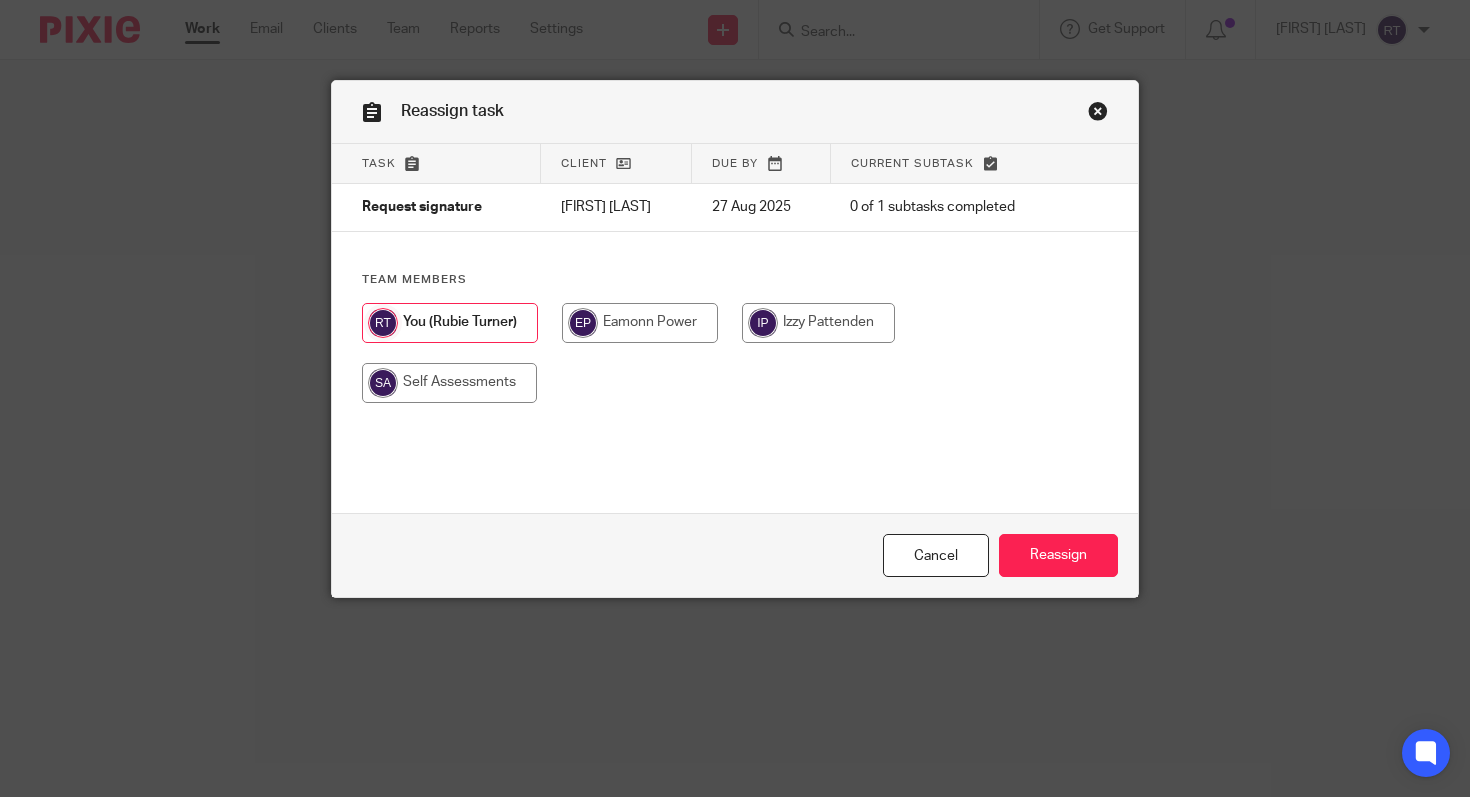 scroll, scrollTop: 0, scrollLeft: 0, axis: both 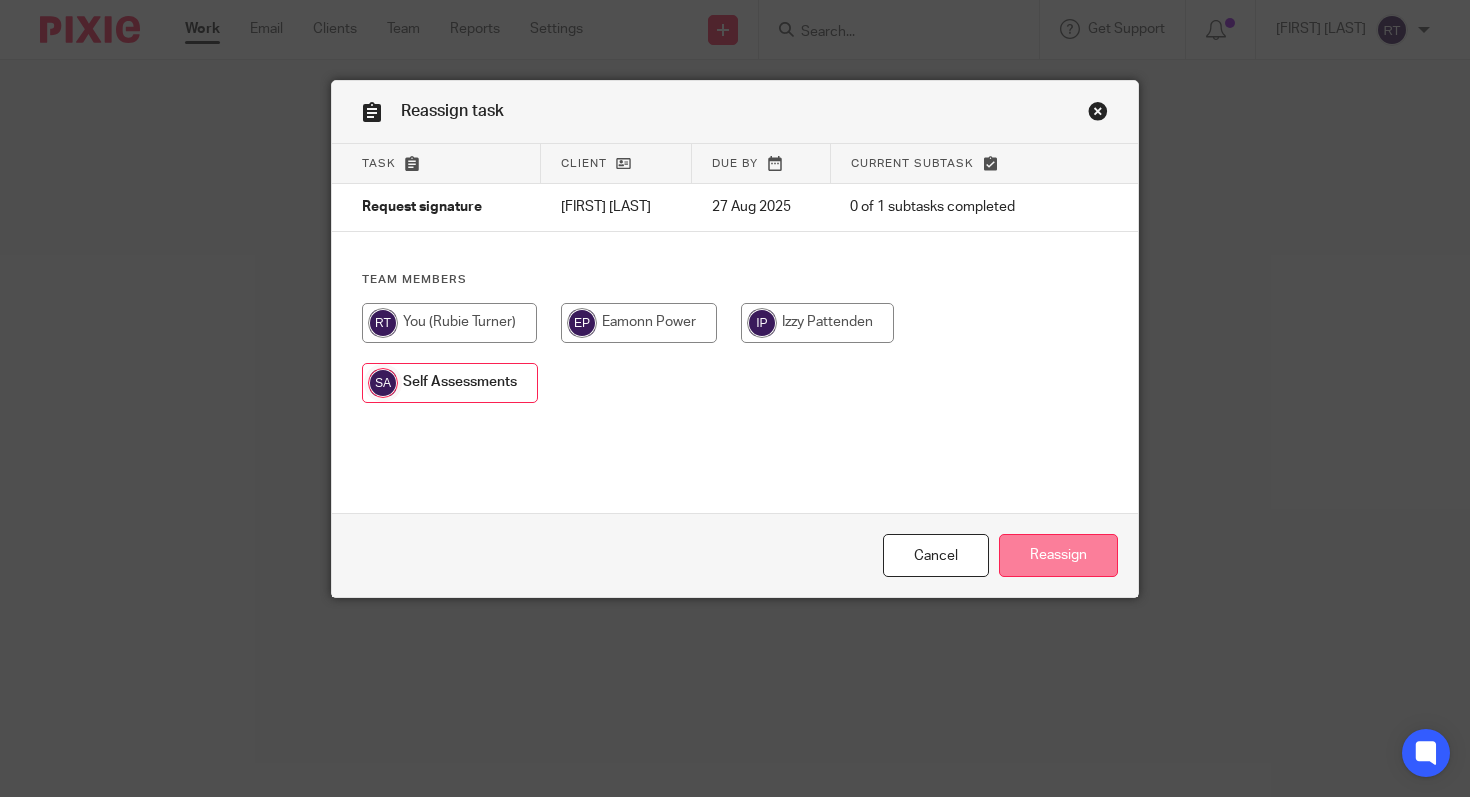 click on "Reassign" at bounding box center [1058, 555] 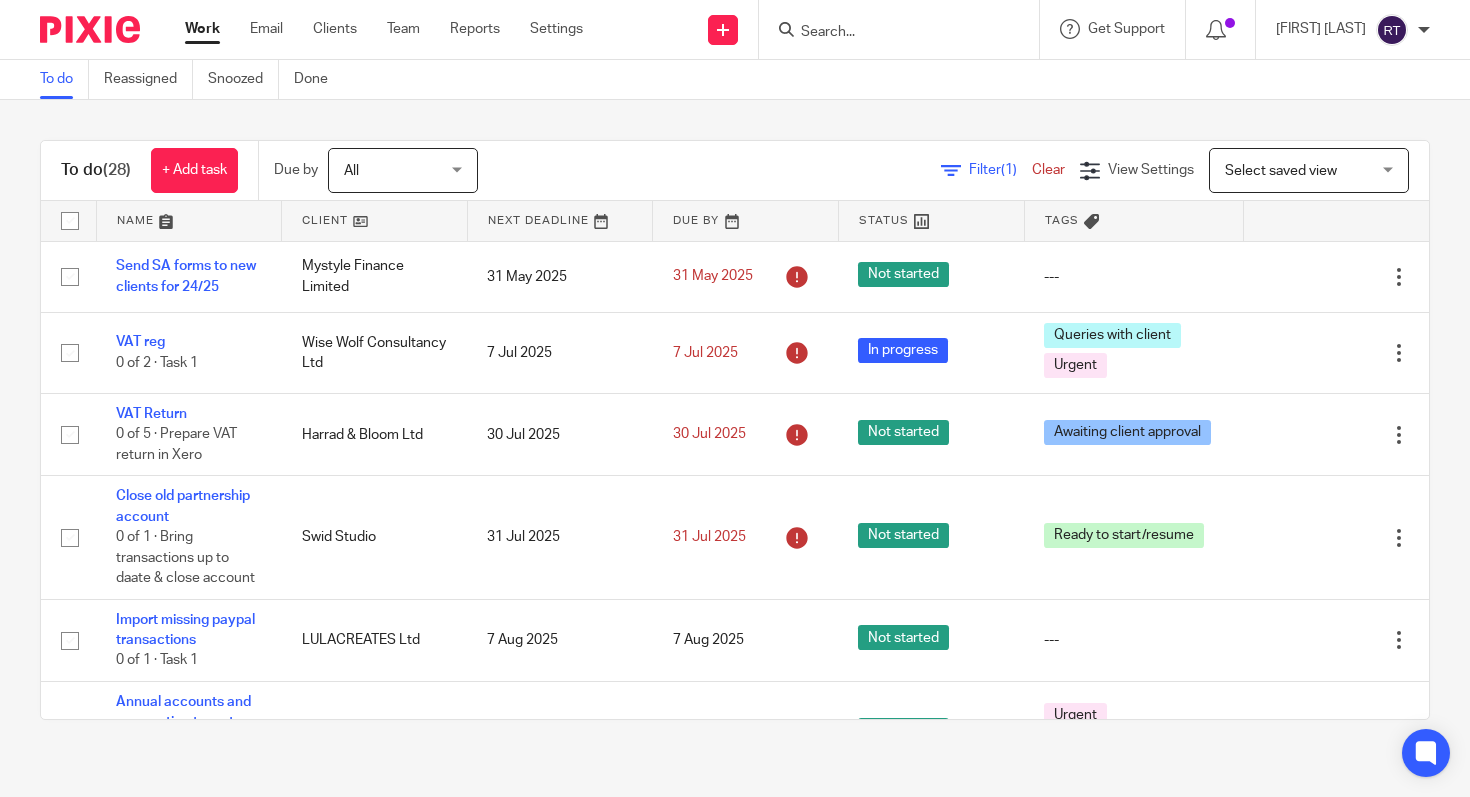 scroll, scrollTop: 0, scrollLeft: 0, axis: both 